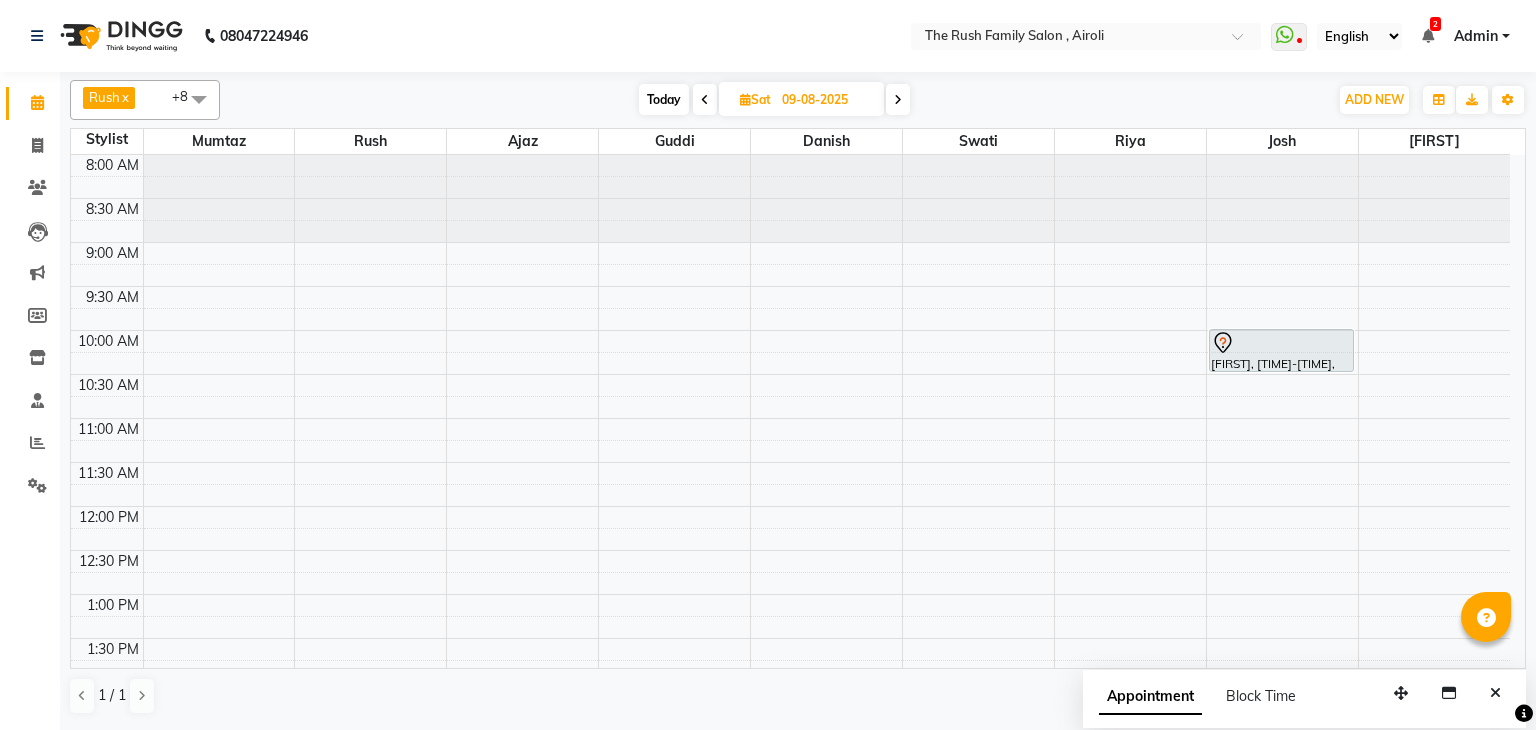 scroll, scrollTop: 0, scrollLeft: 0, axis: both 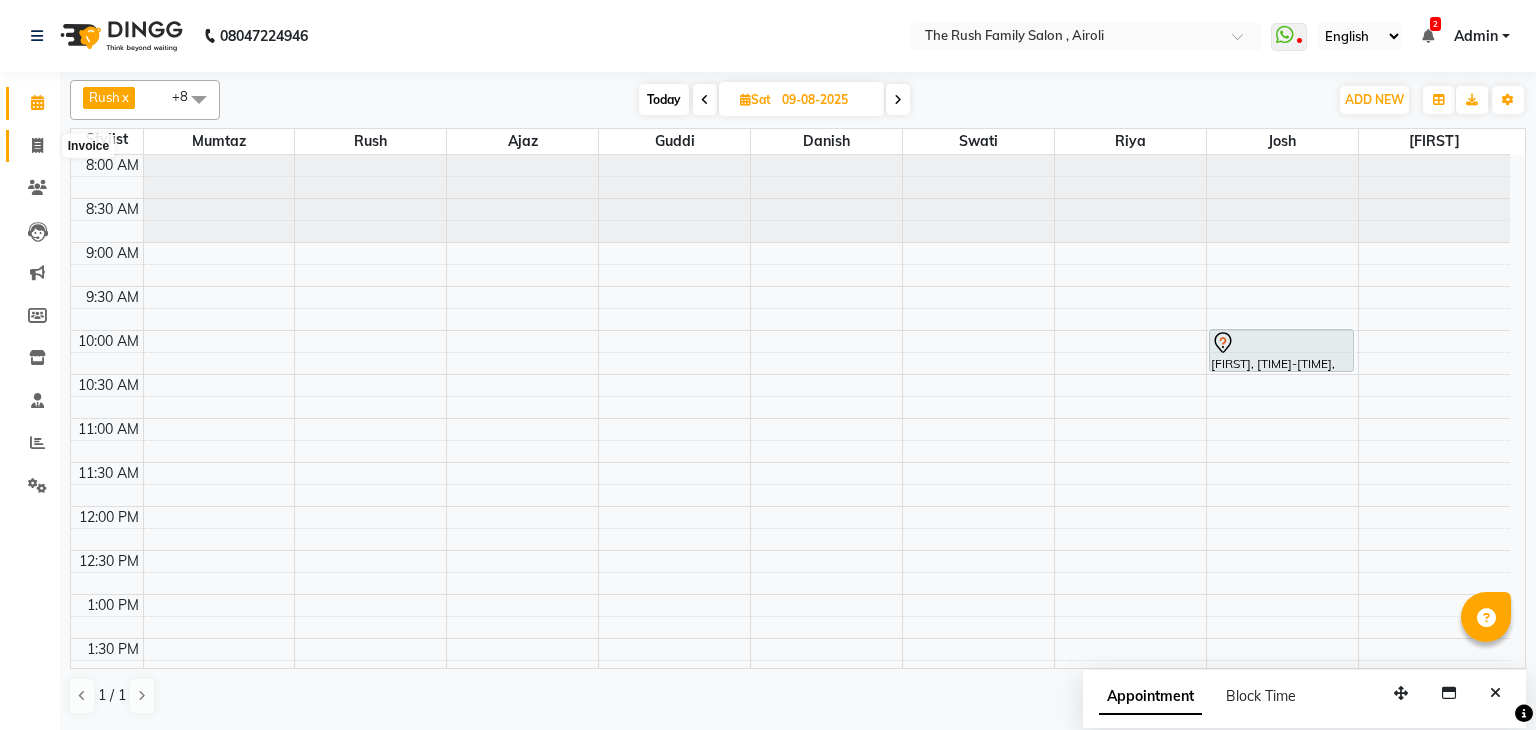 click 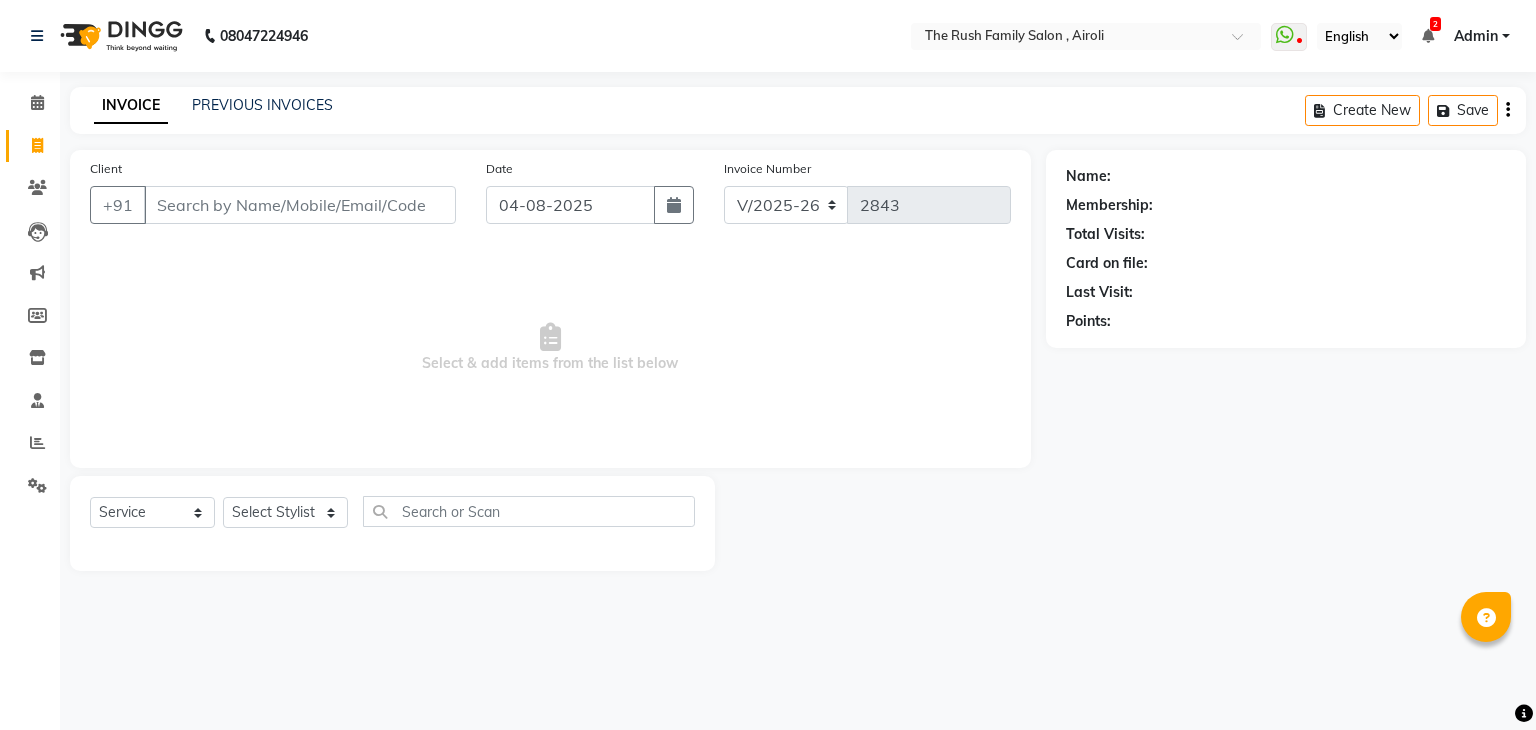 click on "Client" at bounding box center (300, 205) 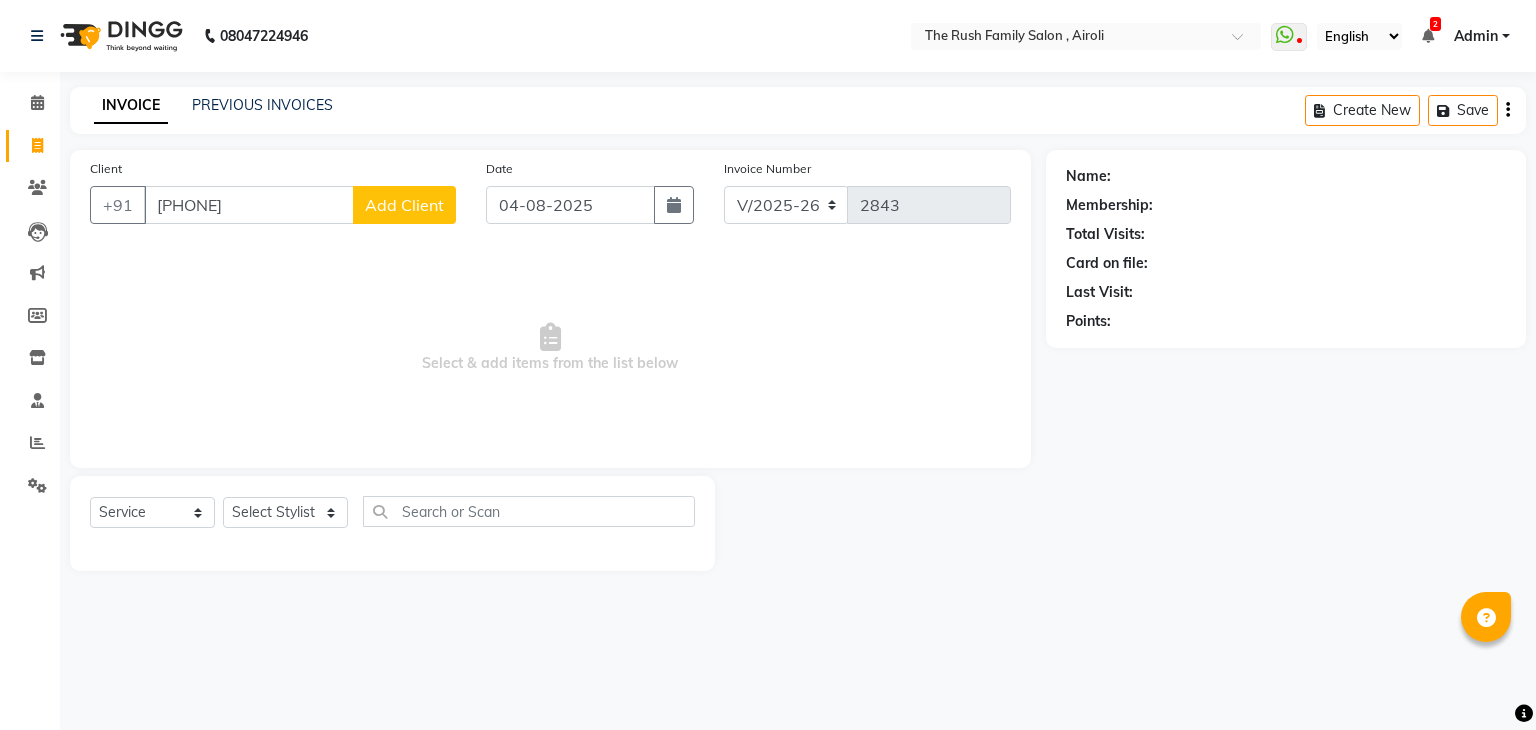 type on "[PHONE]" 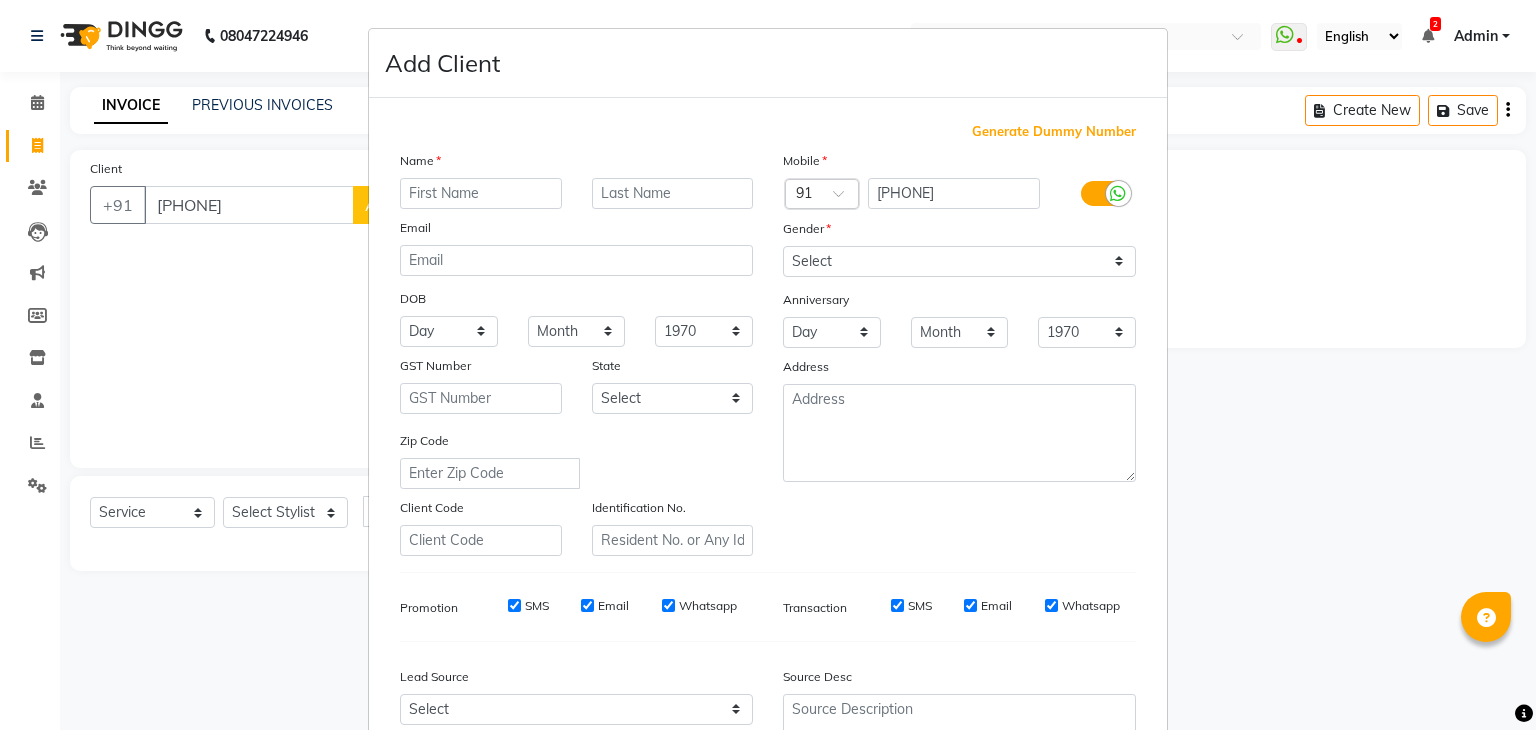 click at bounding box center [481, 193] 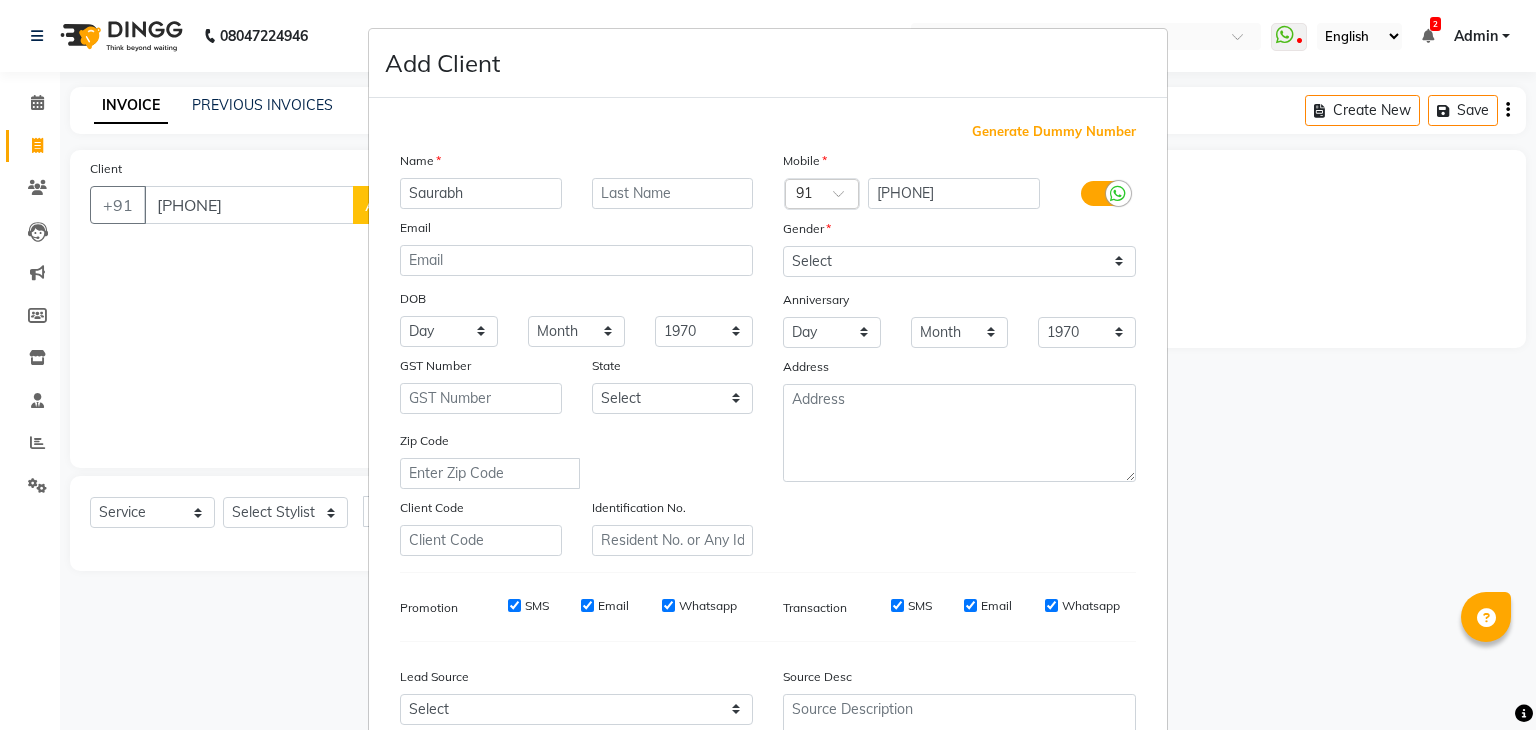 type on "Saurabh" 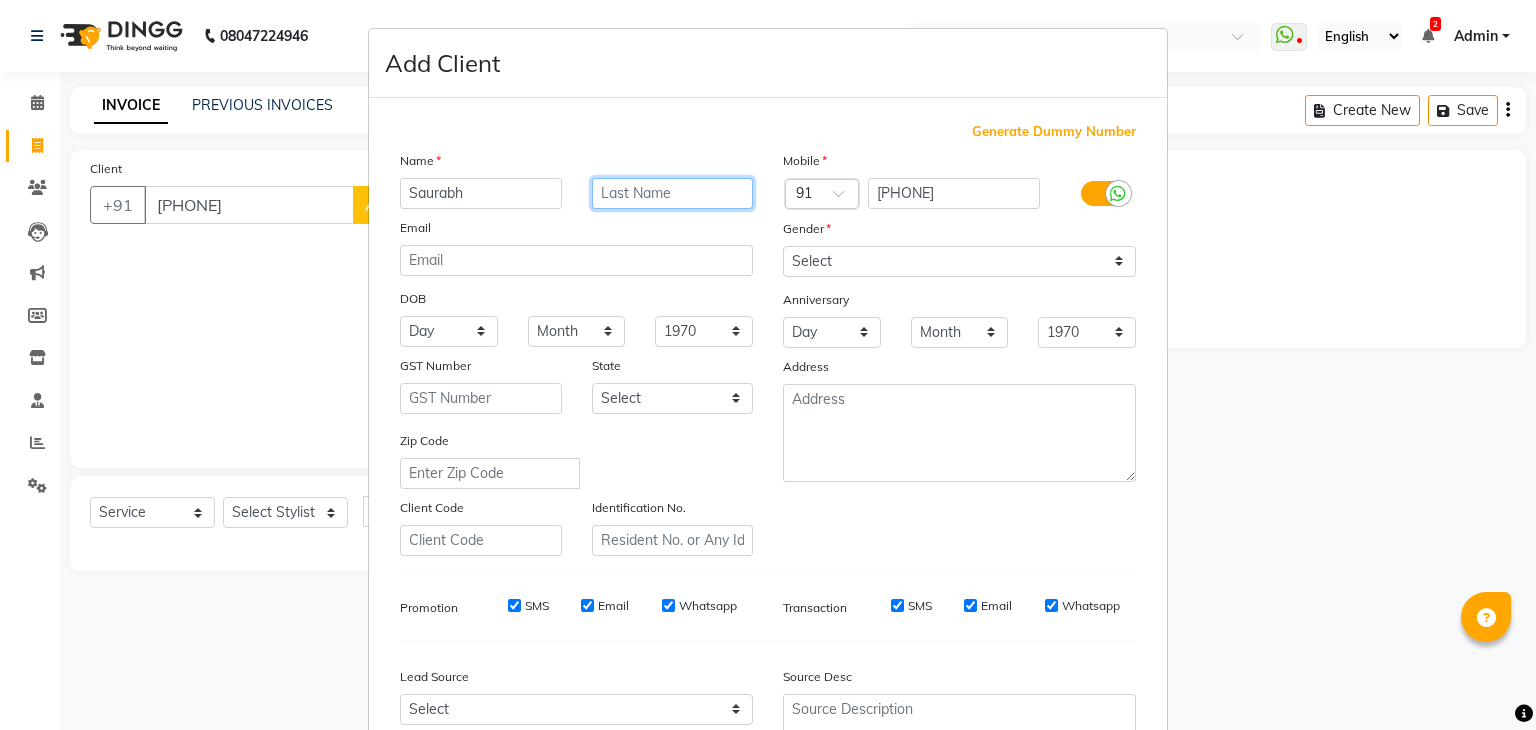 click at bounding box center (673, 193) 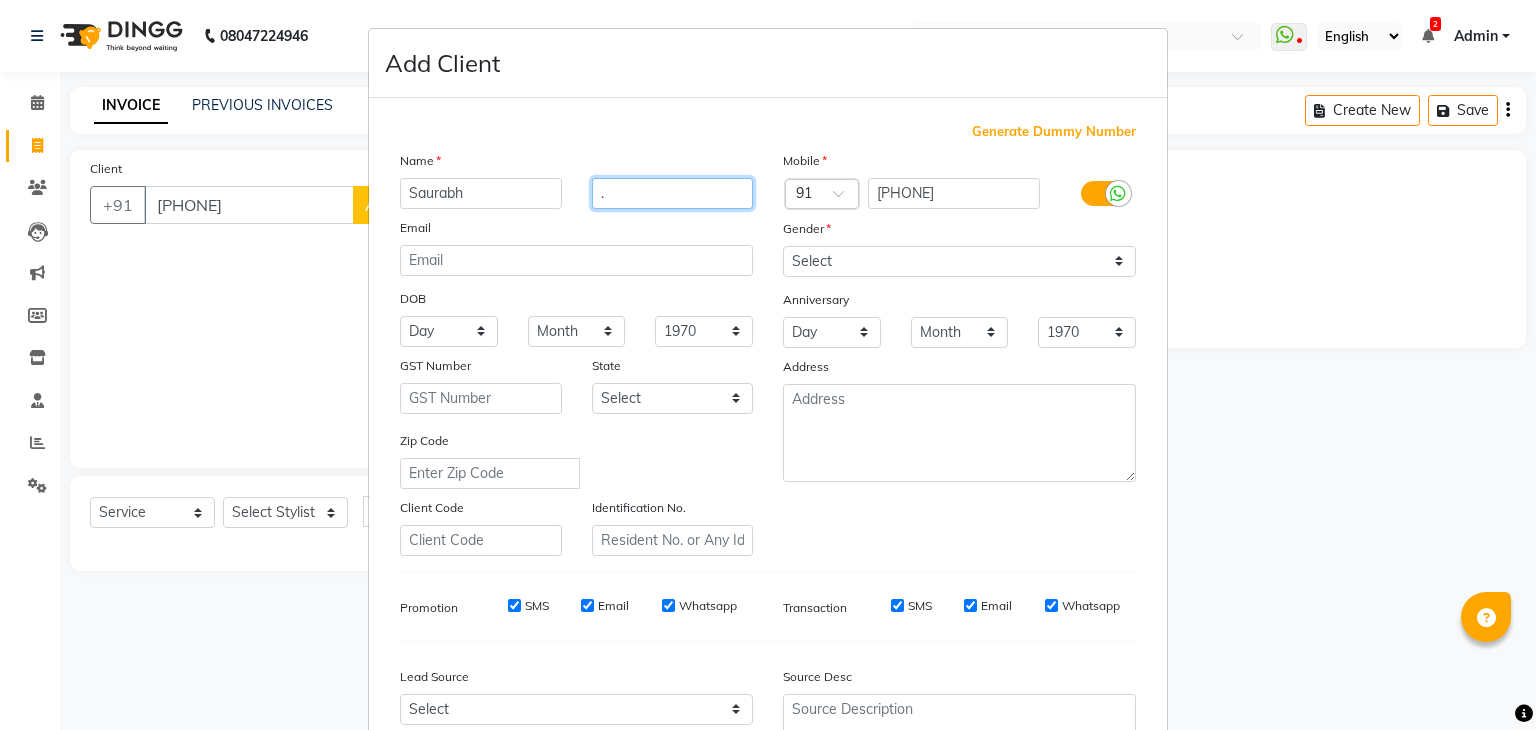 type on "." 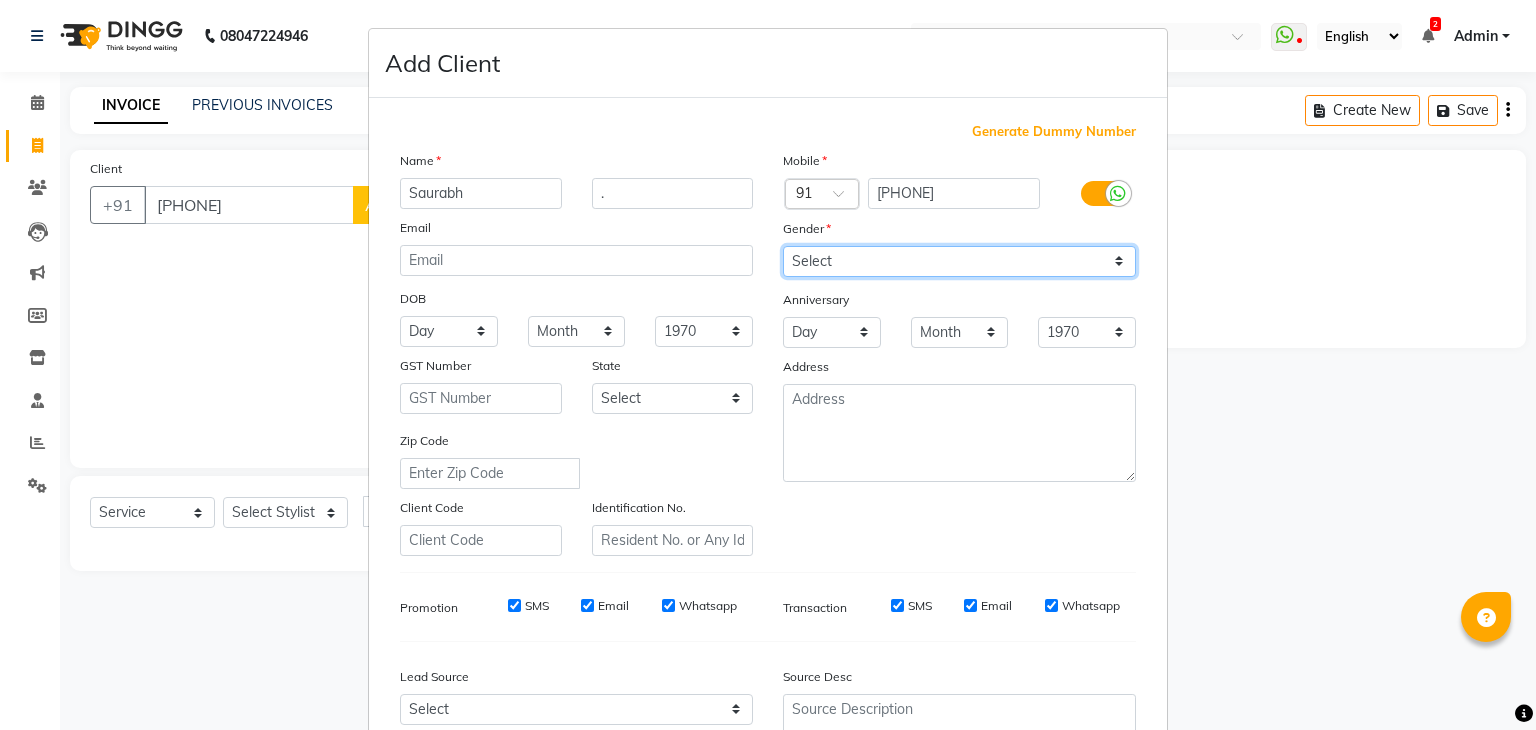 click on "Select Male Female Other Prefer Not To Say" at bounding box center (959, 261) 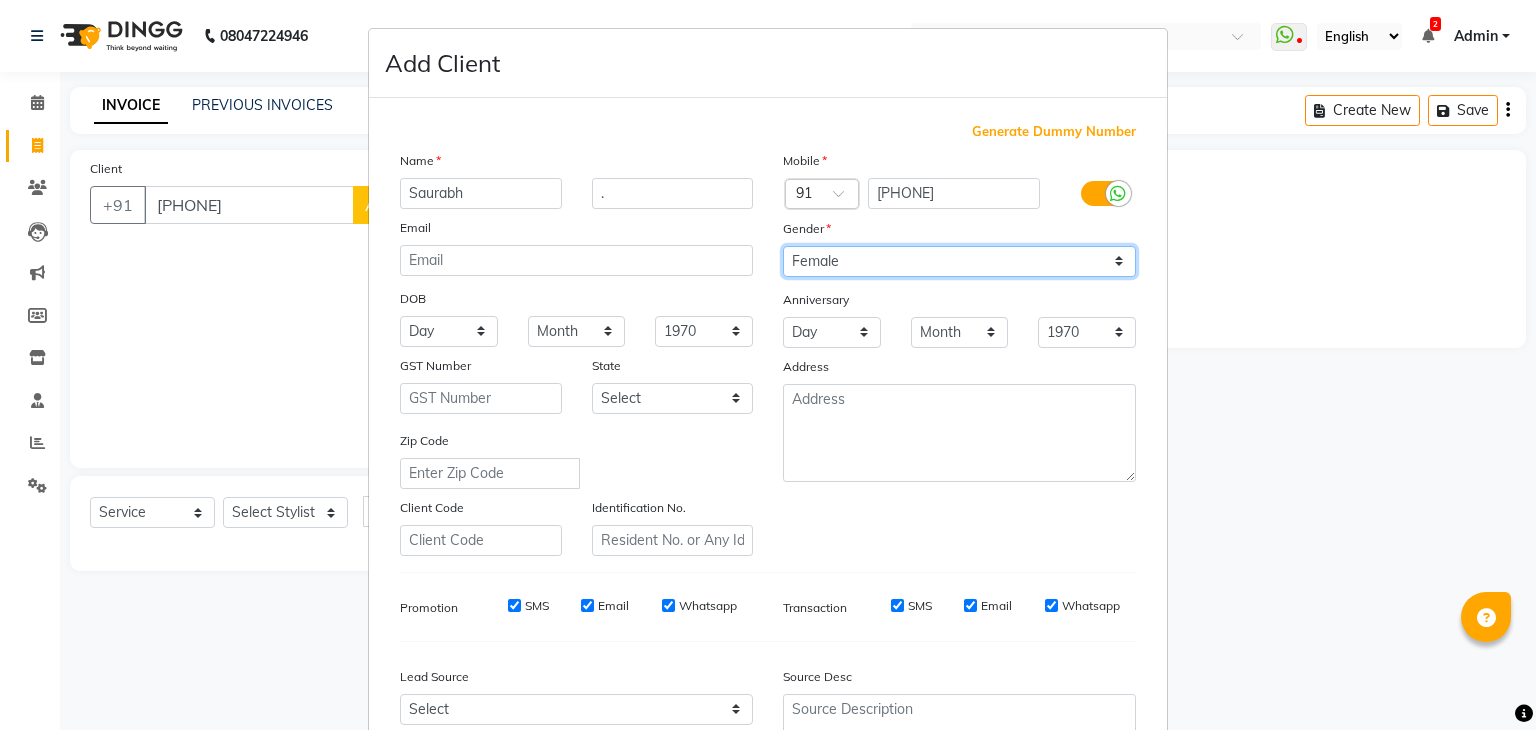 click on "Select Male Female Other Prefer Not To Say" at bounding box center [959, 261] 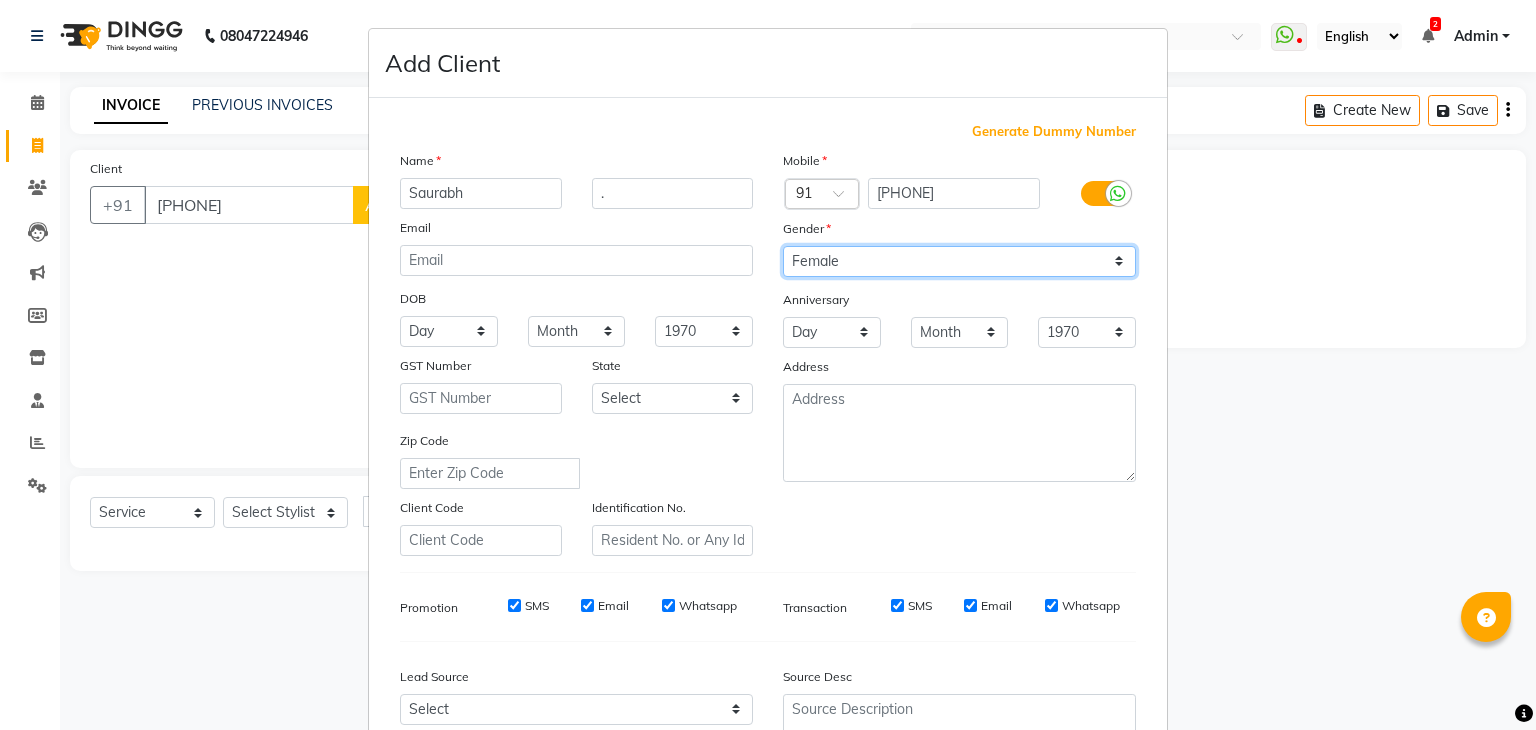 click on "Select Male Female Other Prefer Not To Say" at bounding box center (959, 261) 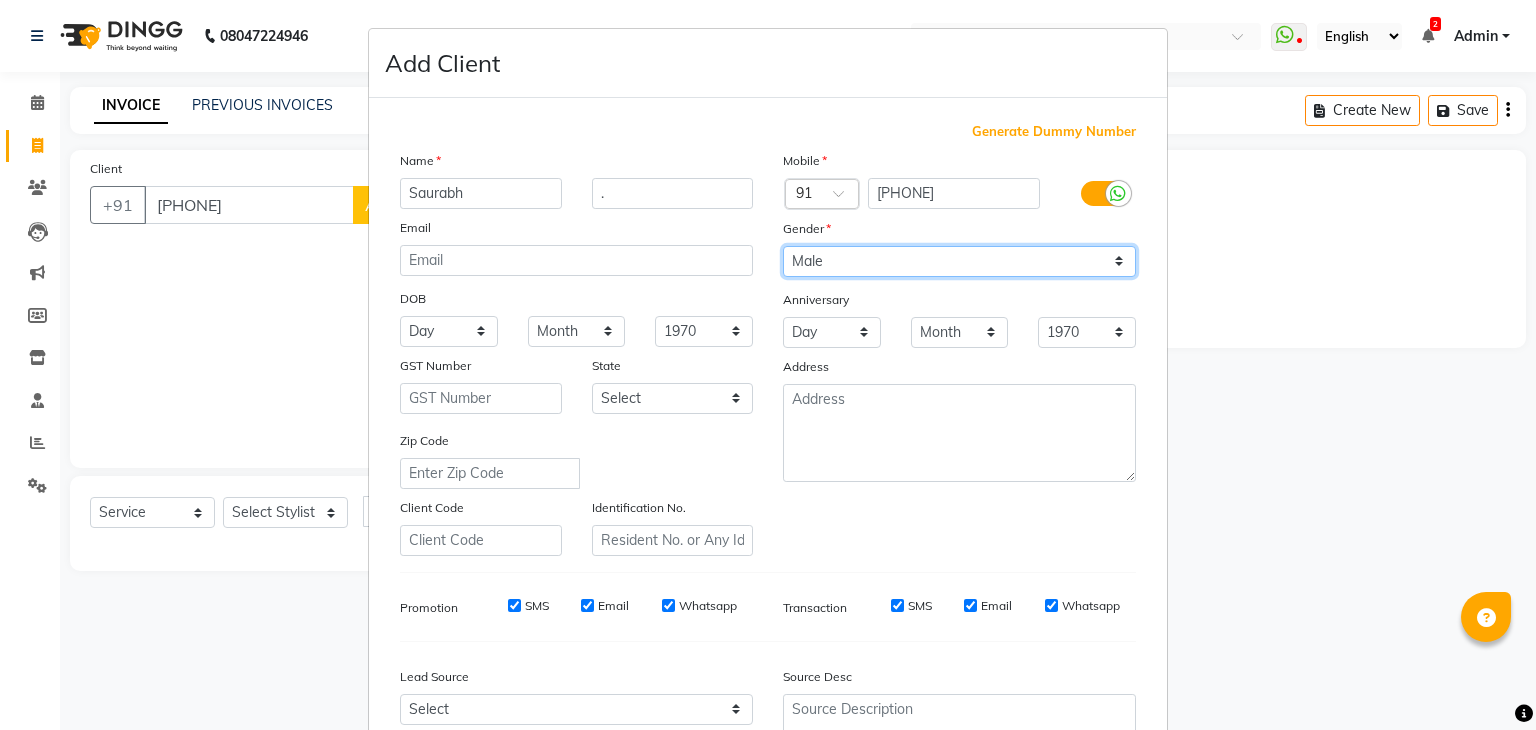 click on "Select Male Female Other Prefer Not To Say" at bounding box center (959, 261) 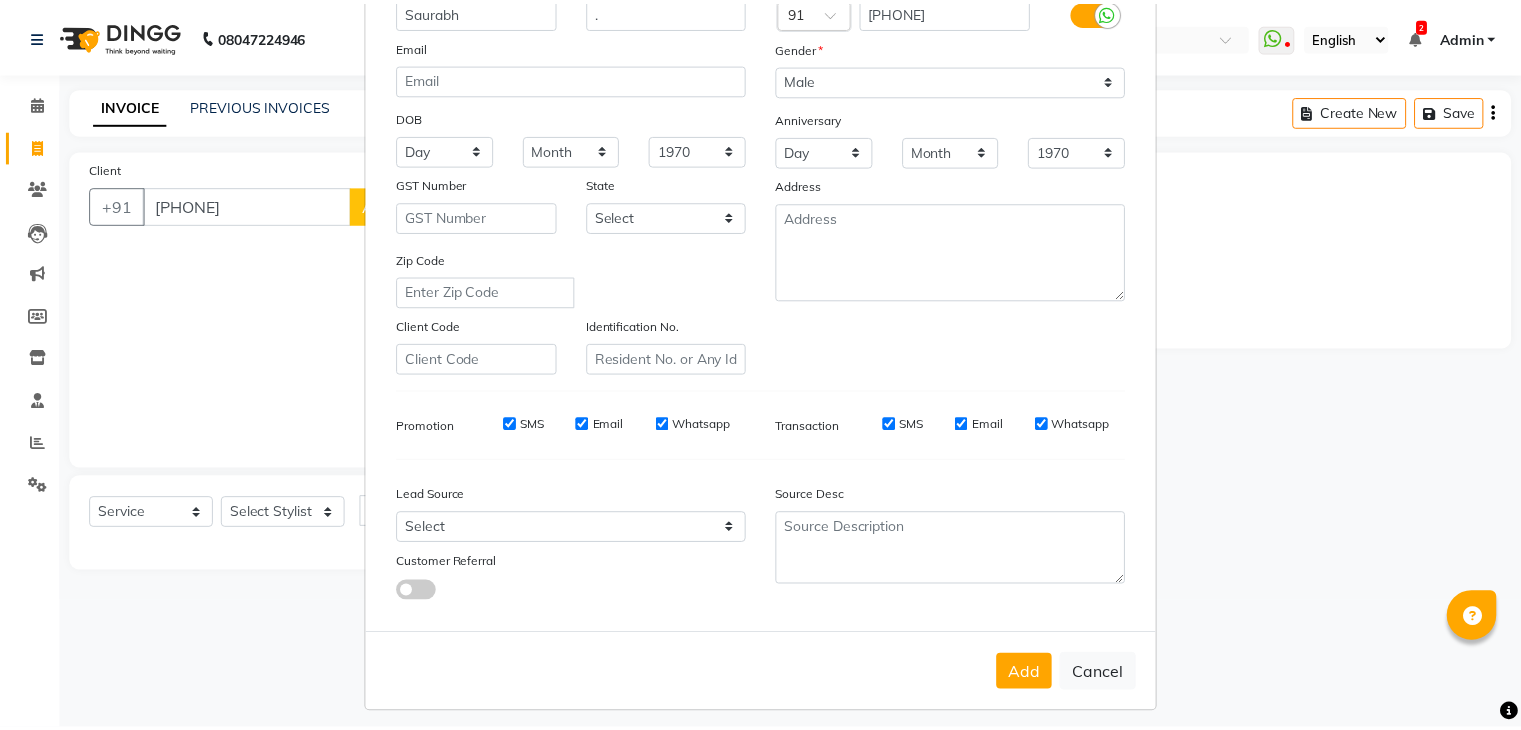 scroll, scrollTop: 192, scrollLeft: 0, axis: vertical 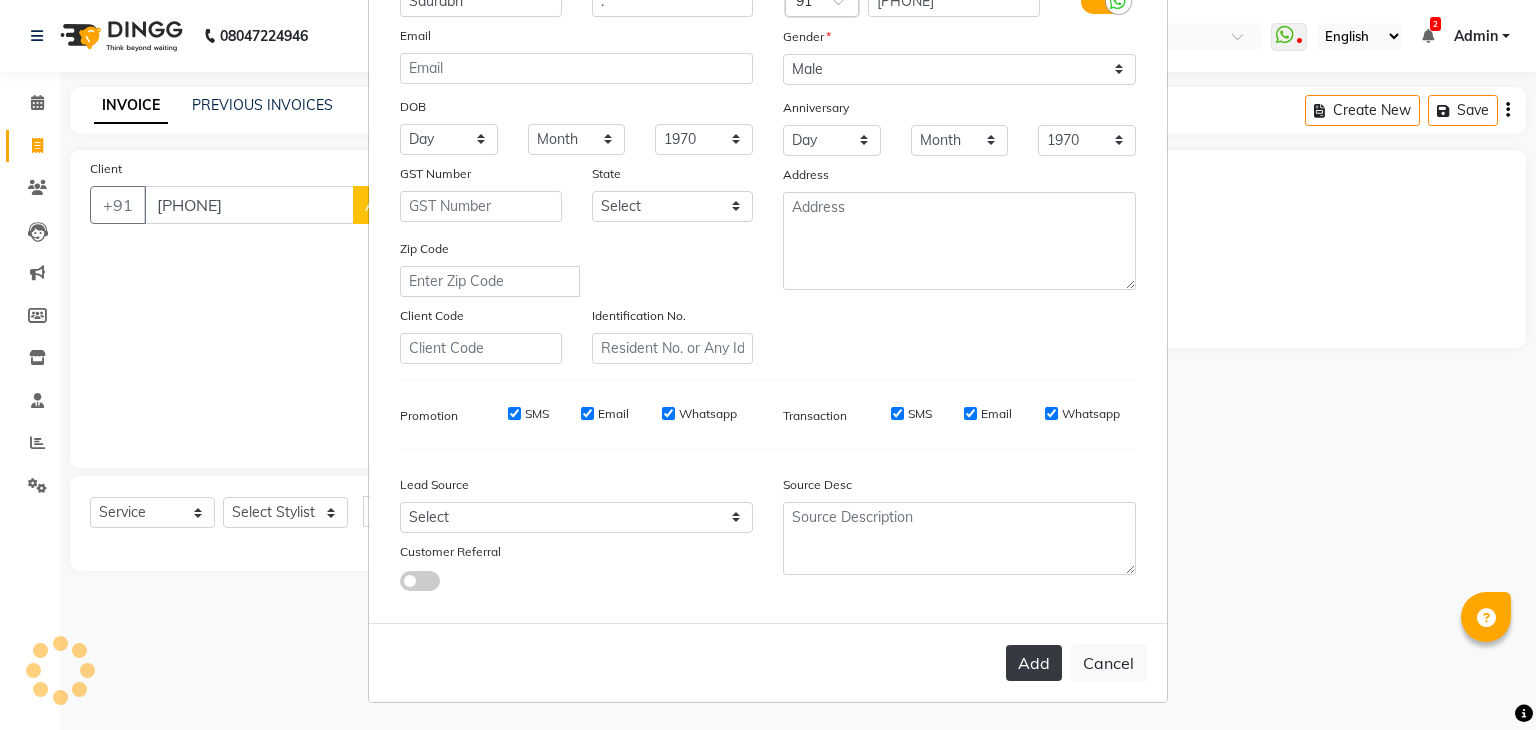 click on "Add" at bounding box center (1034, 663) 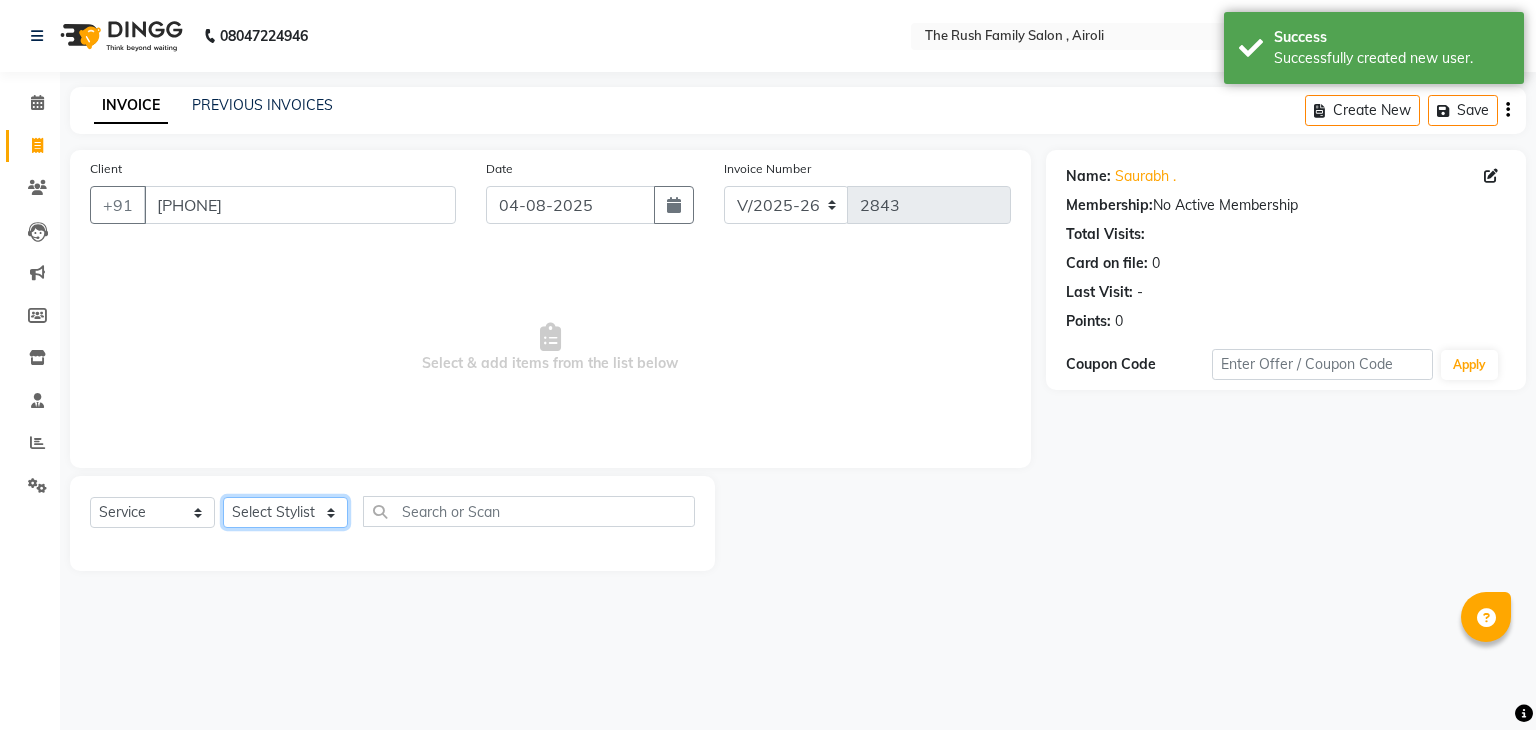click on "Select Stylist Ajaz Alvira Danish Guddi Jayesh Josh  mumtaz Naeem Neha Riya    Rush Swati" 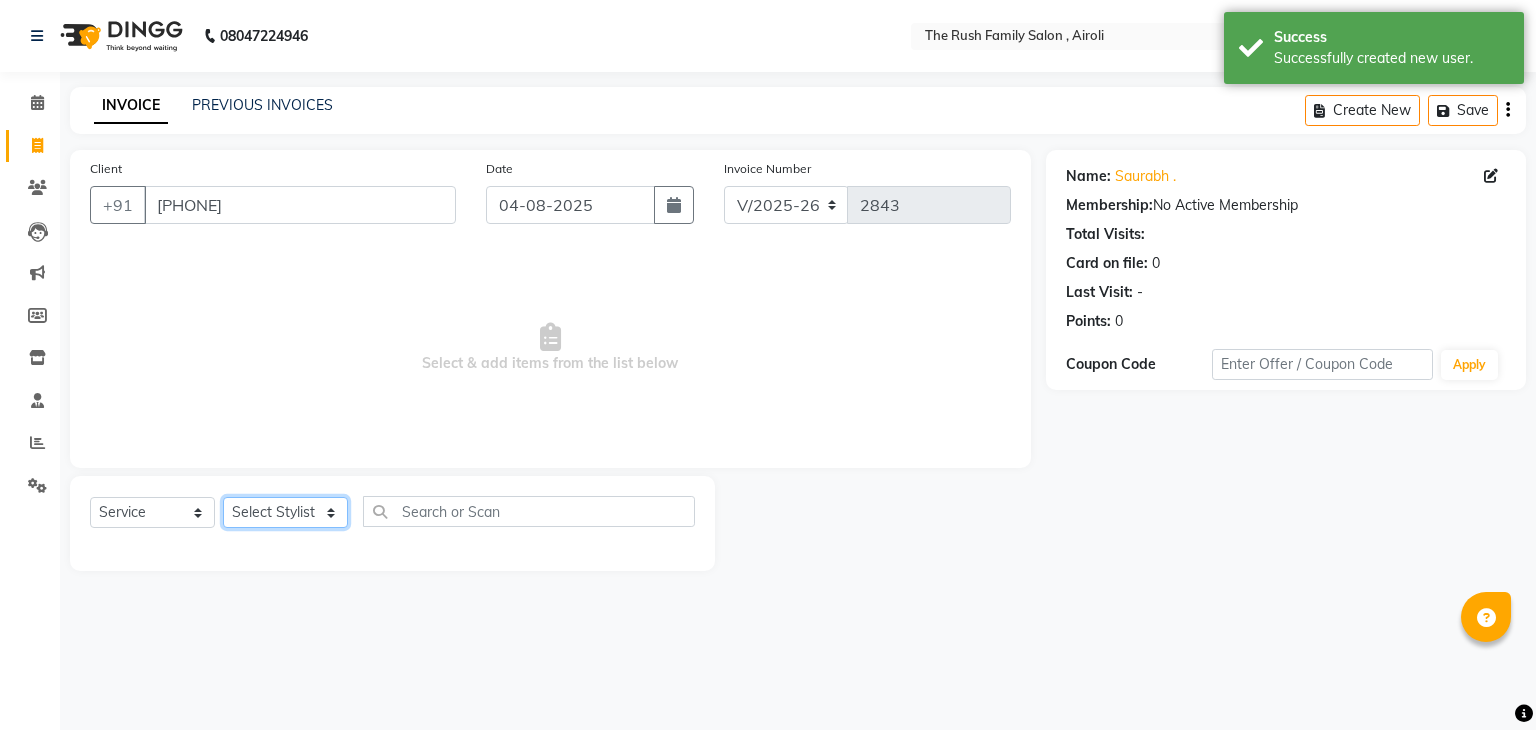select on "65380" 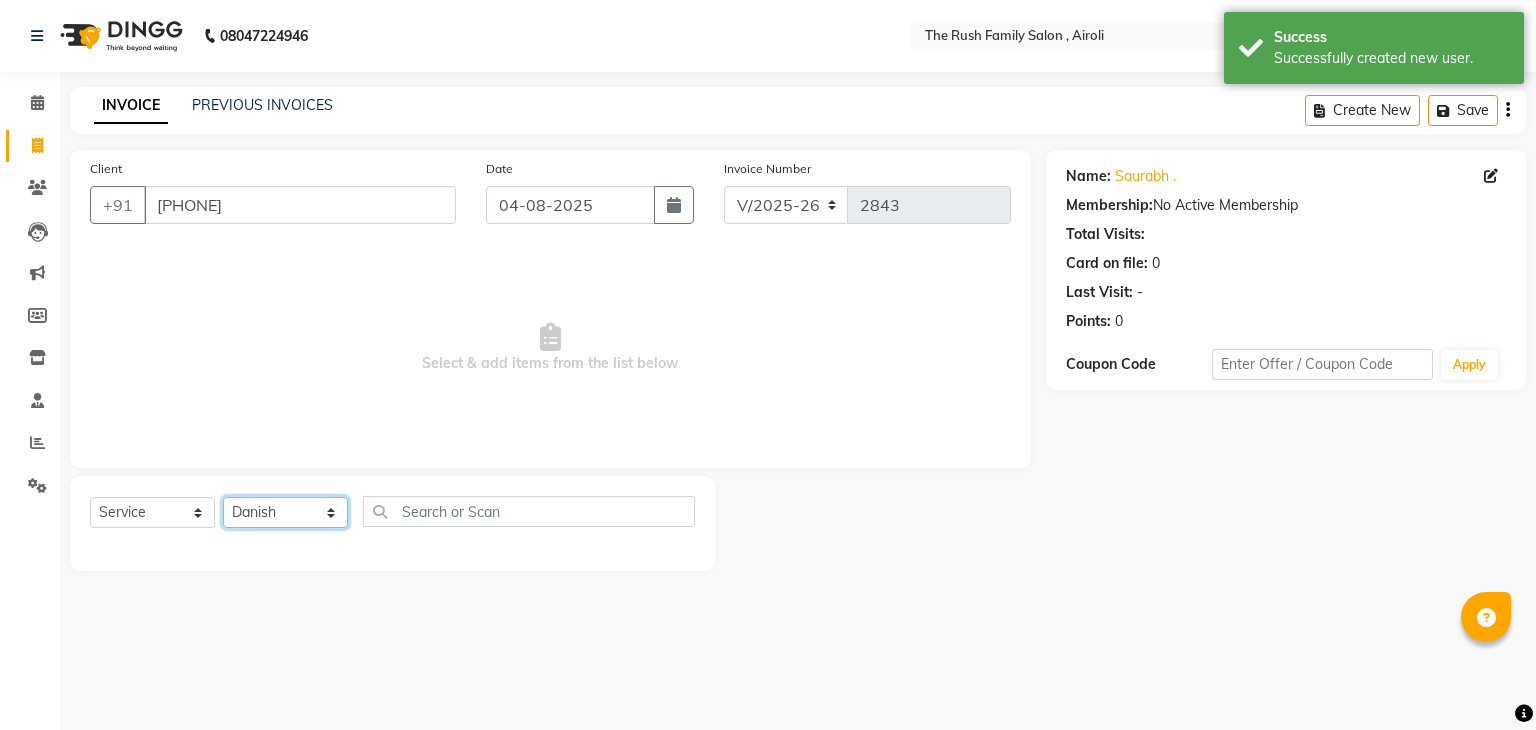 click on "Select Stylist Ajaz Alvira Danish Guddi Jayesh Josh  mumtaz Naeem Neha Riya    Rush Swati" 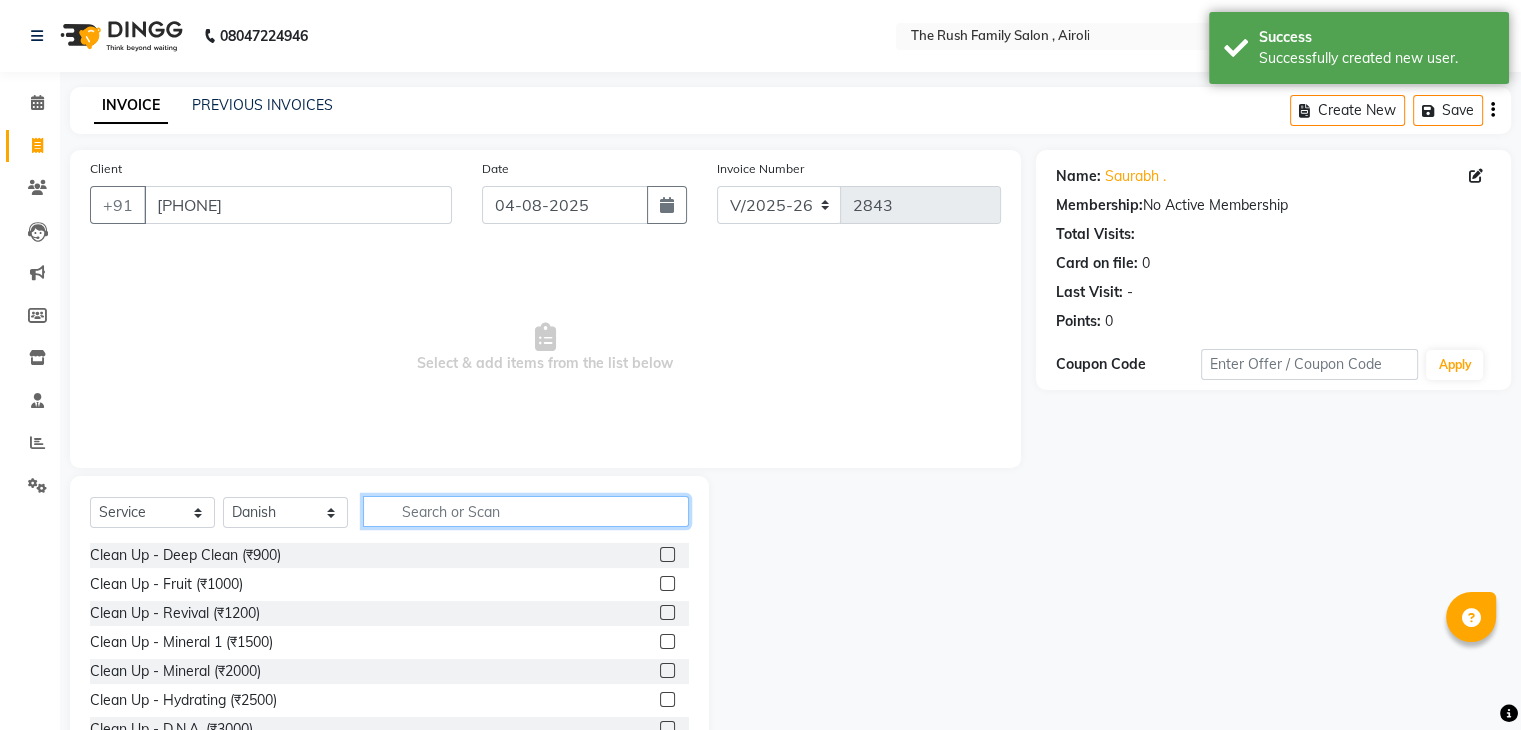 click 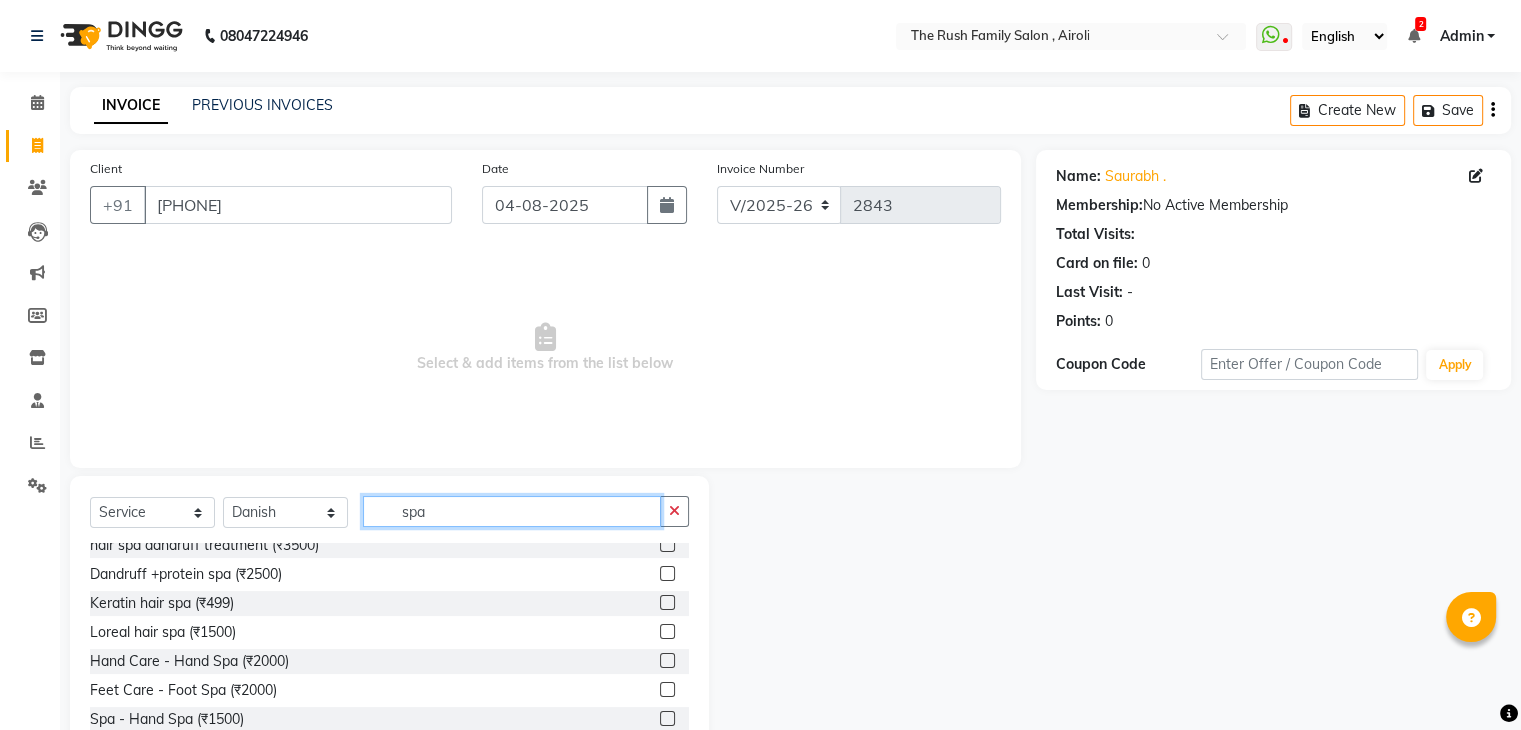 scroll, scrollTop: 188, scrollLeft: 0, axis: vertical 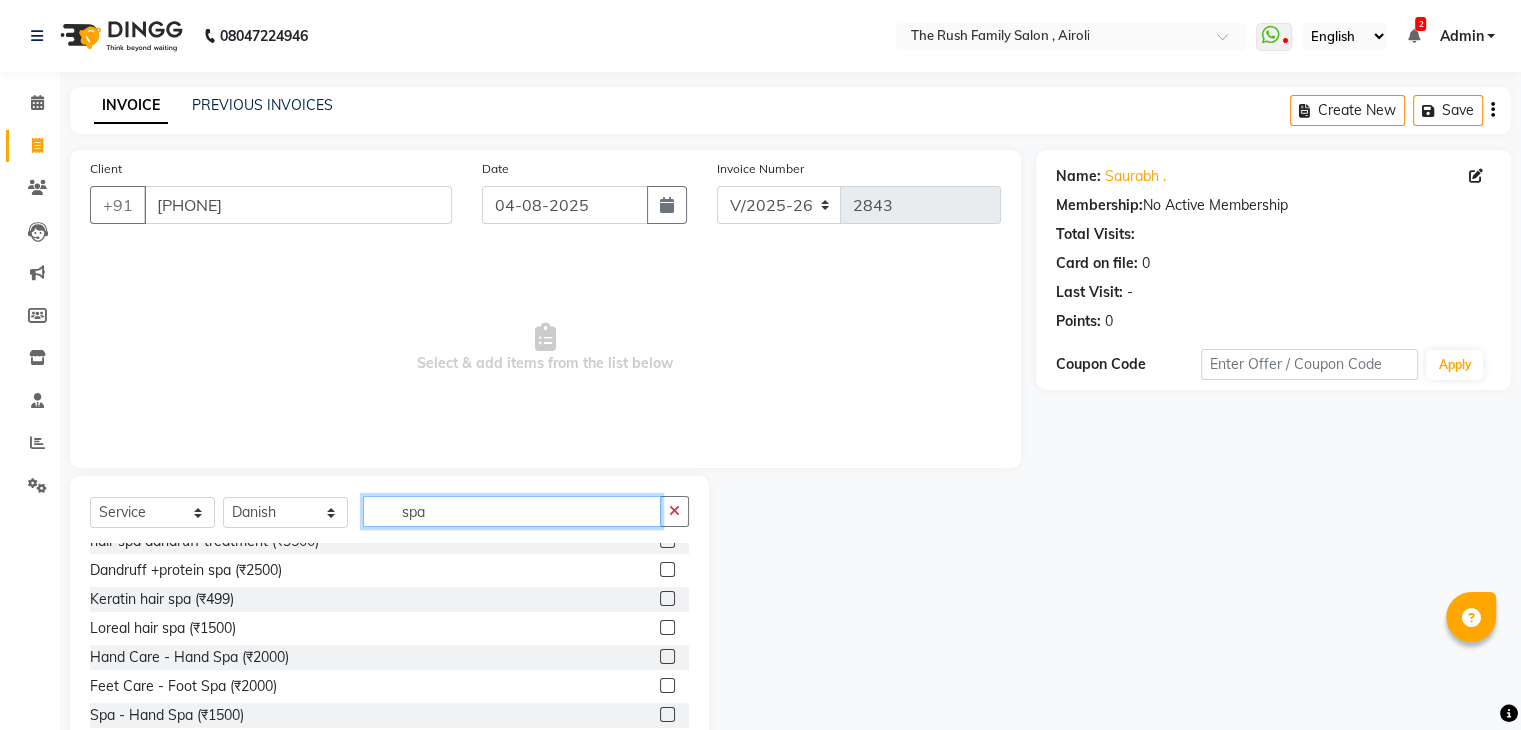 type on "spa" 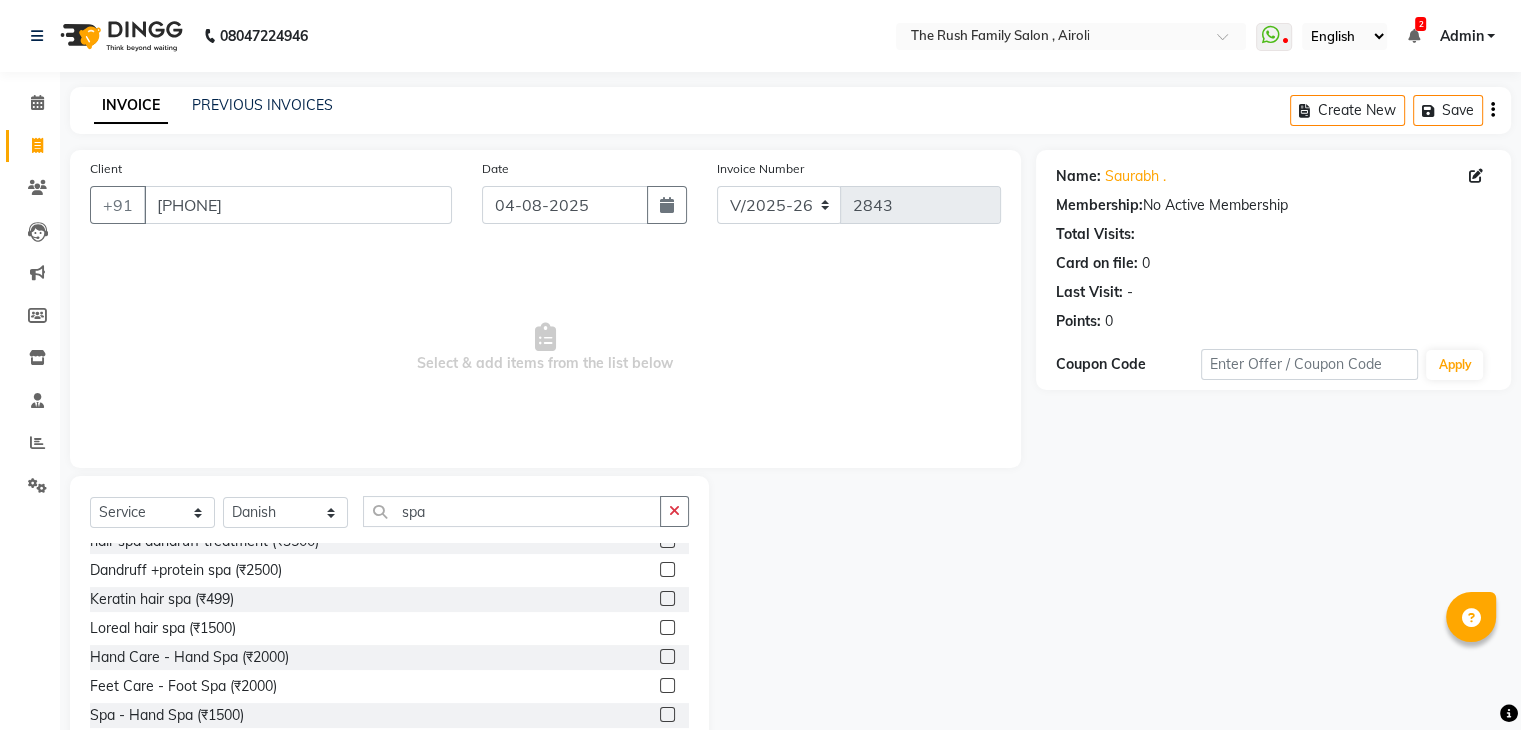click 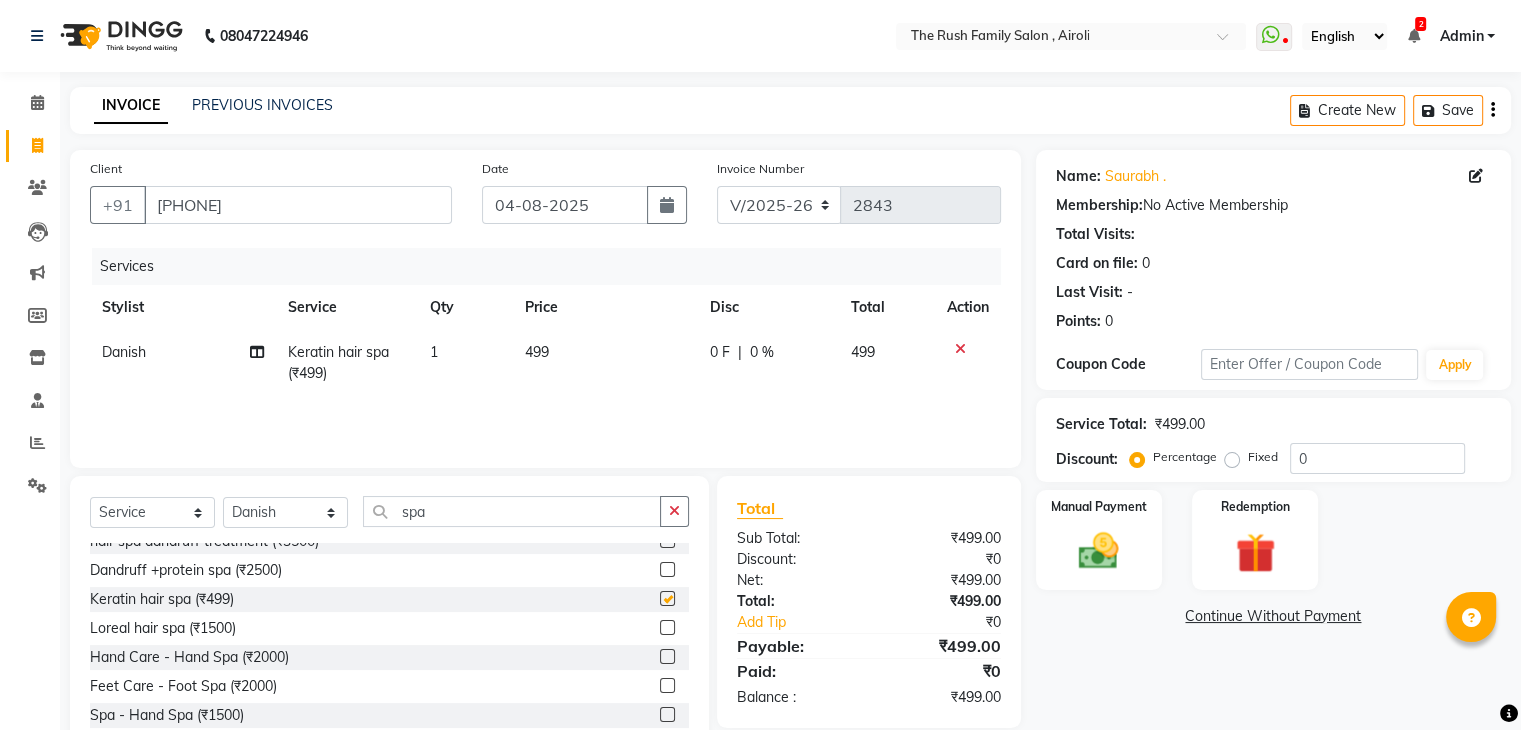 checkbox on "false" 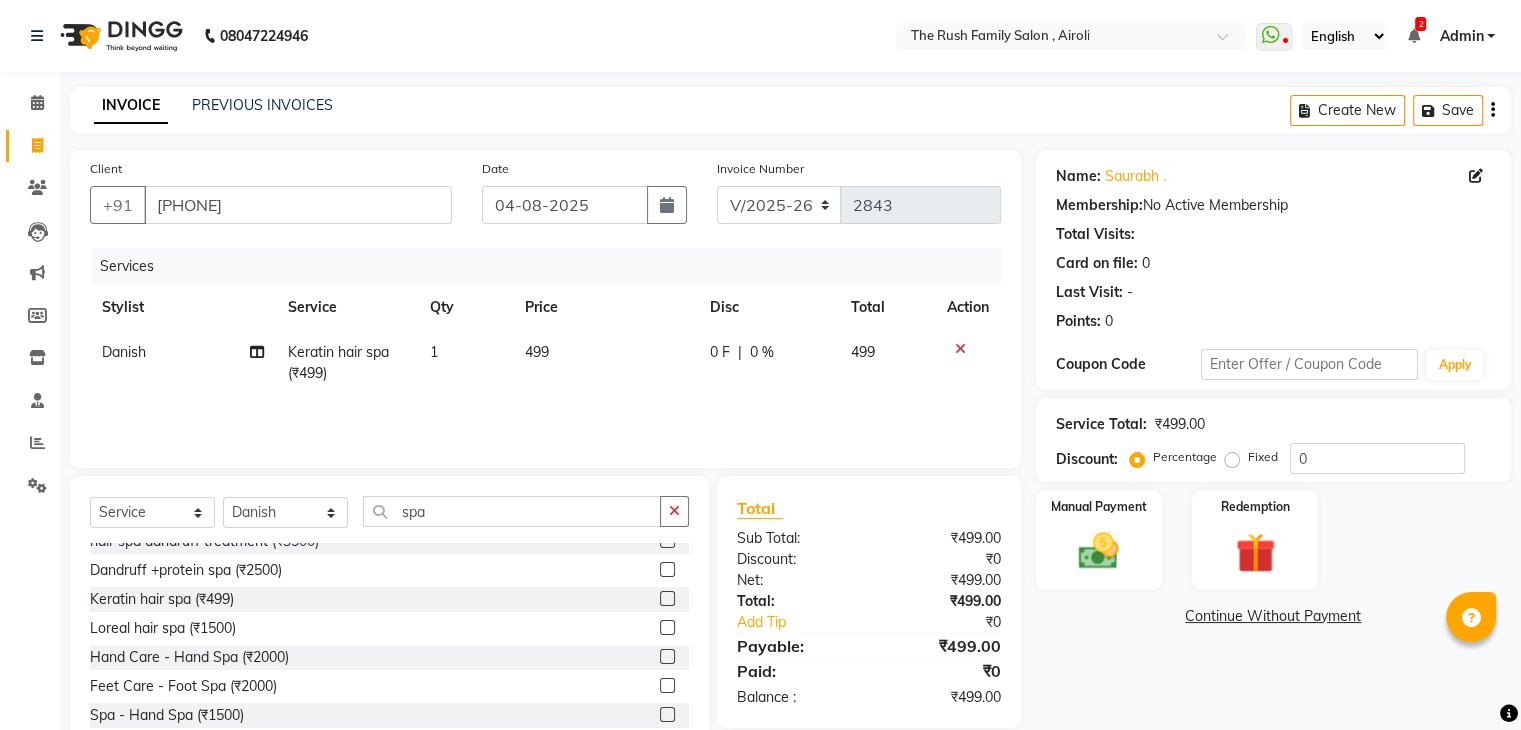 click on "0 F" 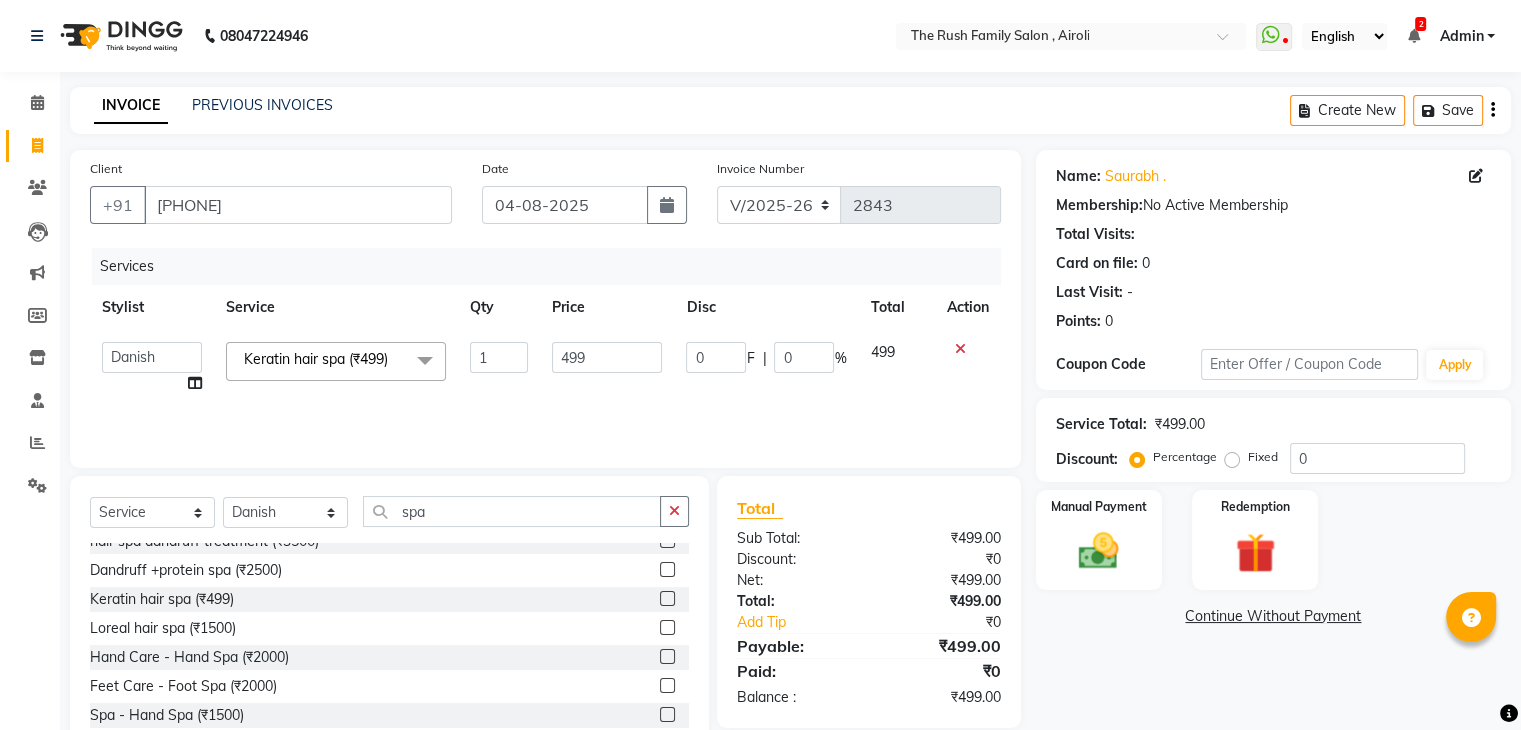 click on "0" 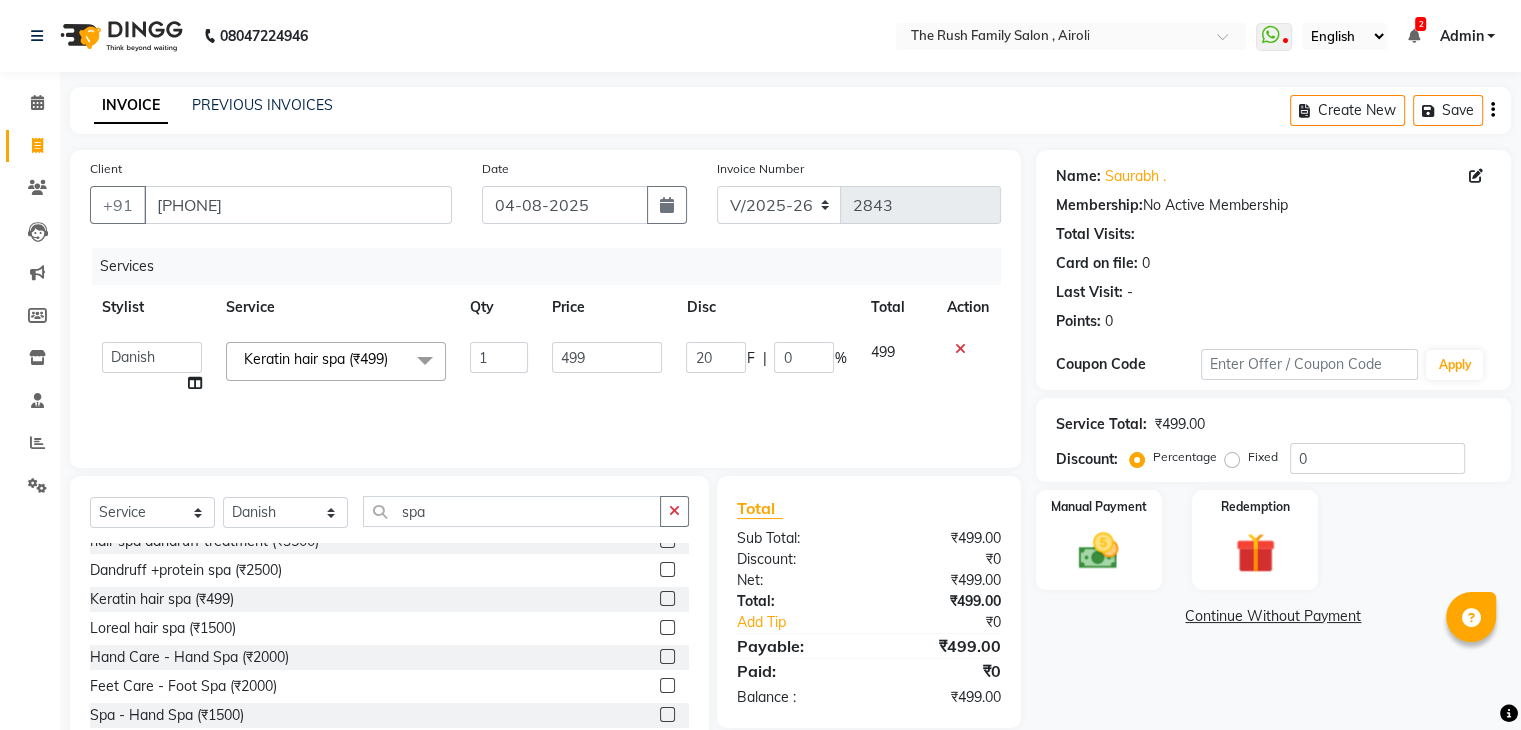 type on "200" 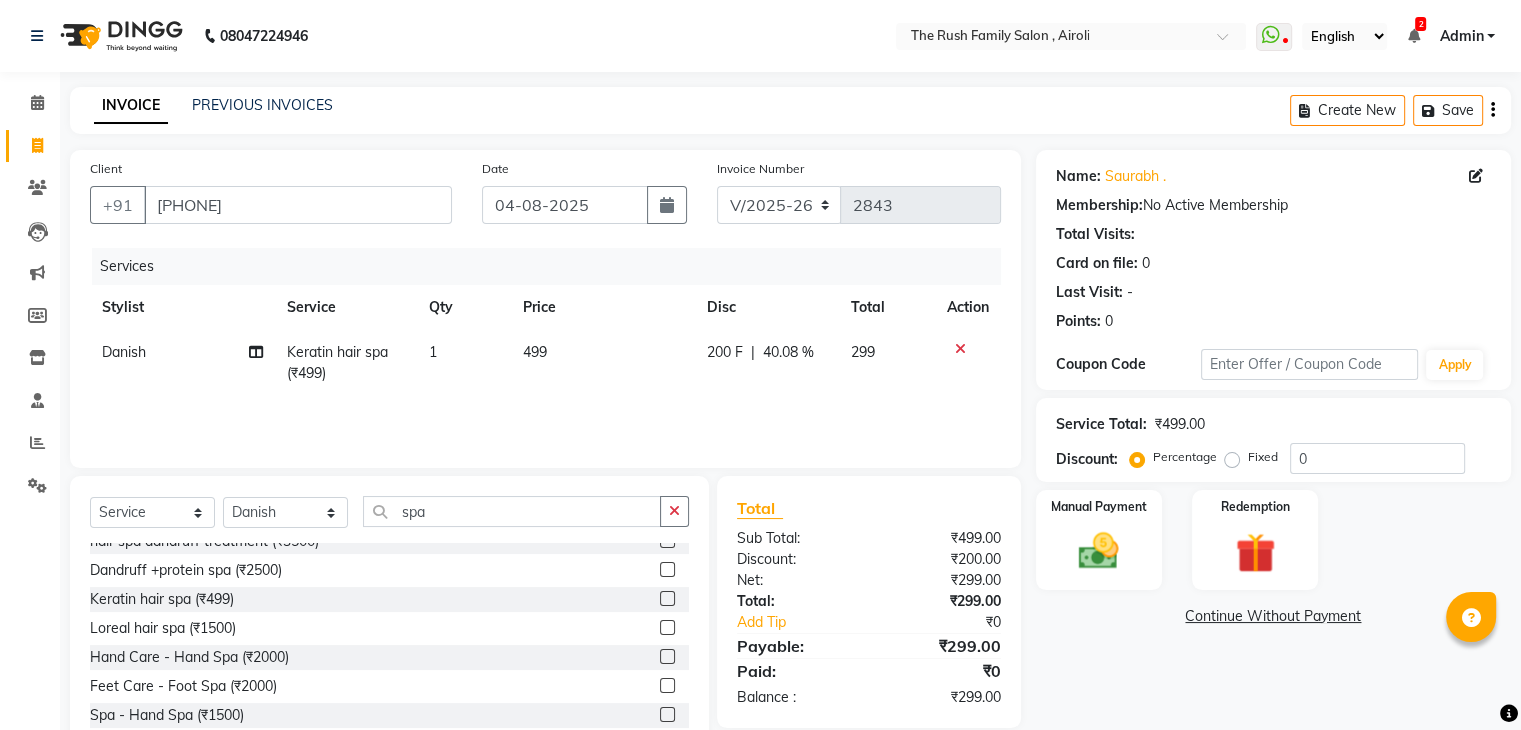 click on "[NUMBER] | [PERCENTAGE]" 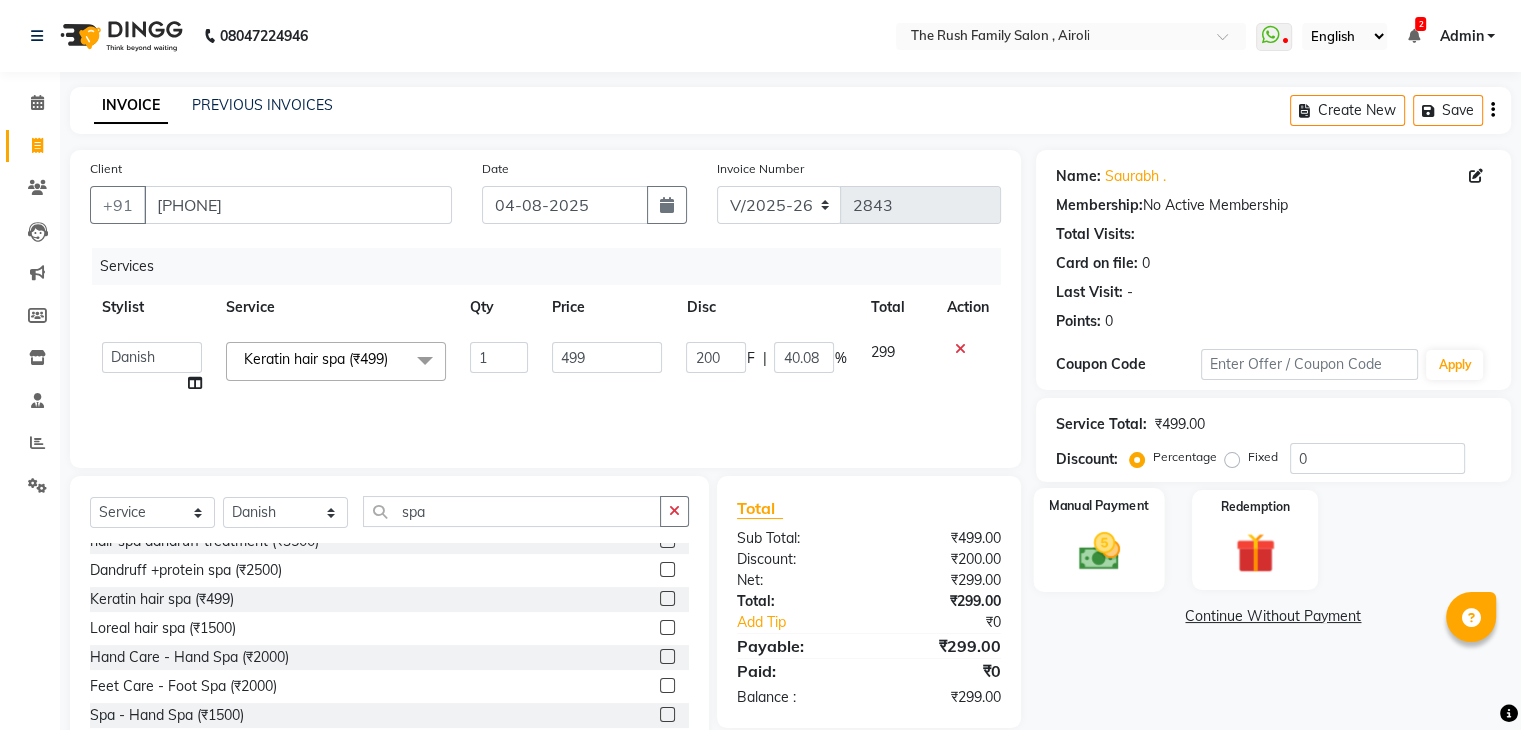 click on "Manual Payment" 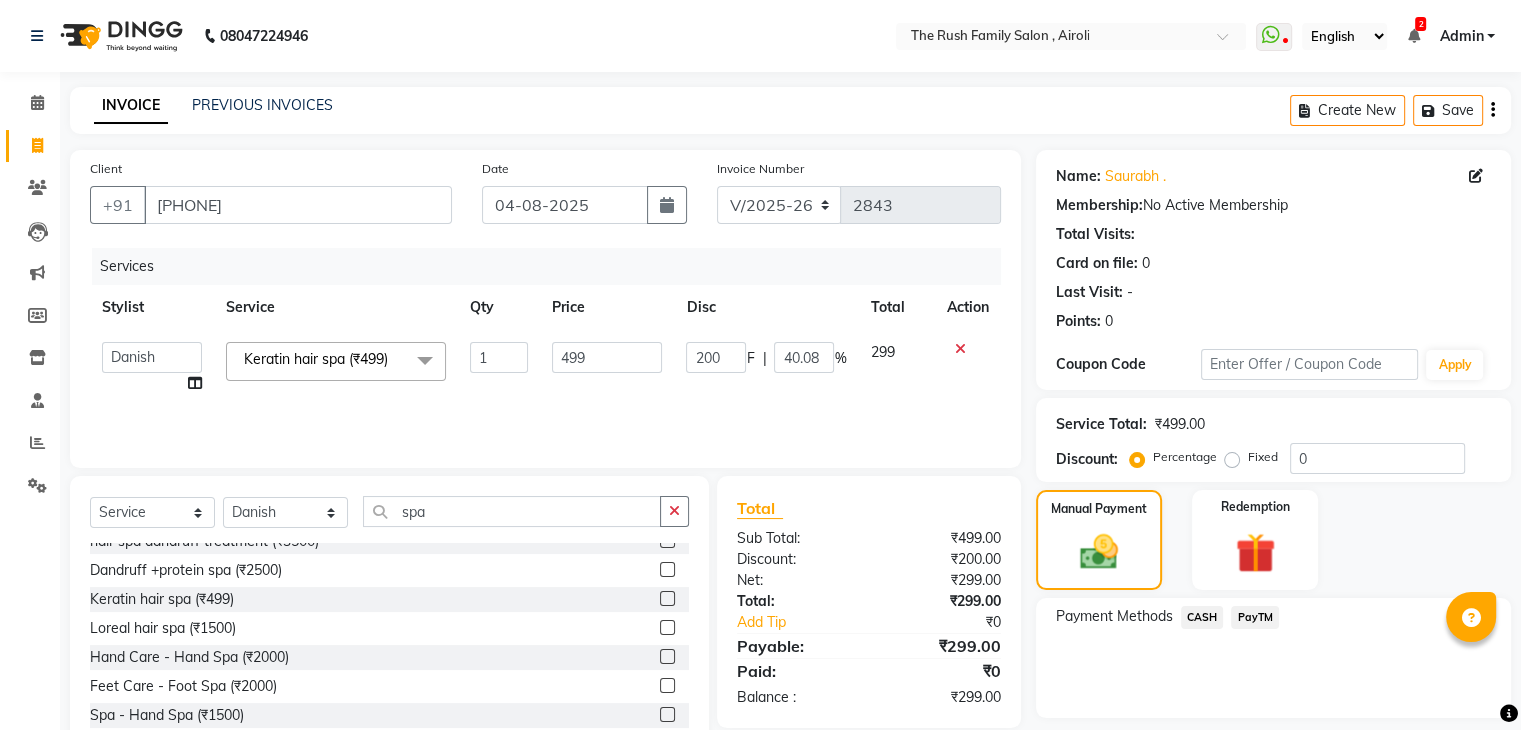 click on "PayTM" 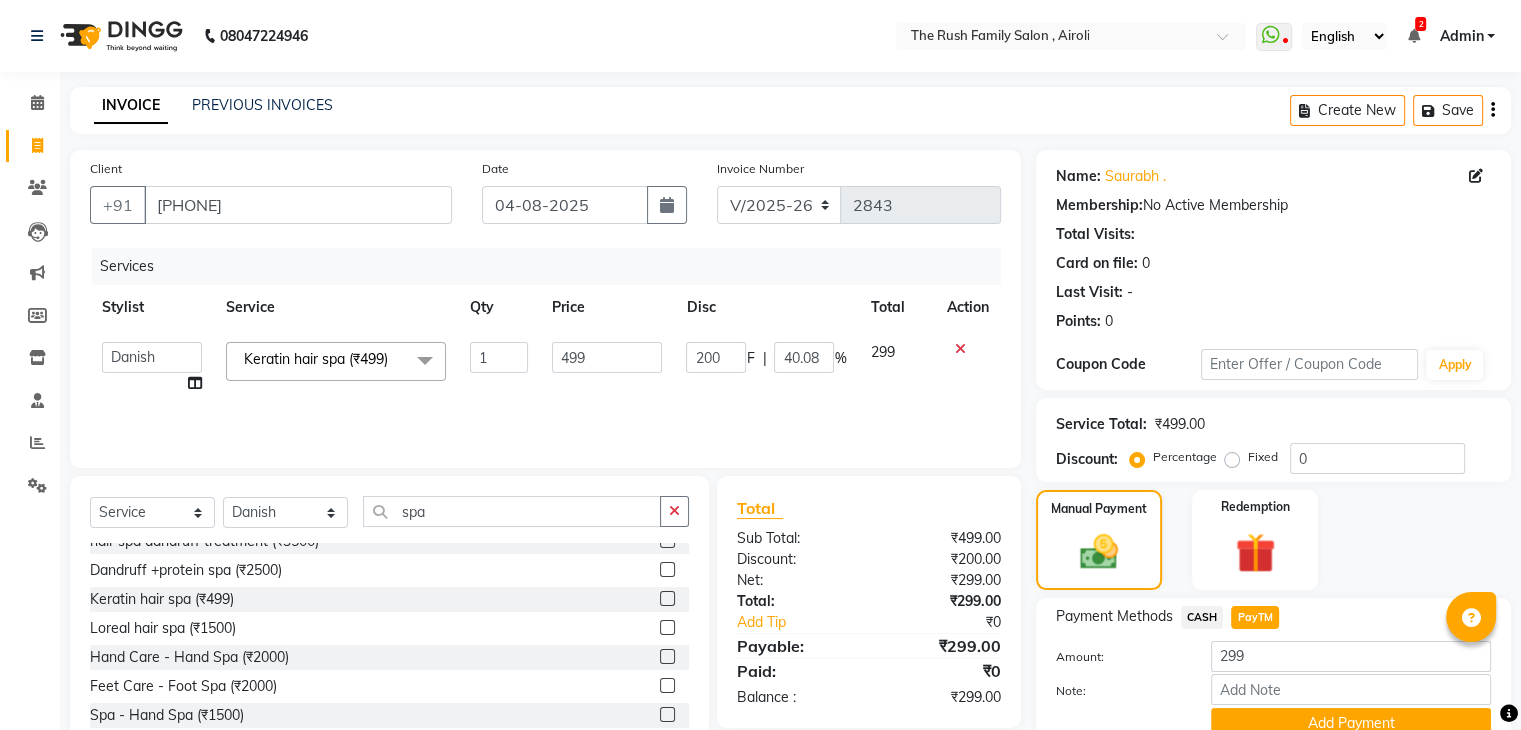 scroll, scrollTop: 89, scrollLeft: 0, axis: vertical 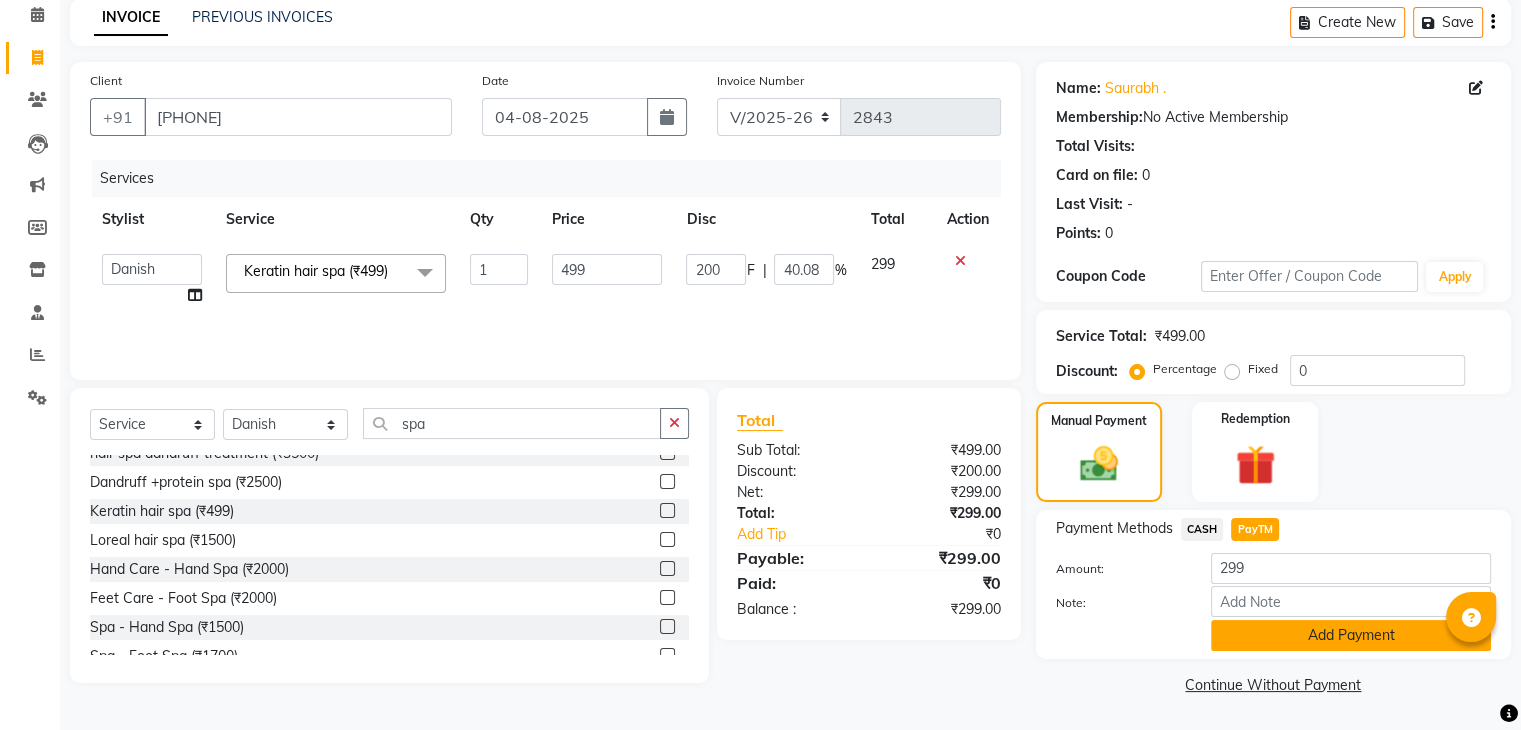 click on "Add Payment" 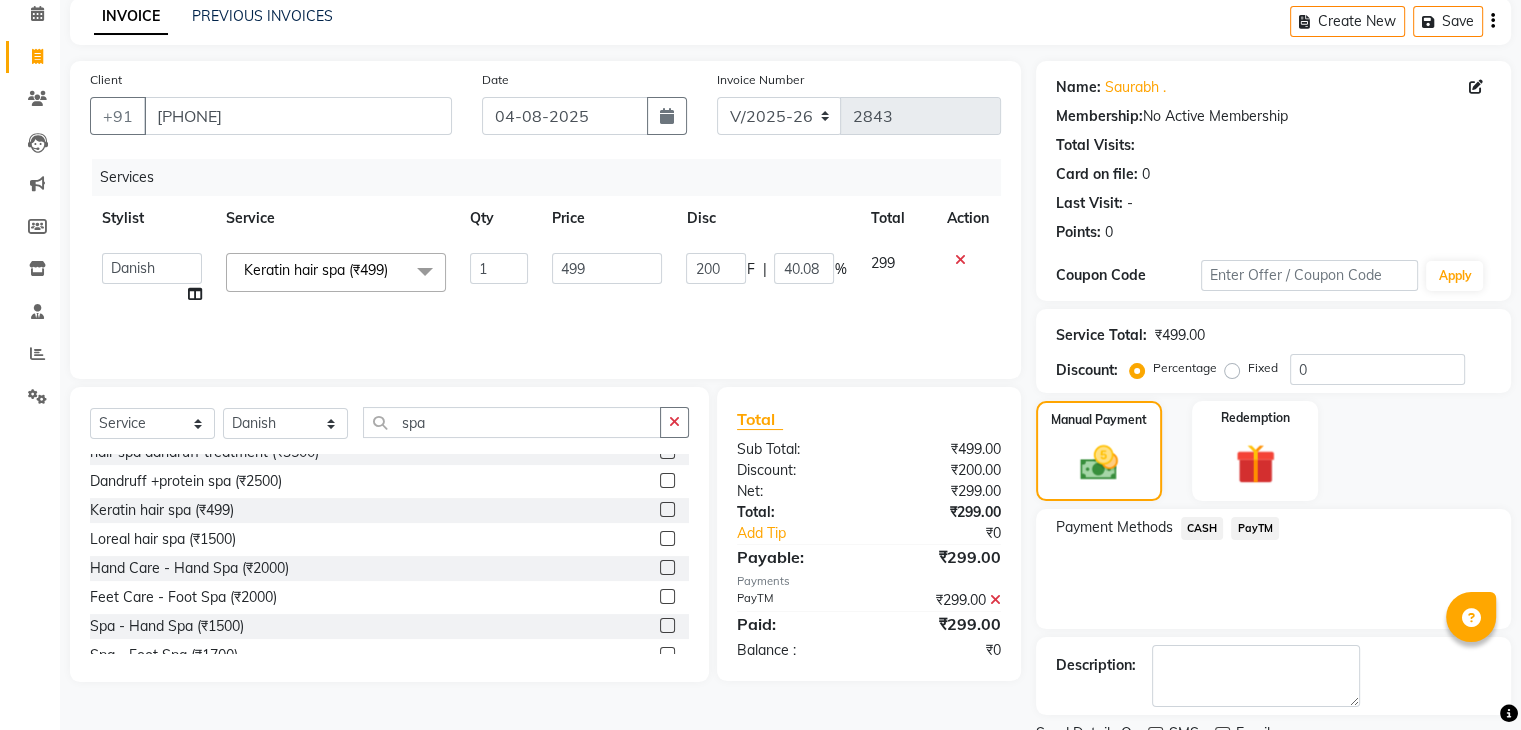 scroll, scrollTop: 171, scrollLeft: 0, axis: vertical 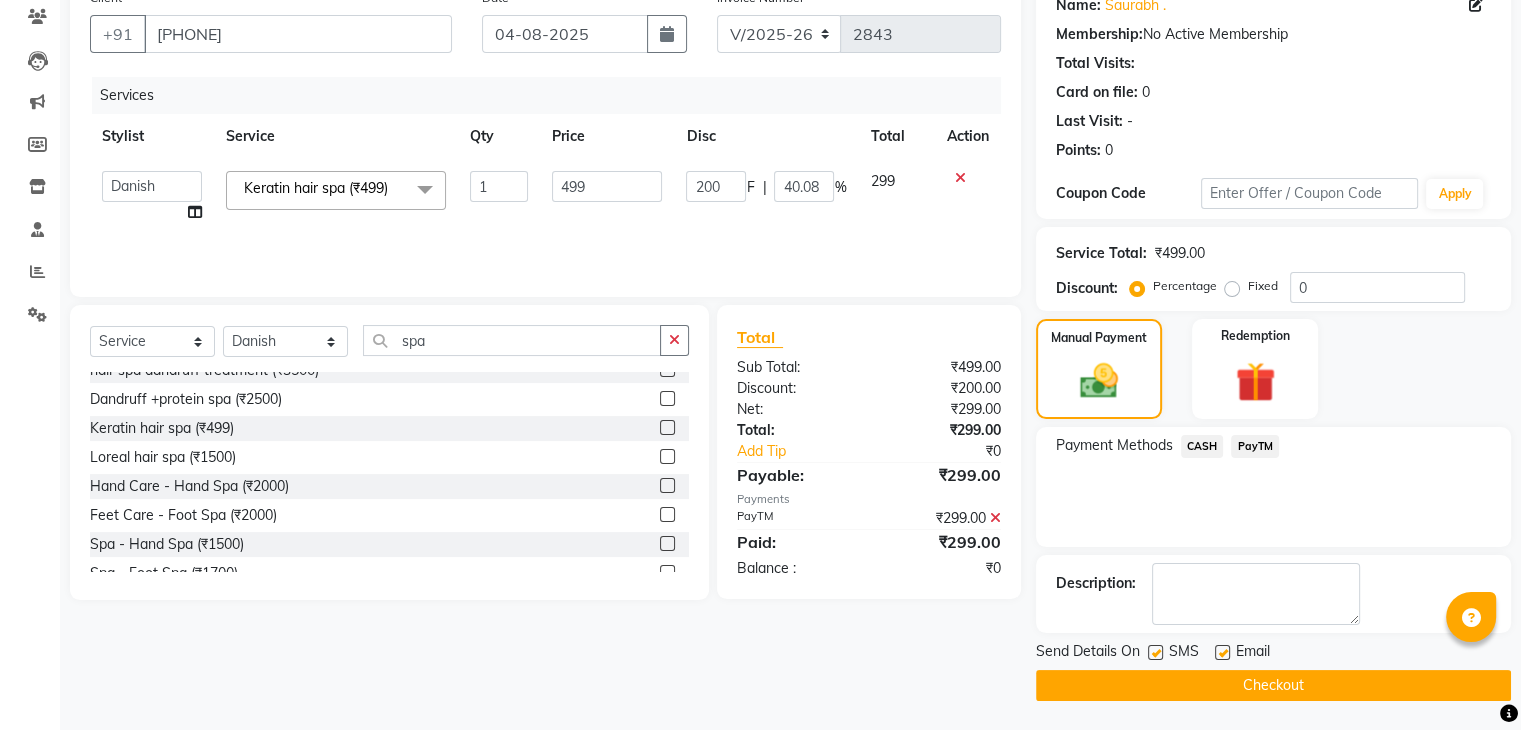 click on "Checkout" 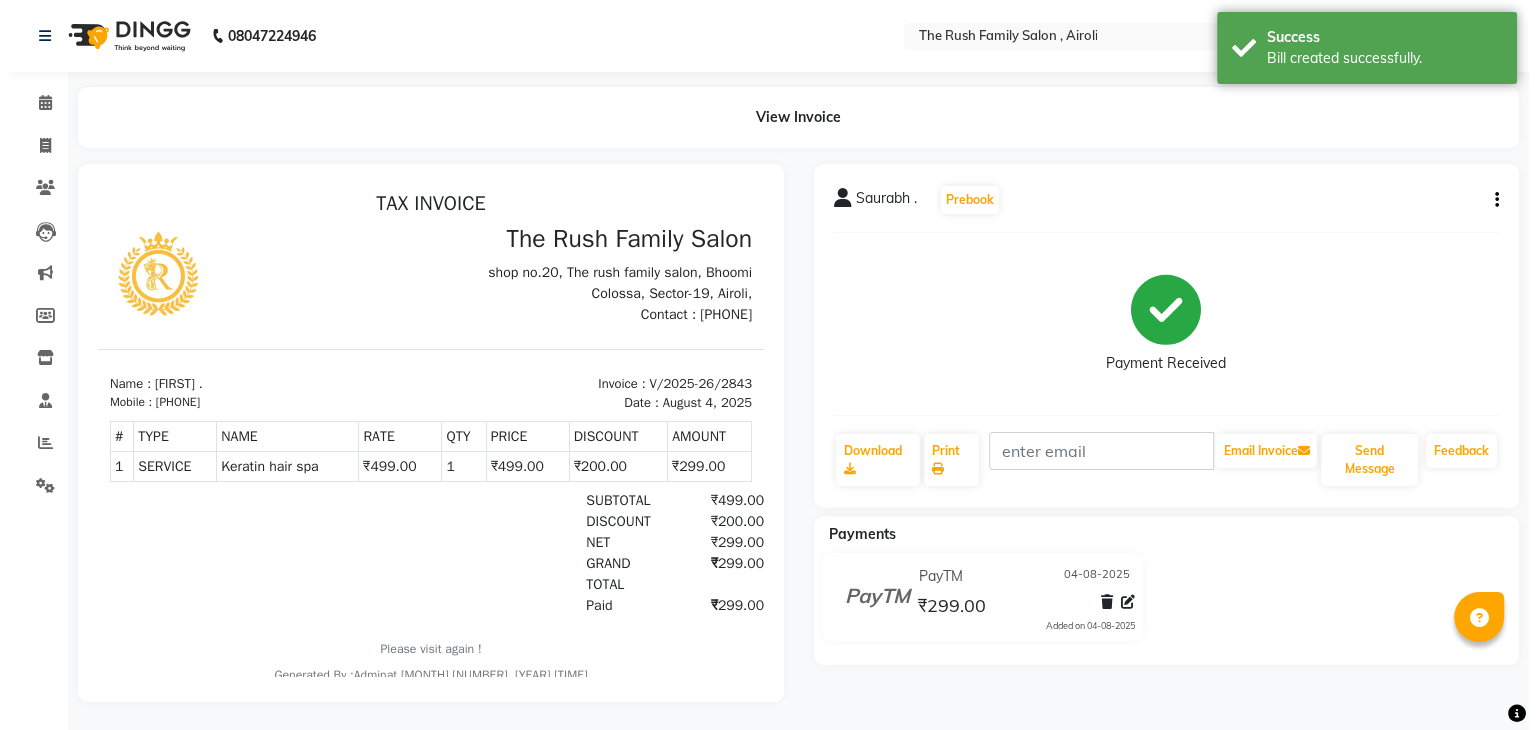 scroll, scrollTop: 0, scrollLeft: 0, axis: both 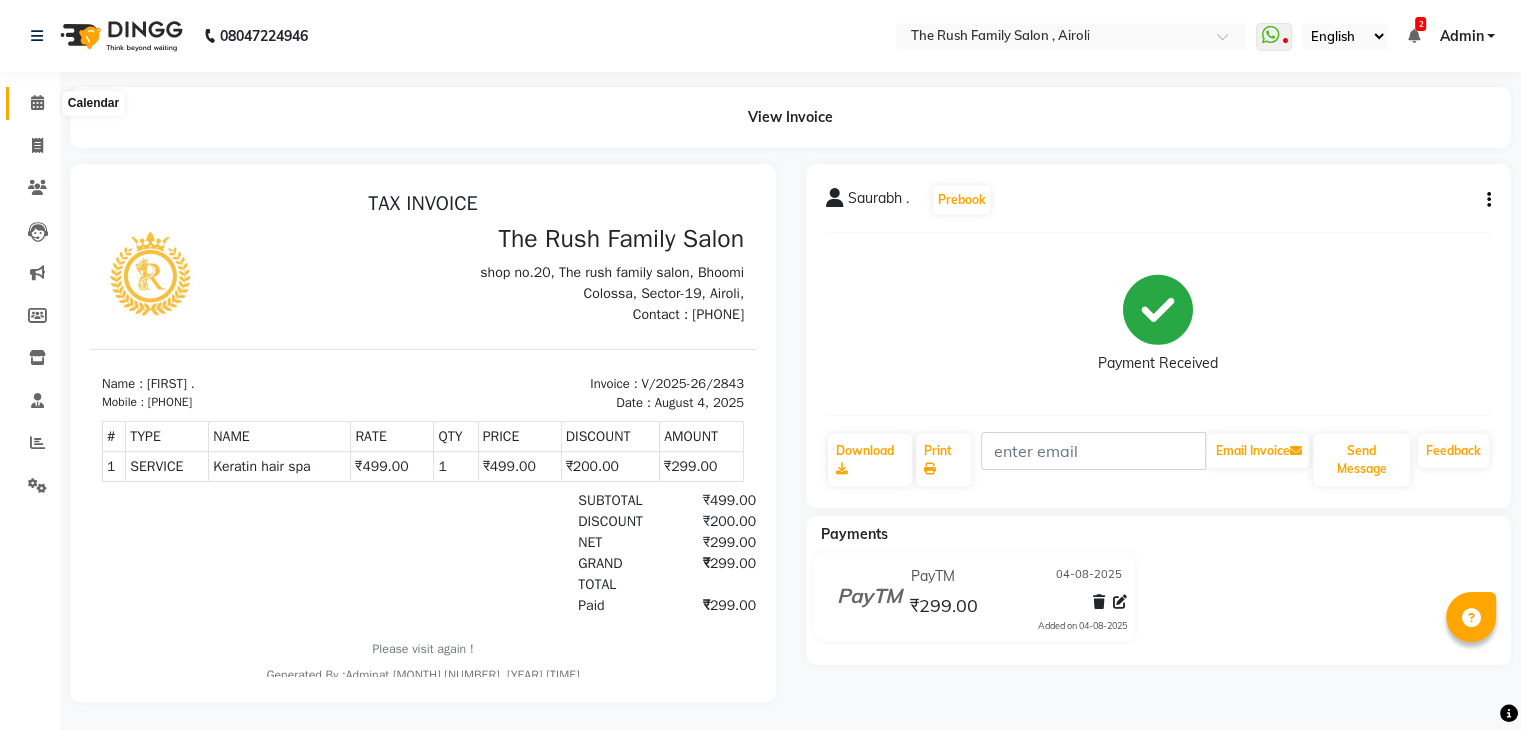 click 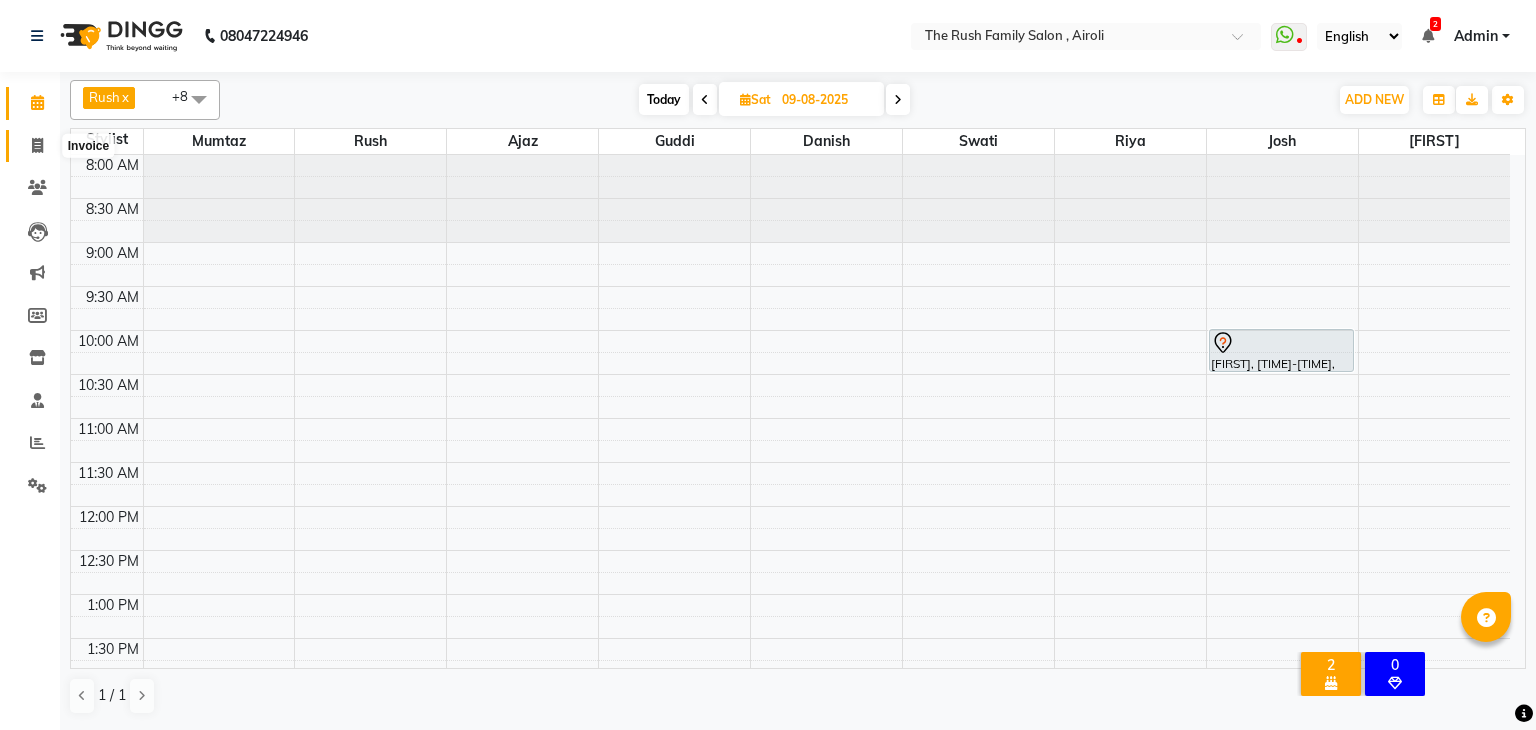 click 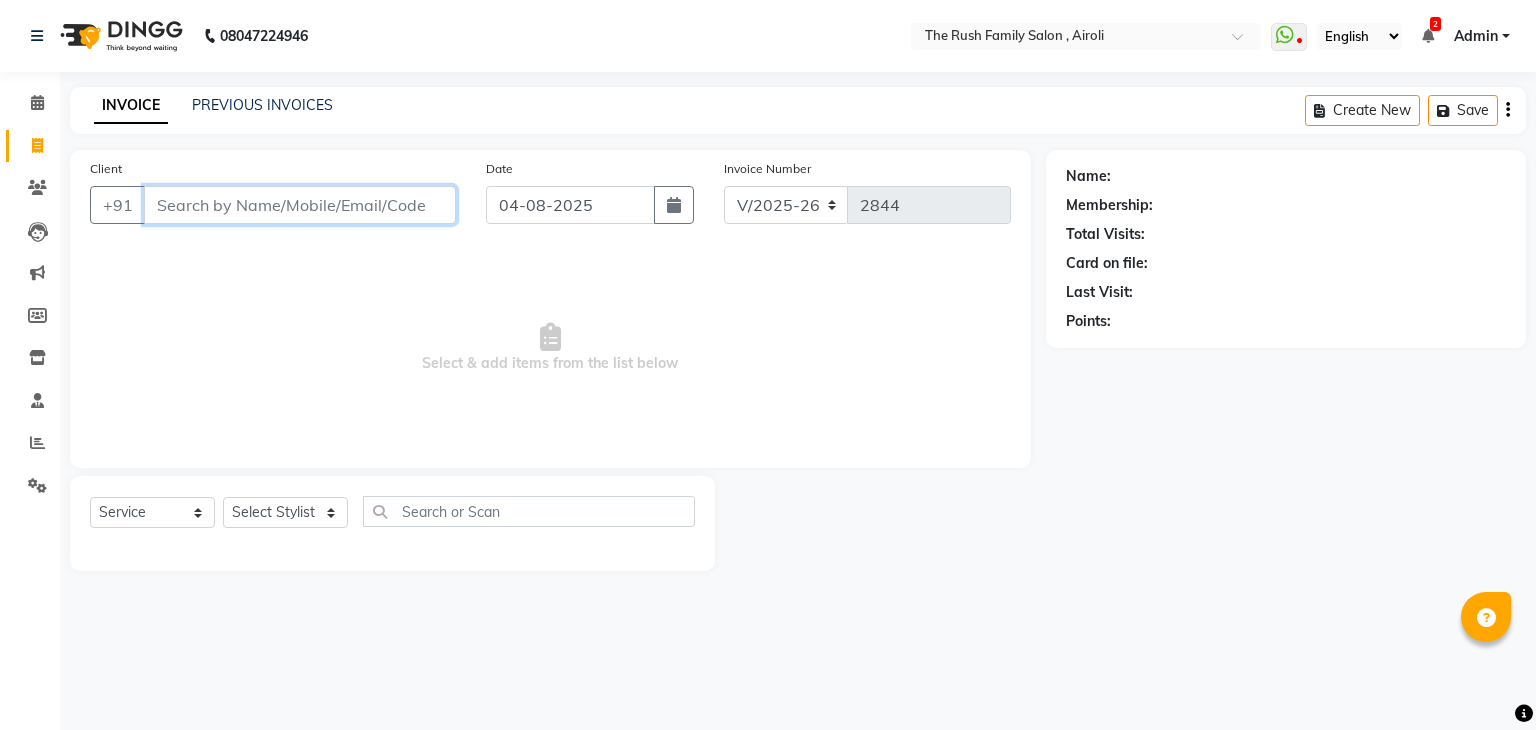 click on "Client" at bounding box center (300, 205) 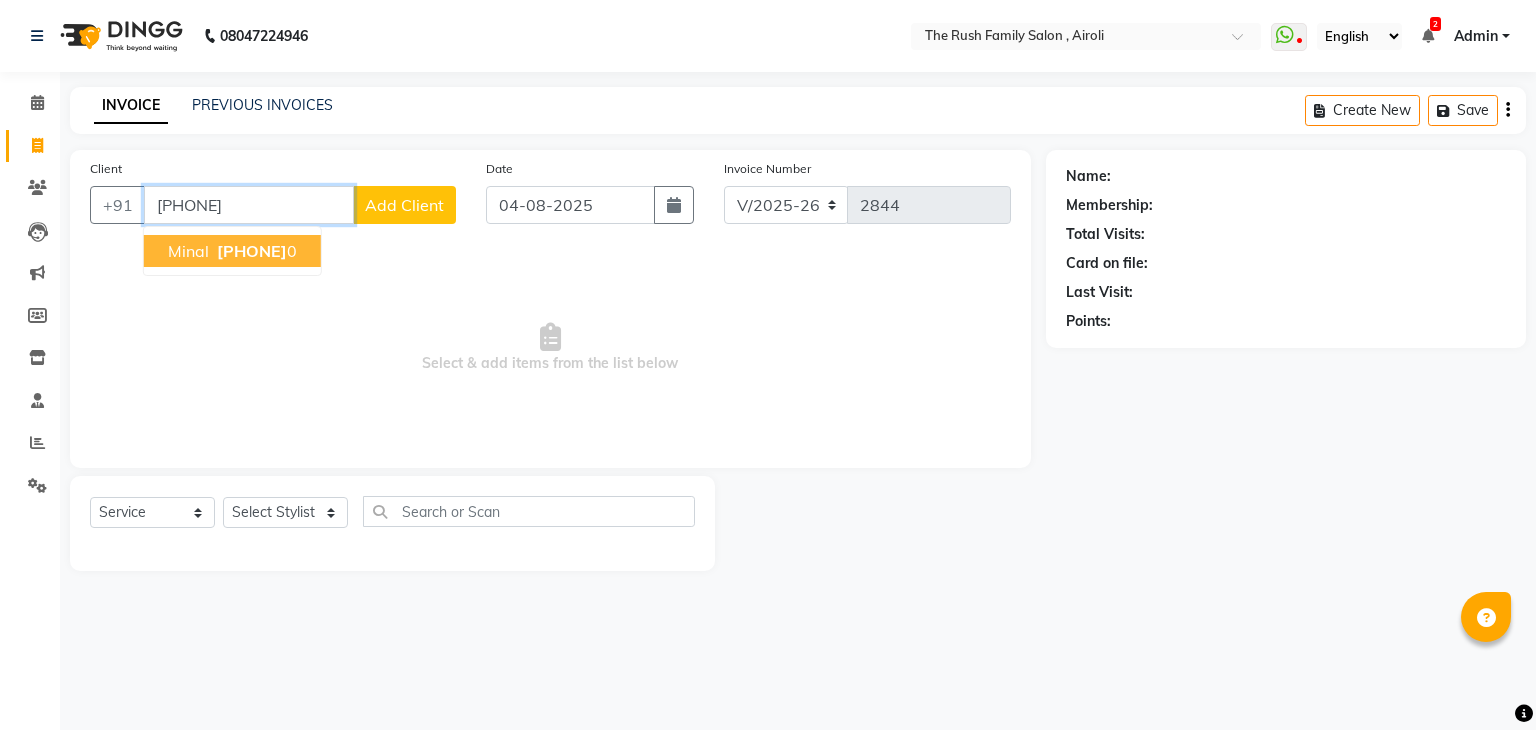 click on "[PHONE]" at bounding box center (252, 251) 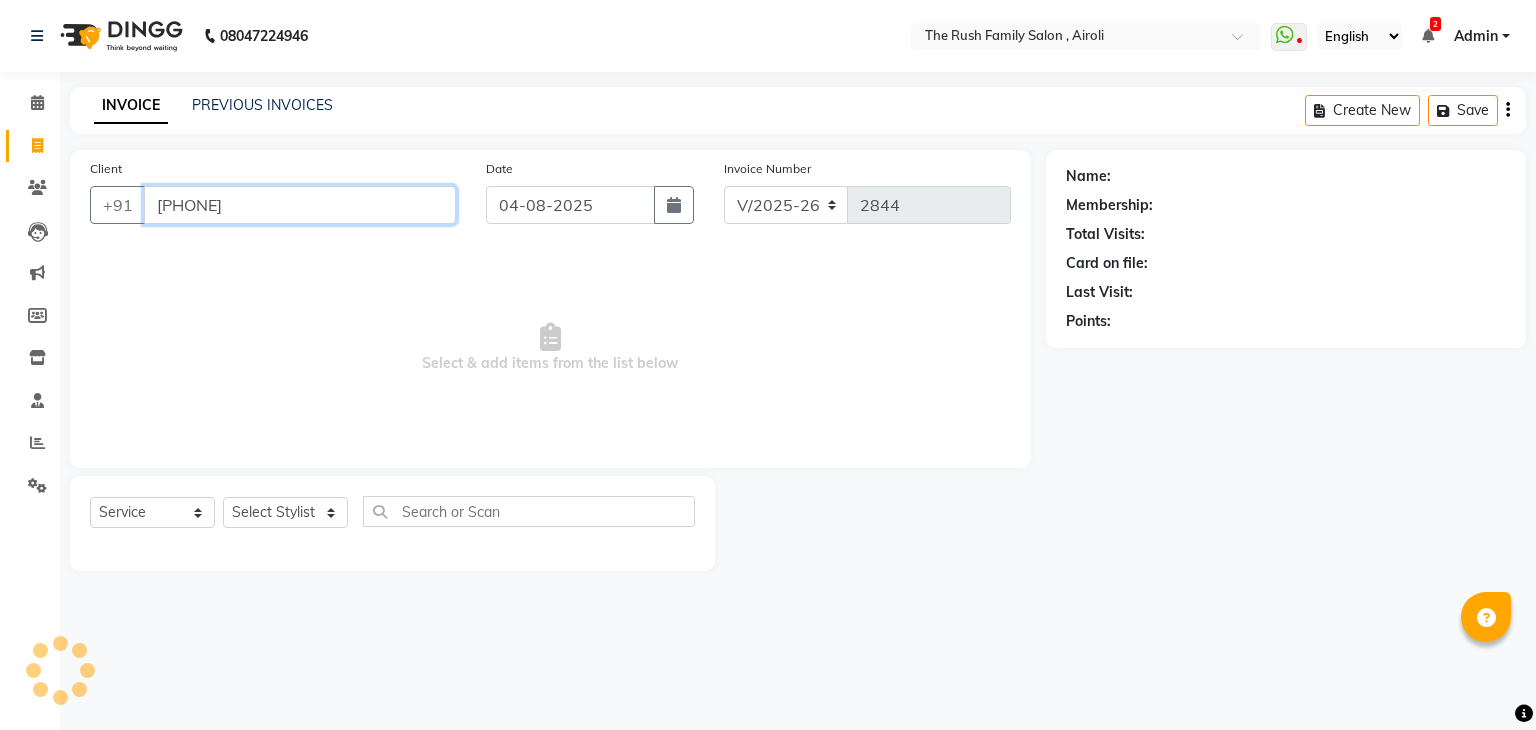 type on "[PHONE]" 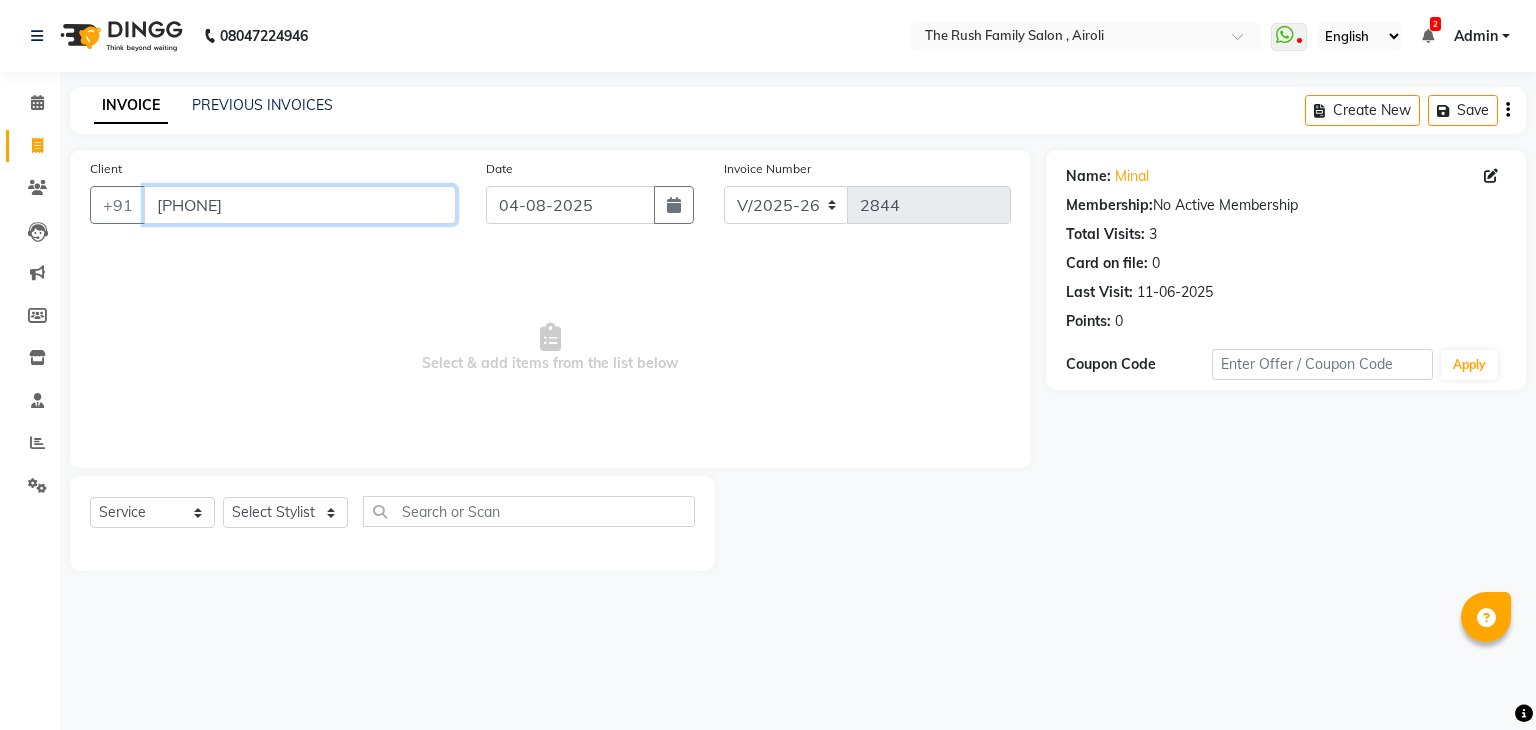 click on "[PHONE]" at bounding box center [300, 205] 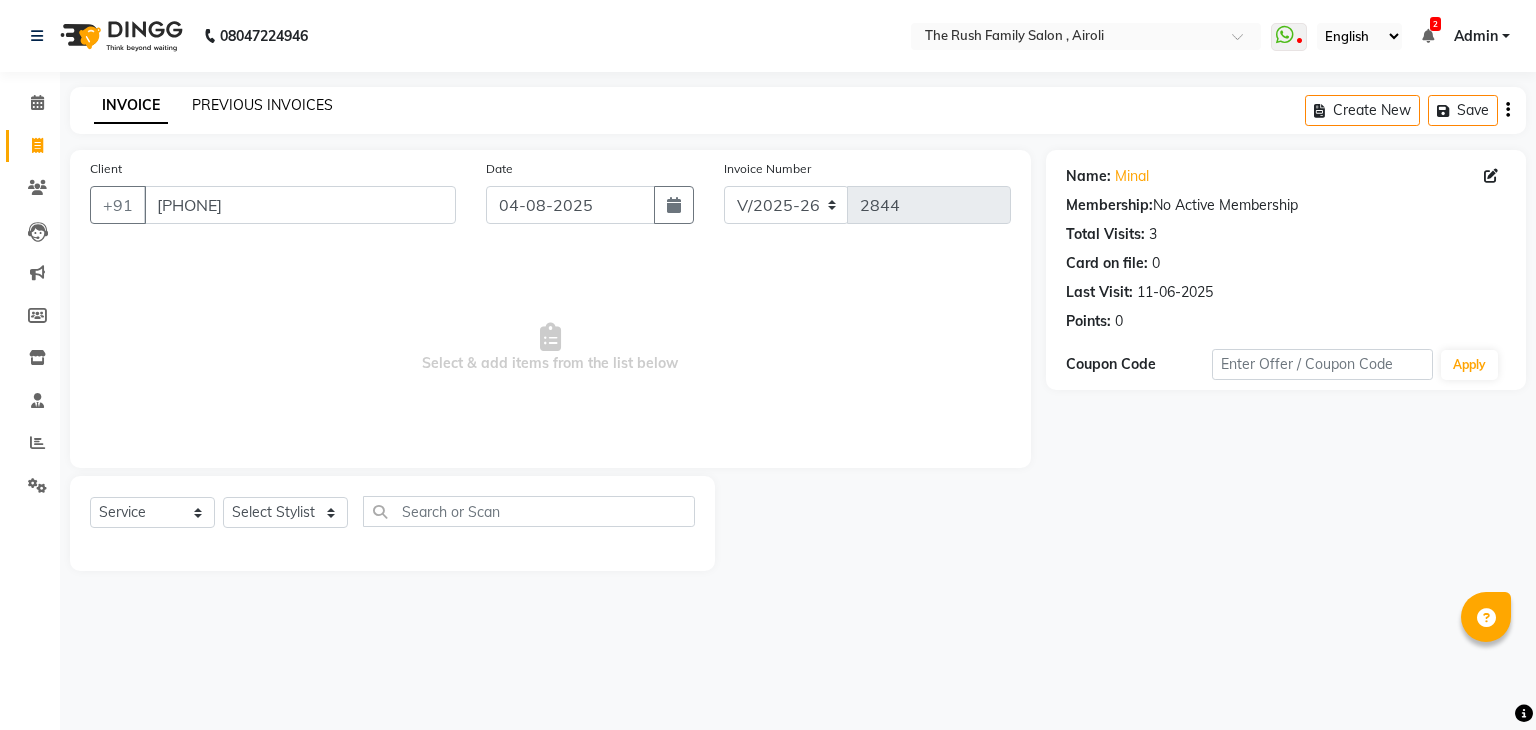 click on "PREVIOUS INVOICES" 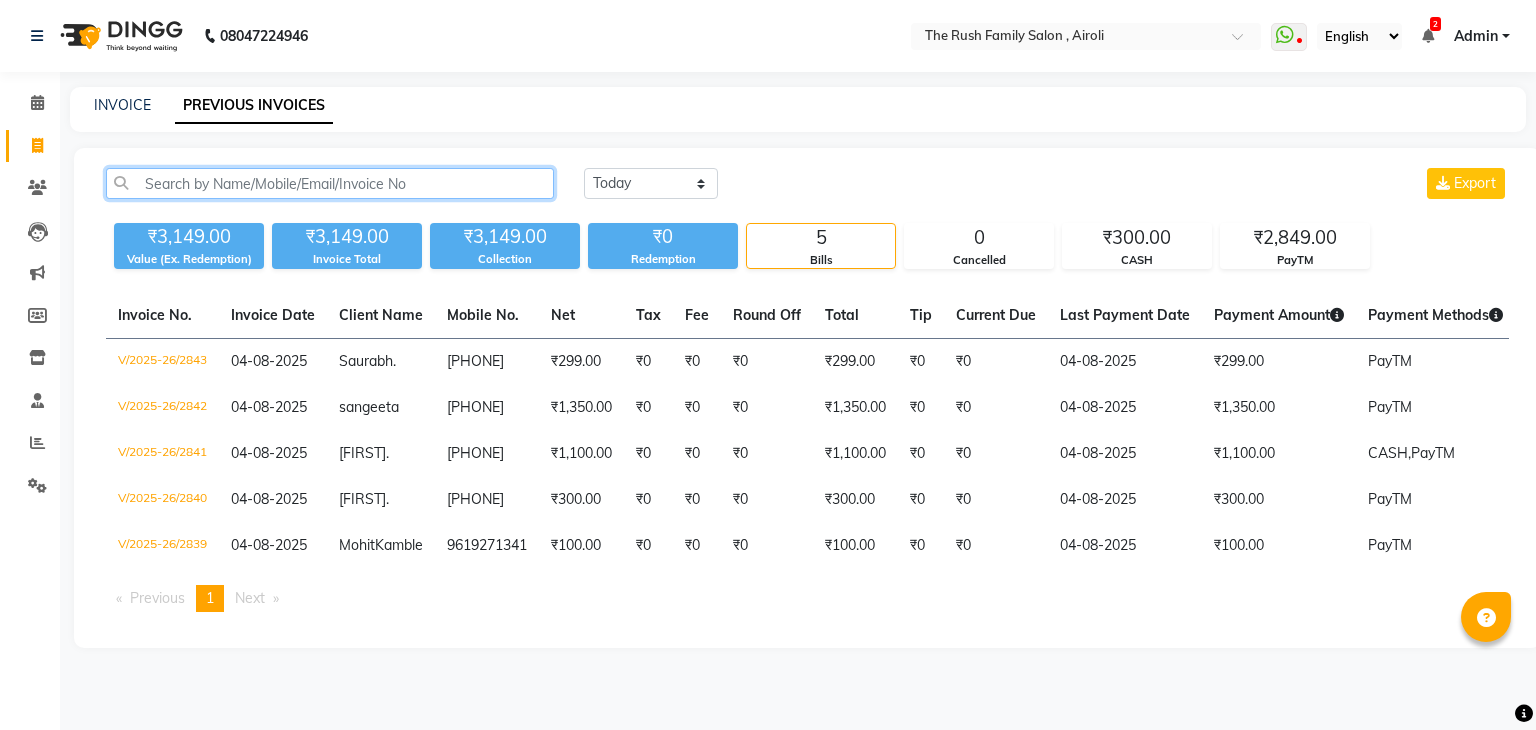 click 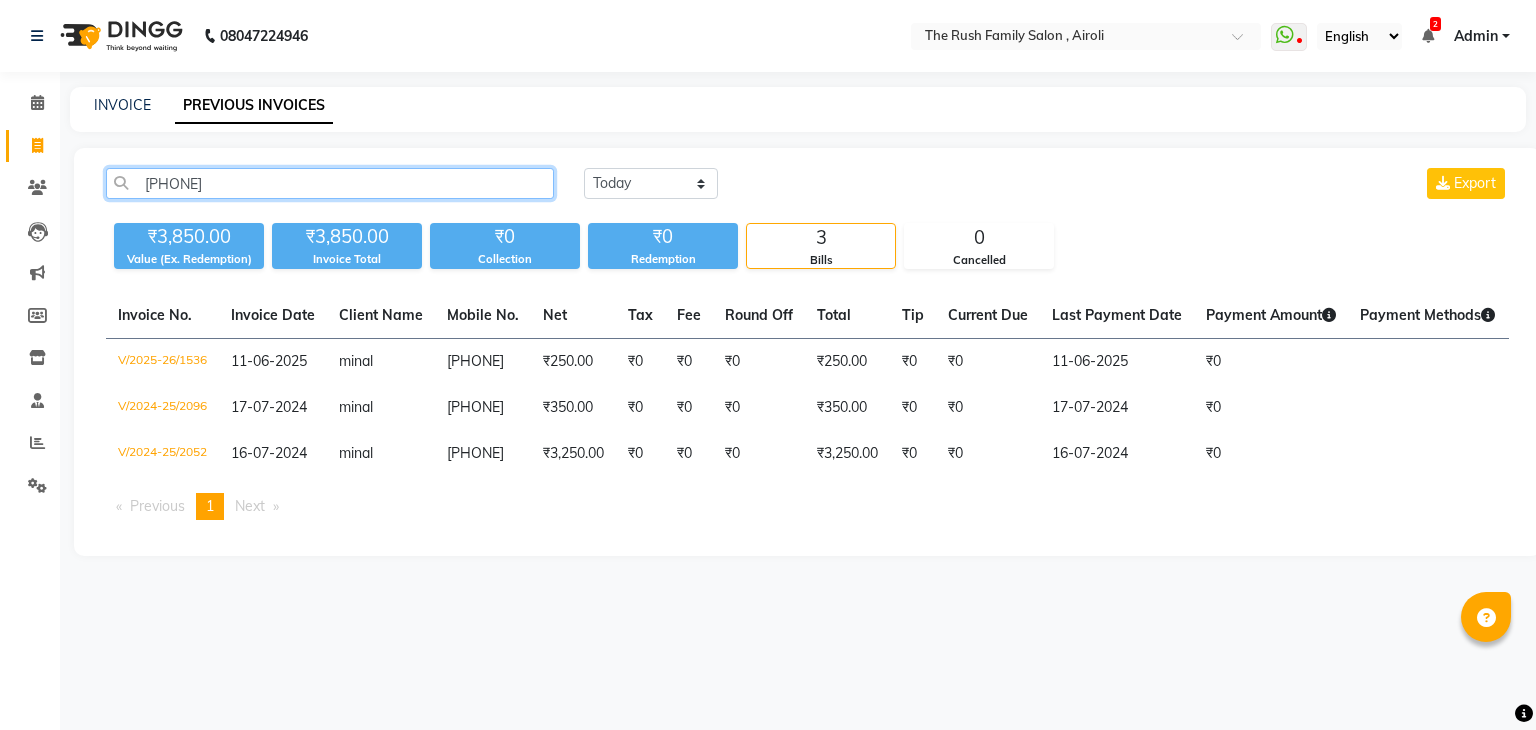 type on "[PHONE]" 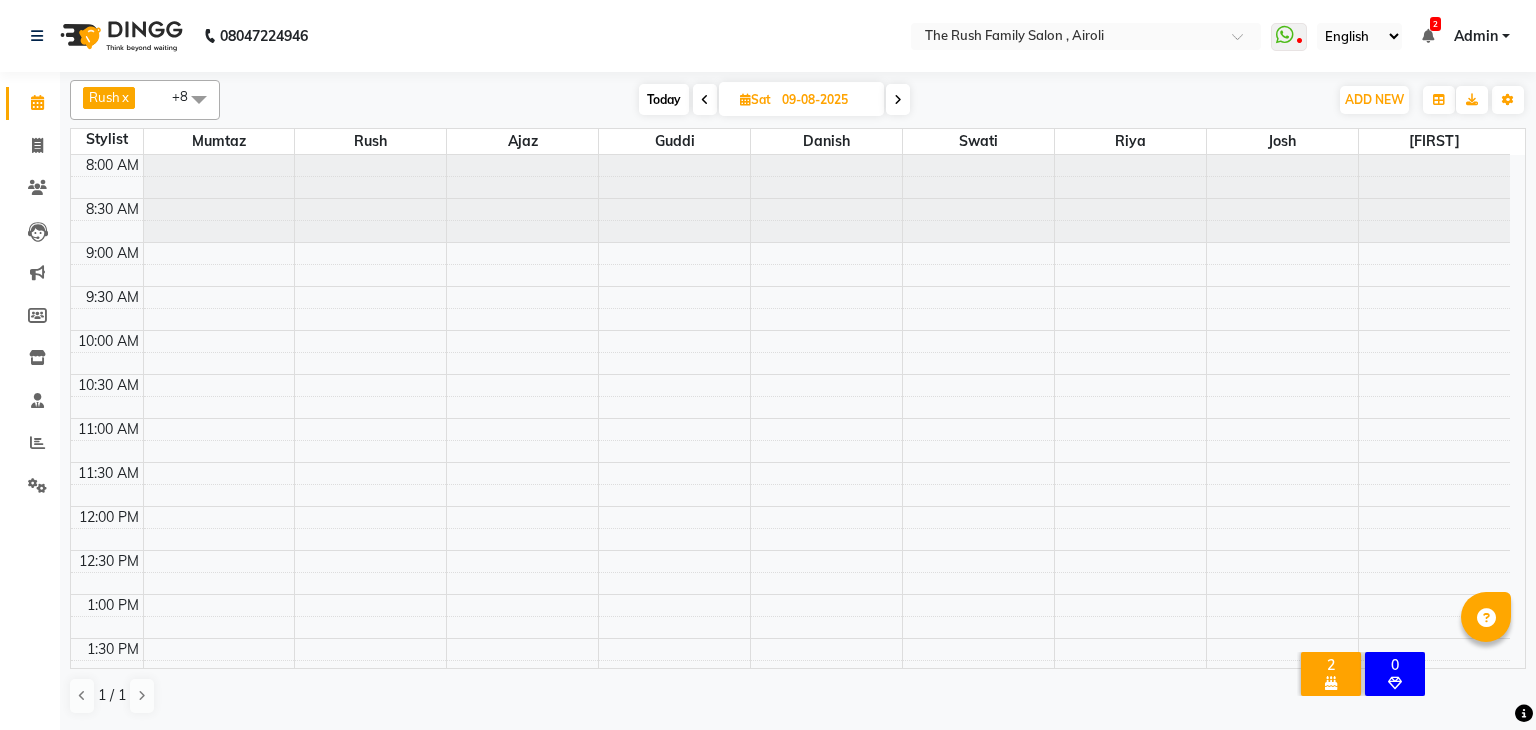 scroll, scrollTop: 0, scrollLeft: 0, axis: both 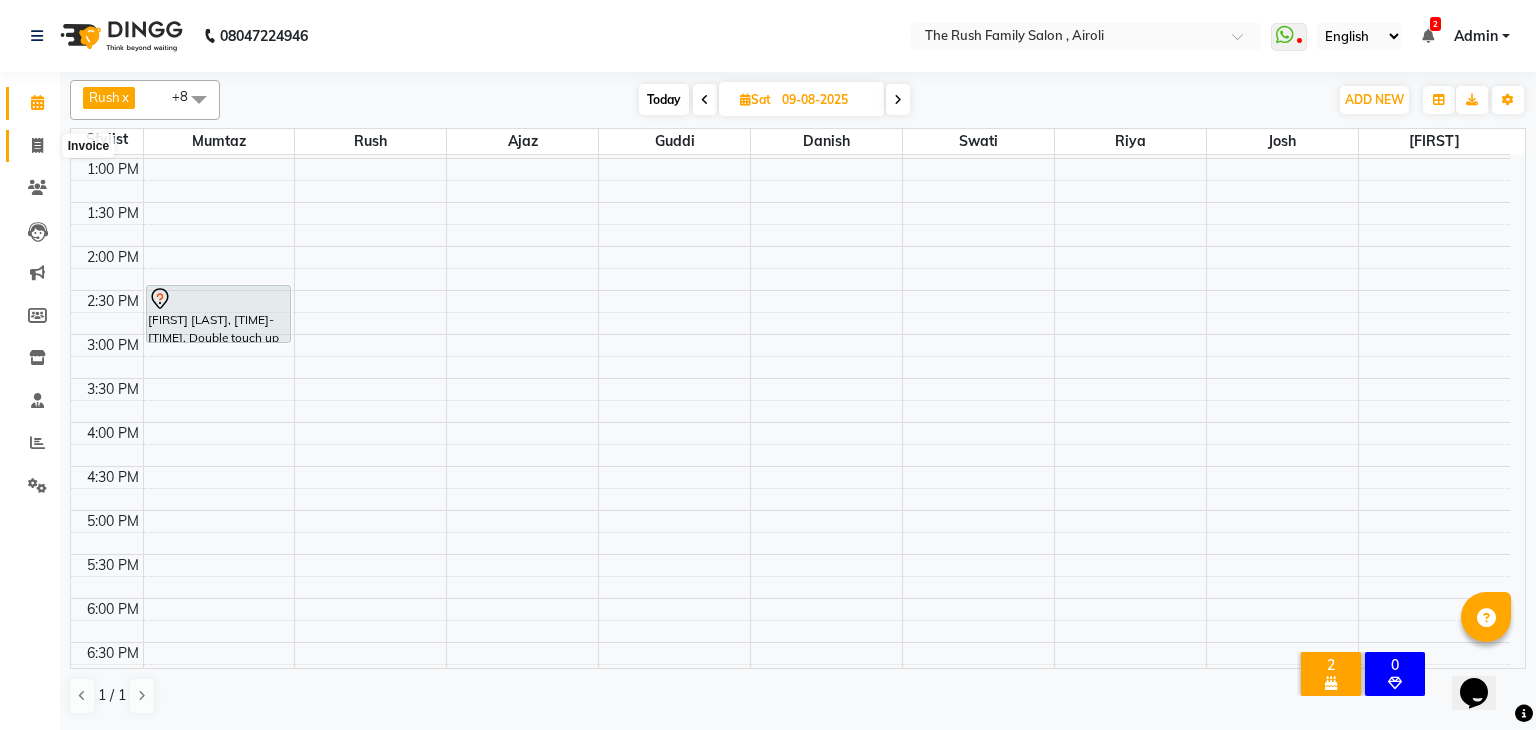 click 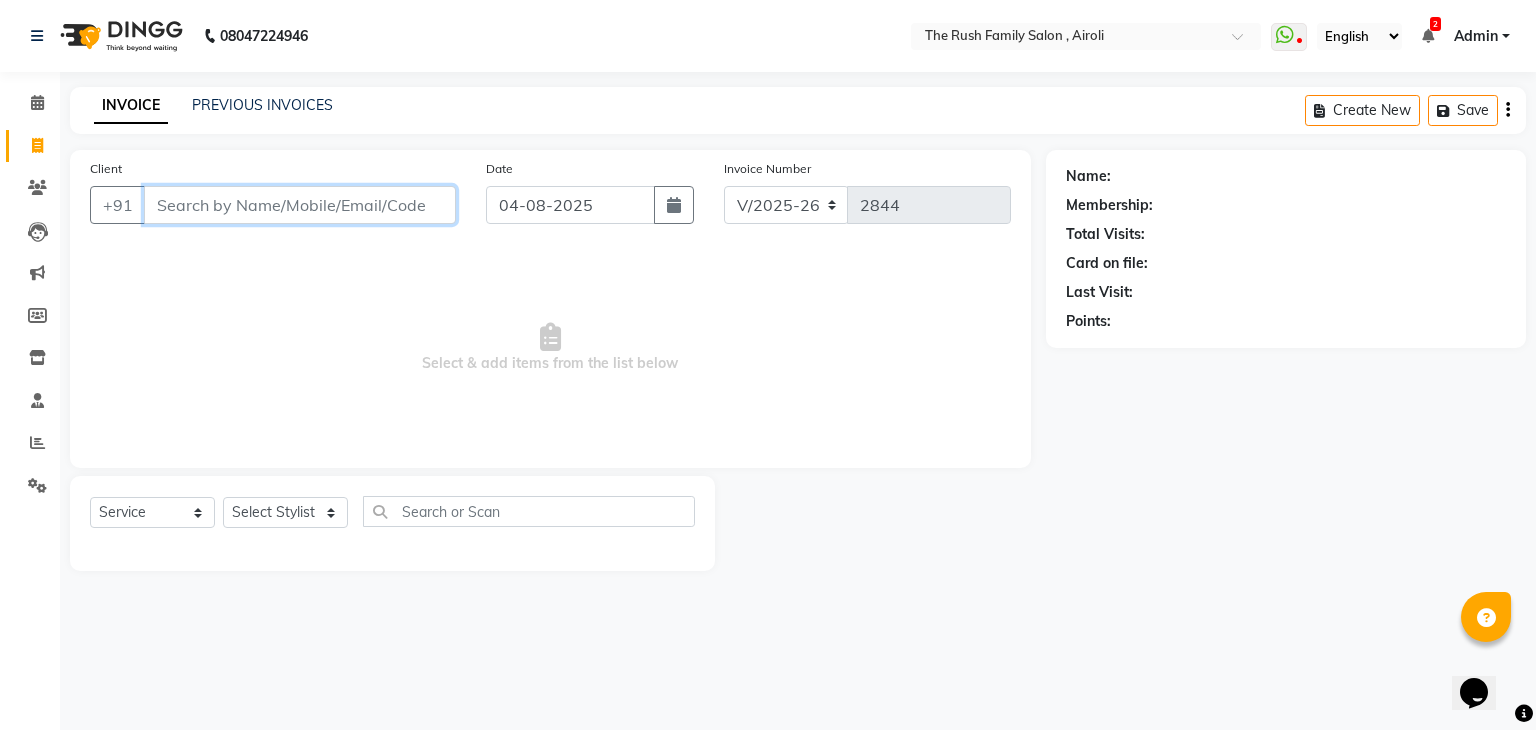 click on "Client" at bounding box center [300, 205] 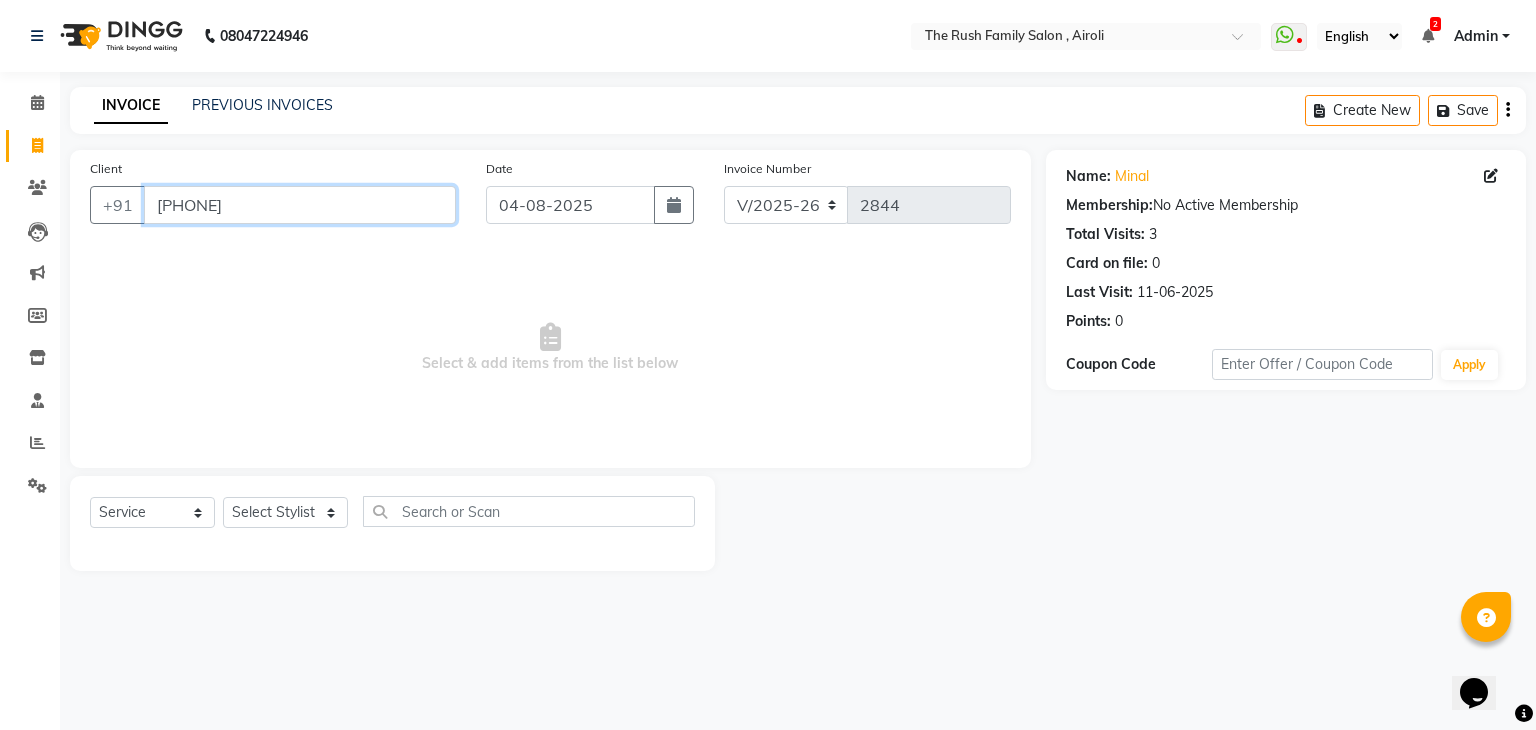 click on "[PHONE]" at bounding box center (300, 205) 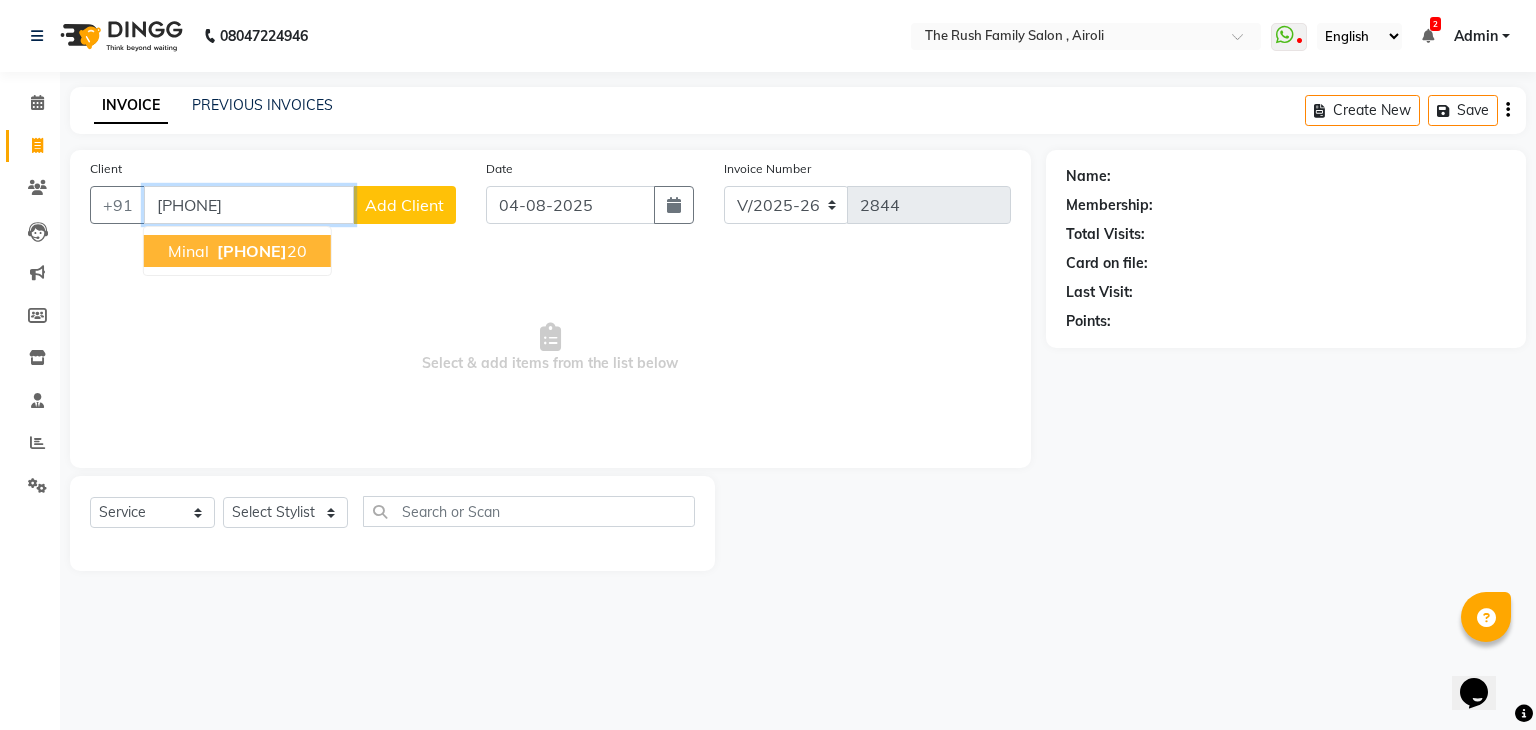 click on "[PHONE]" at bounding box center (252, 251) 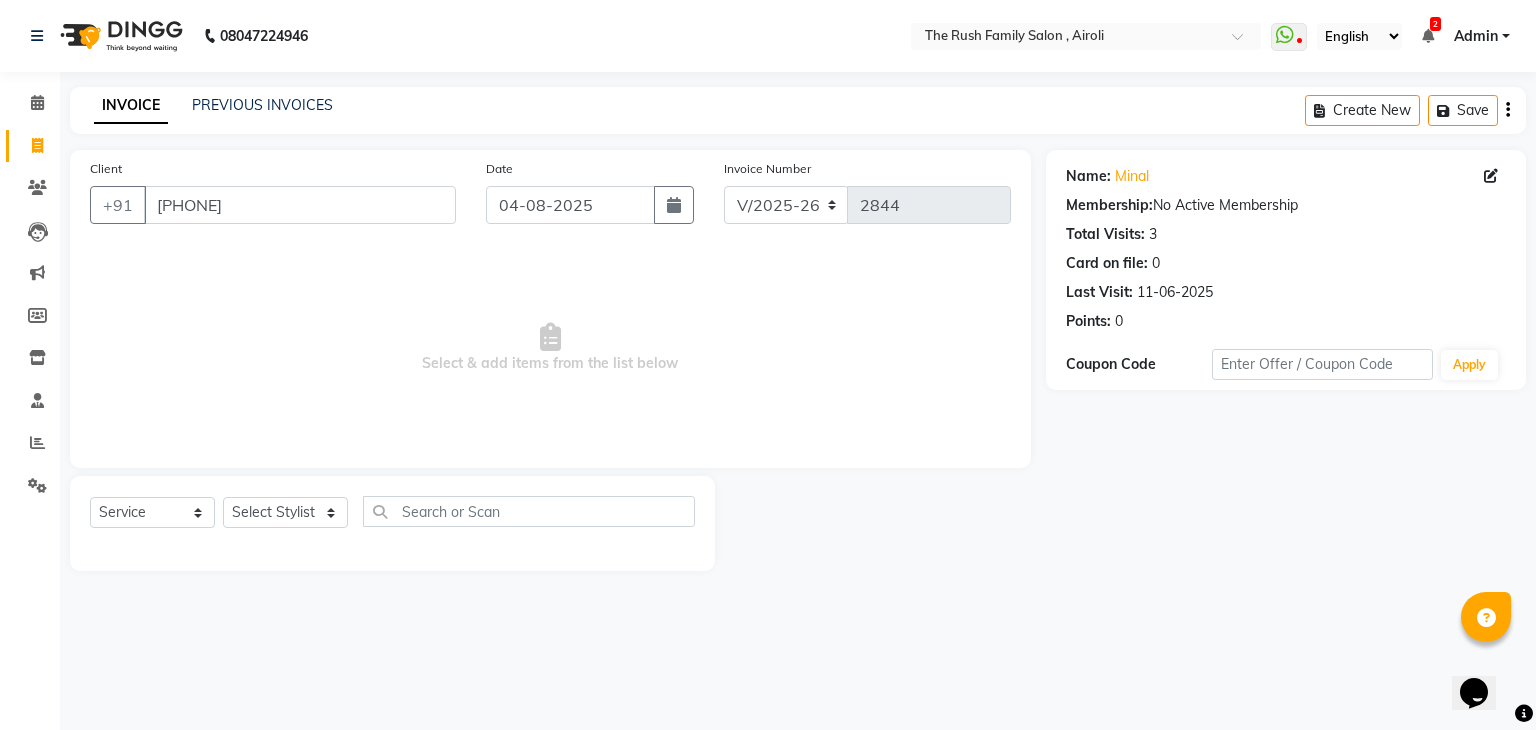 click on "Select  Service  Product  Membership  Package Voucher Prepaid Gift Card  Select Stylist Ajaz Alvira Danish Guddi Jayesh Josh  mumtaz Naeem Neha Riya    Rush Swati" 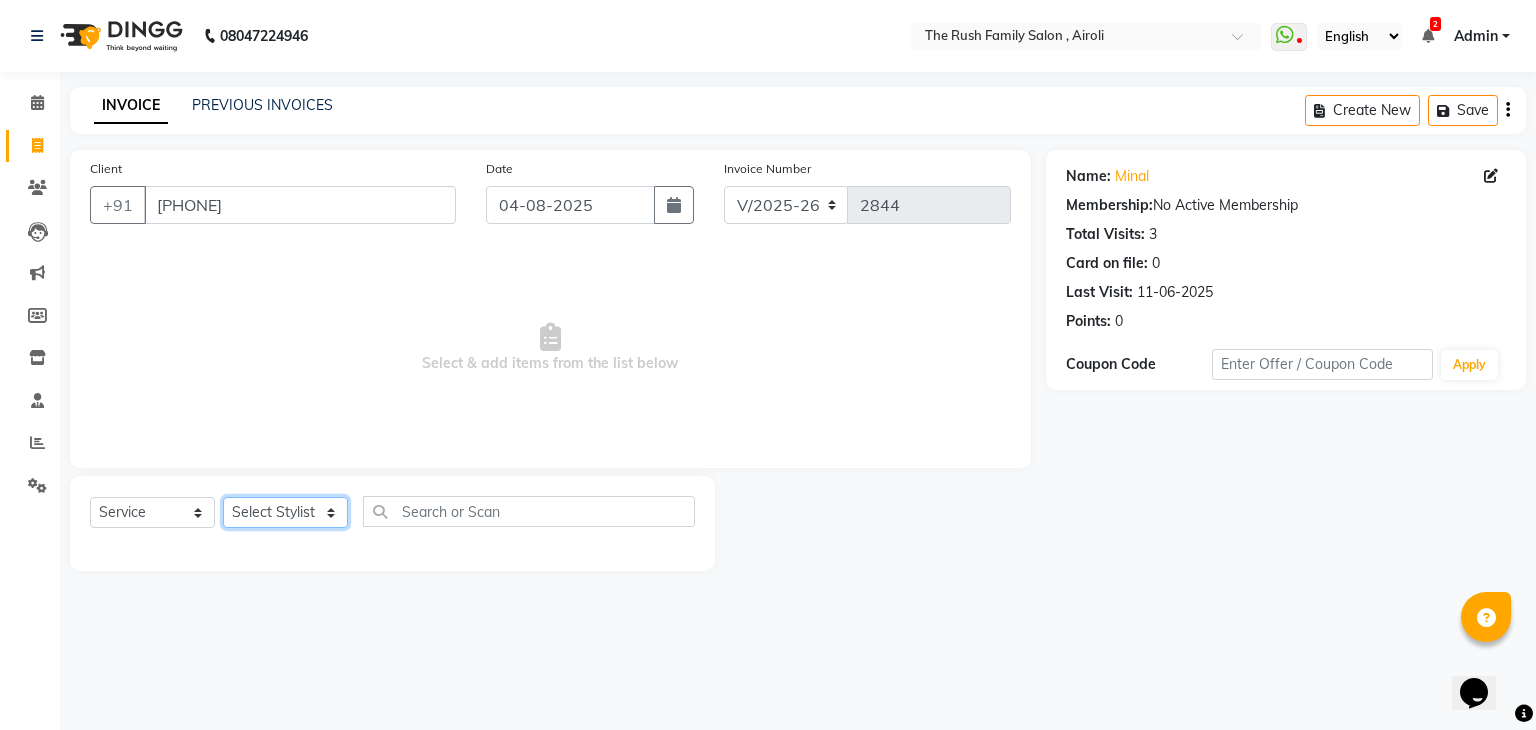click on "Select Stylist Ajaz Alvira Danish Guddi Jayesh Josh  mumtaz Naeem Neha Riya    Rush Swati" 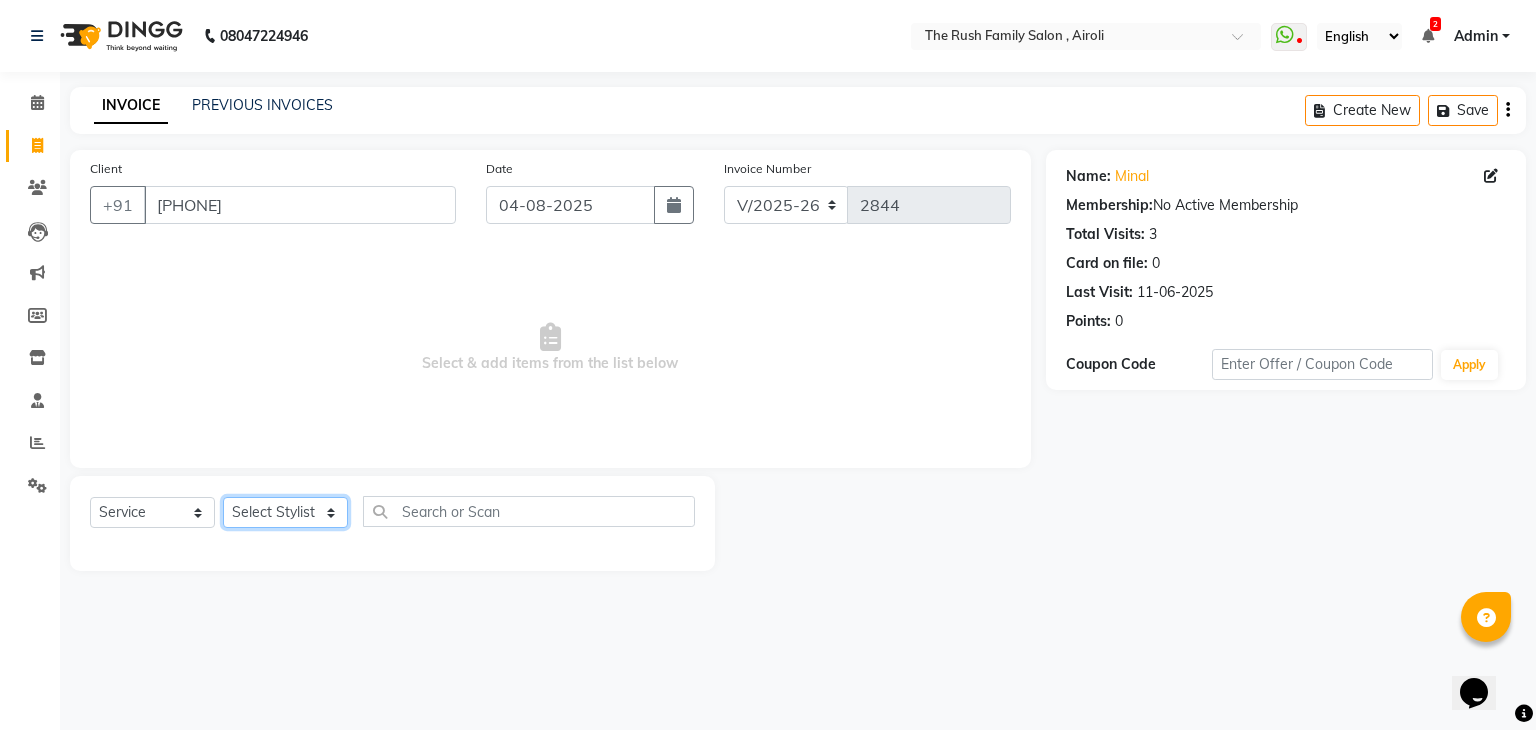 select on "87162" 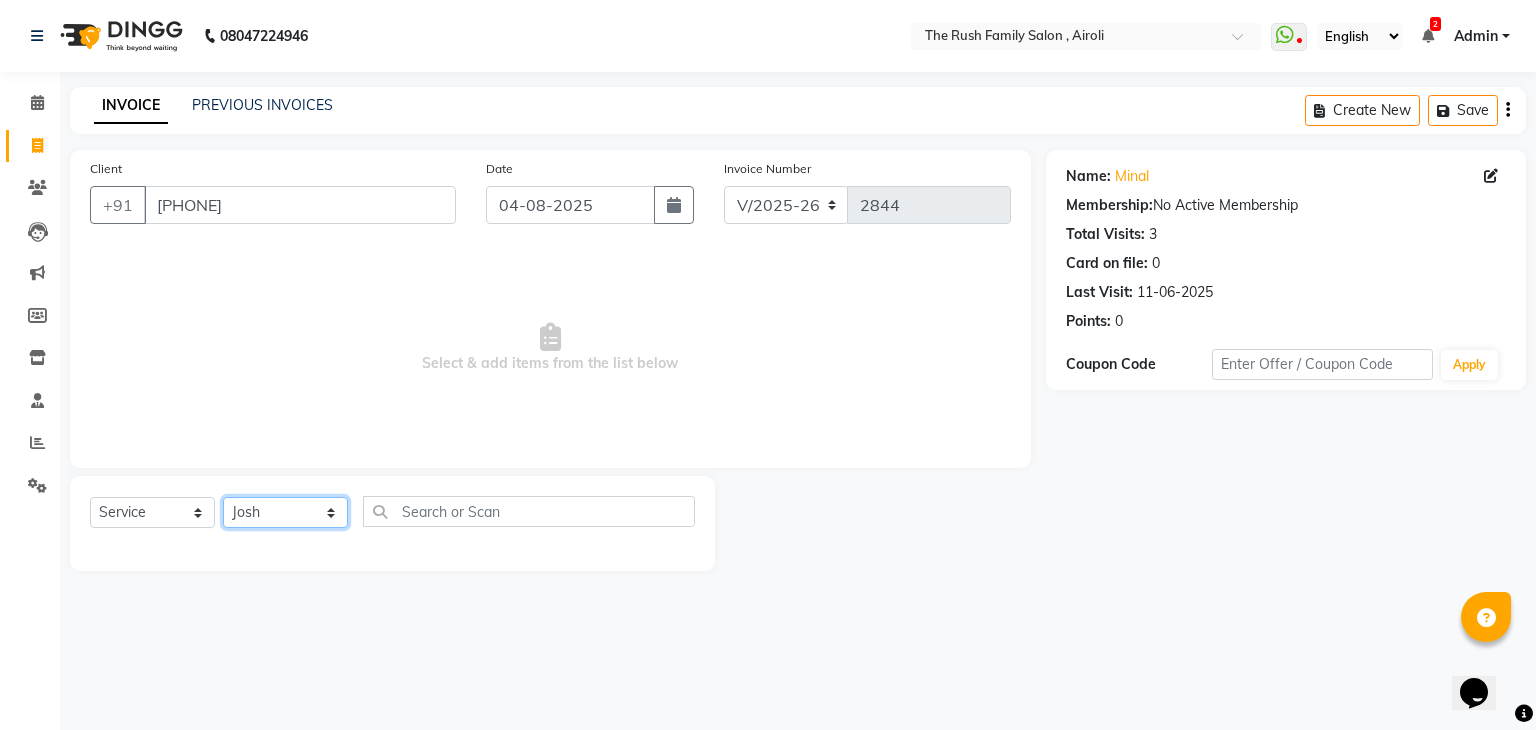 click on "Select Stylist Ajaz Alvira Danish Guddi Jayesh Josh  mumtaz Naeem Neha Riya    Rush Swati" 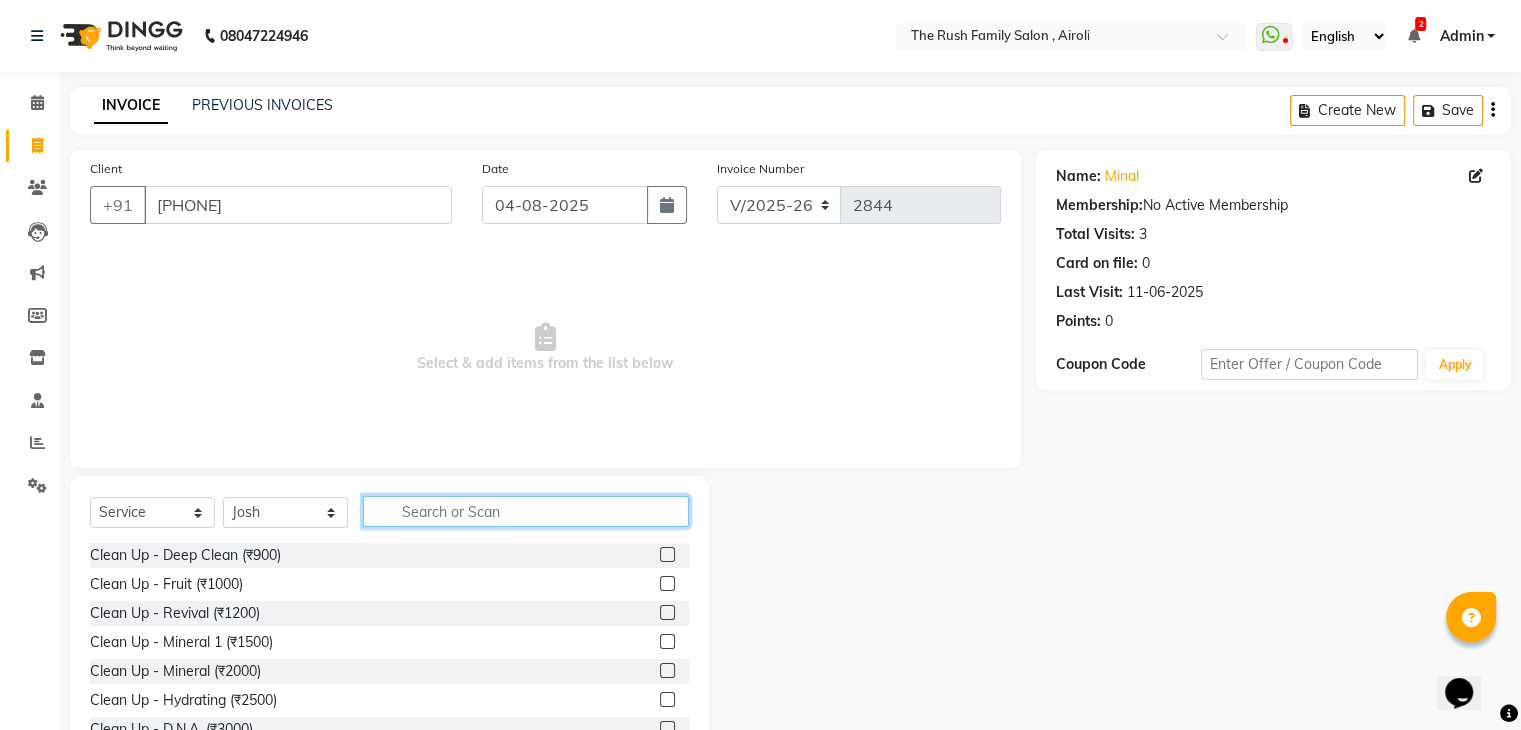 click 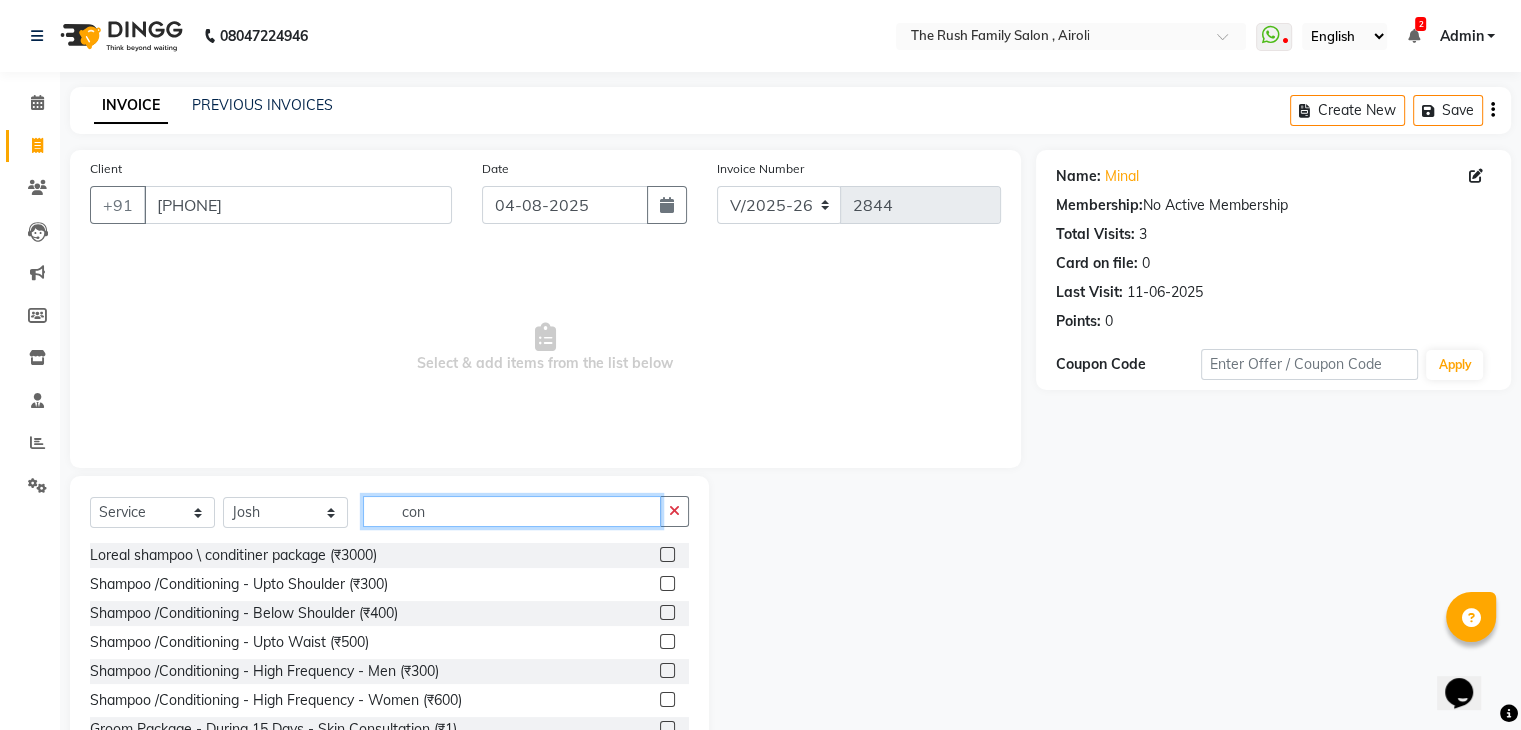 type on "con" 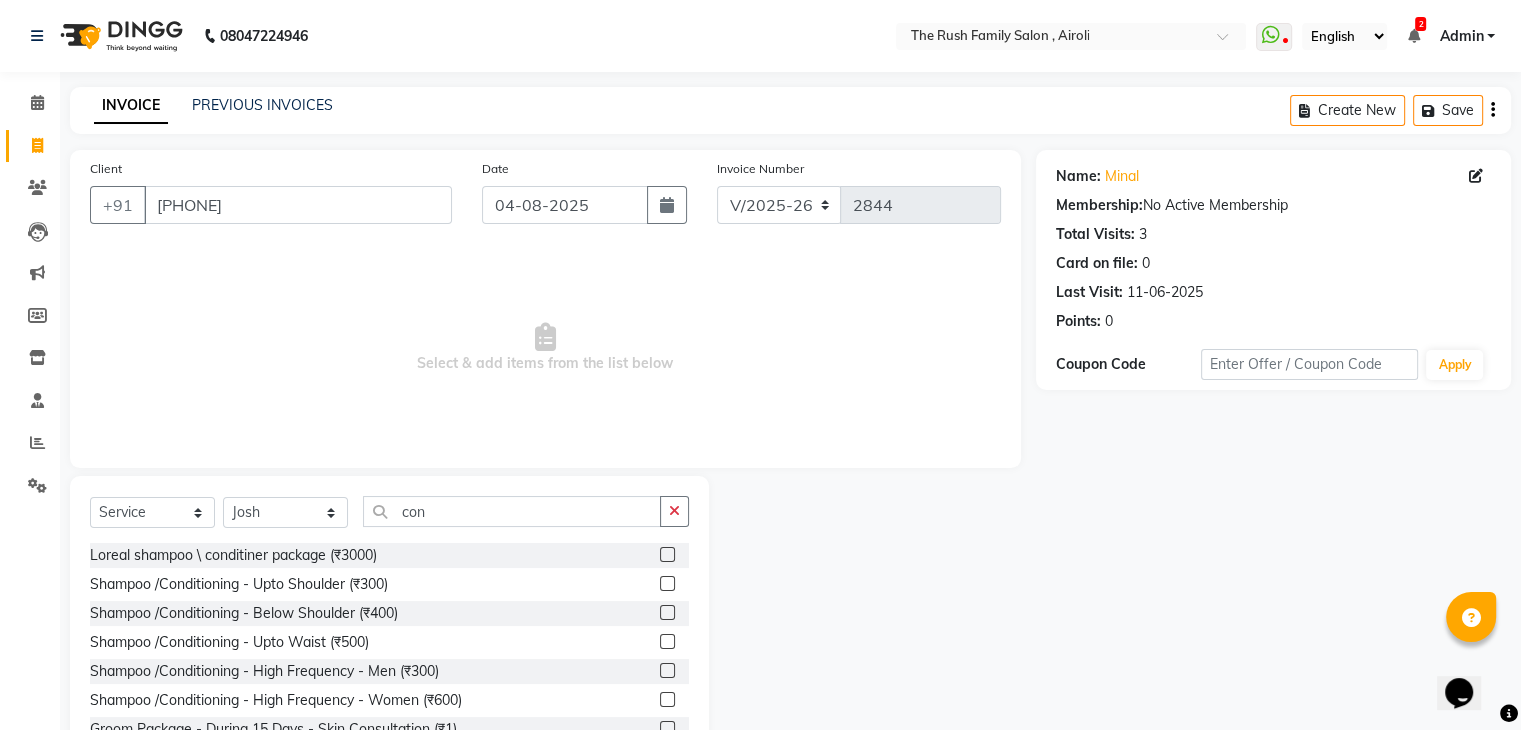click 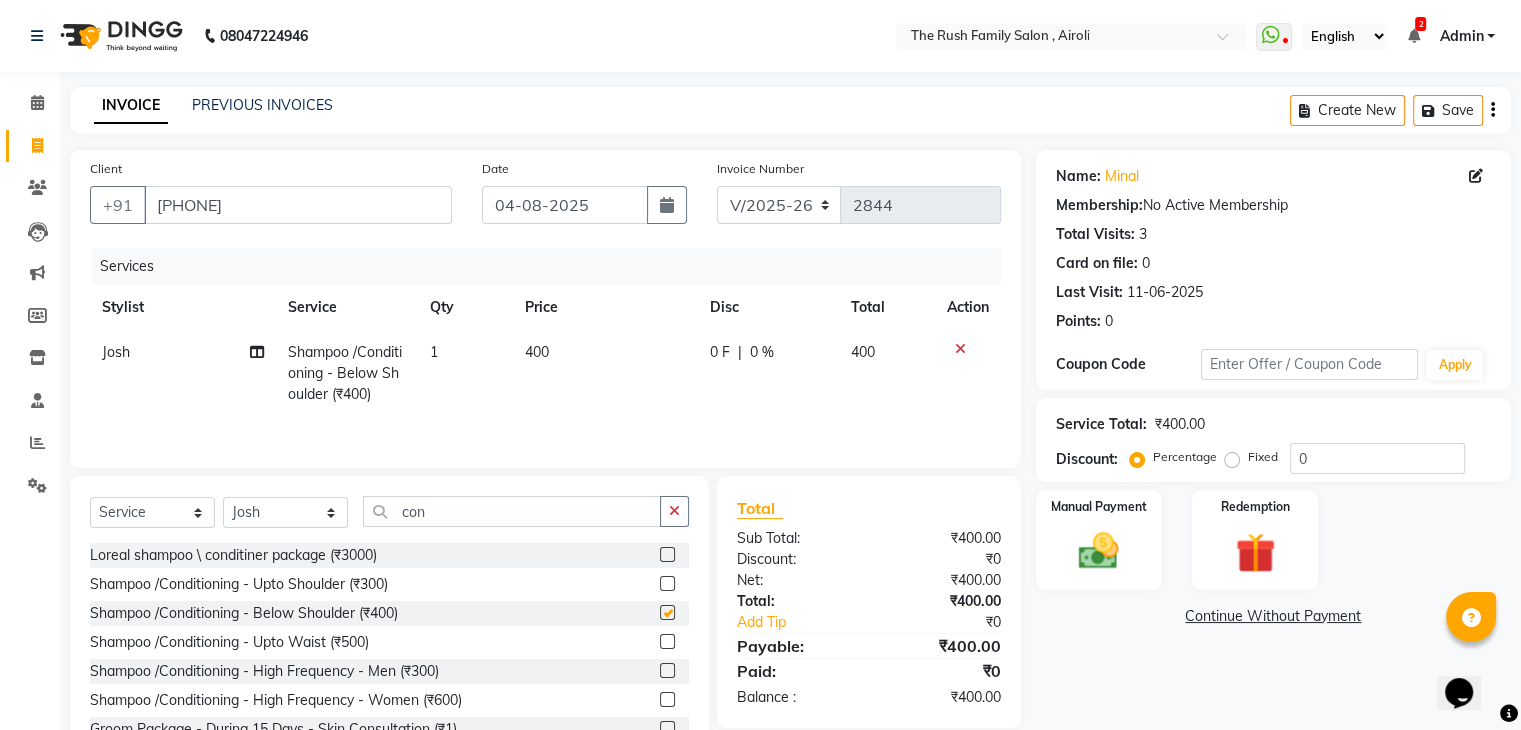 click 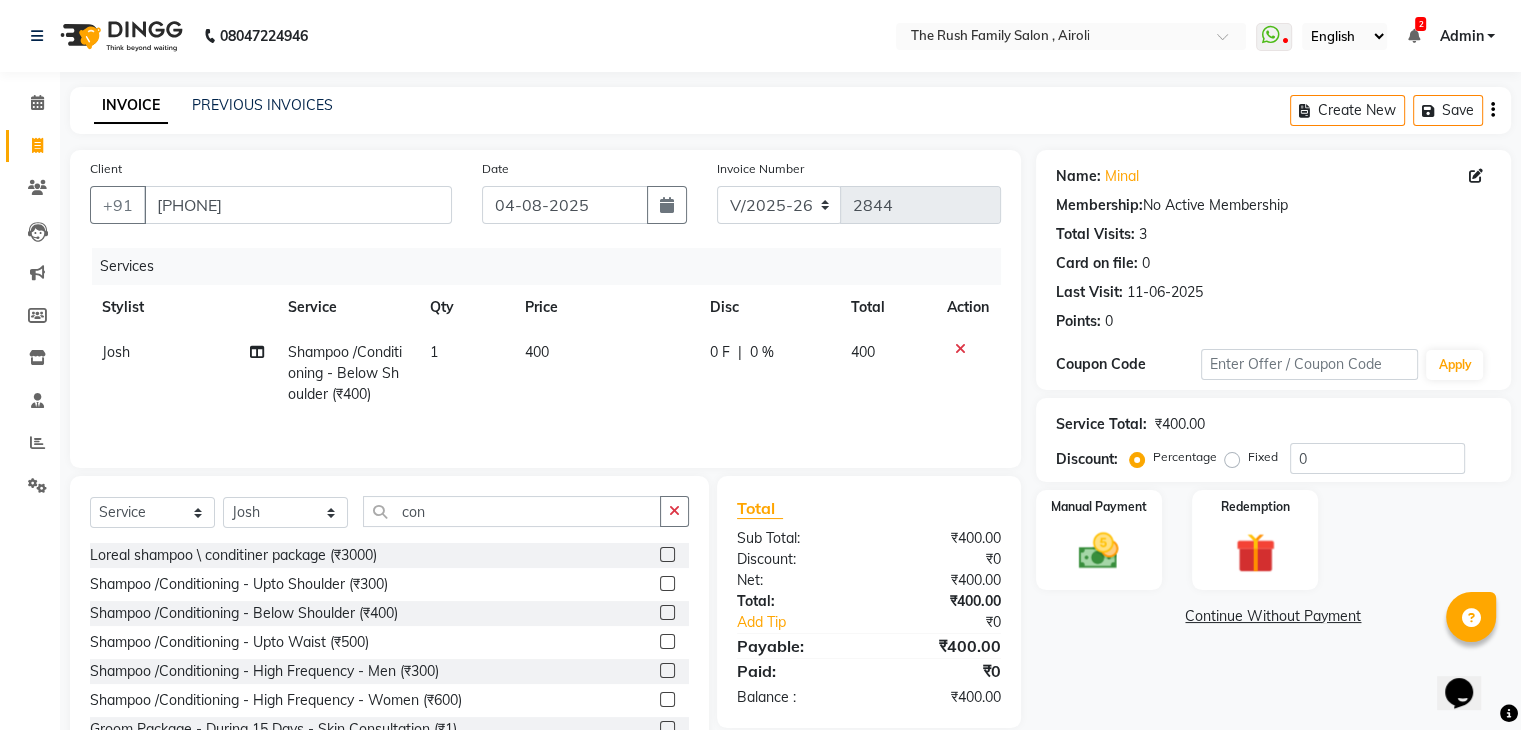 click 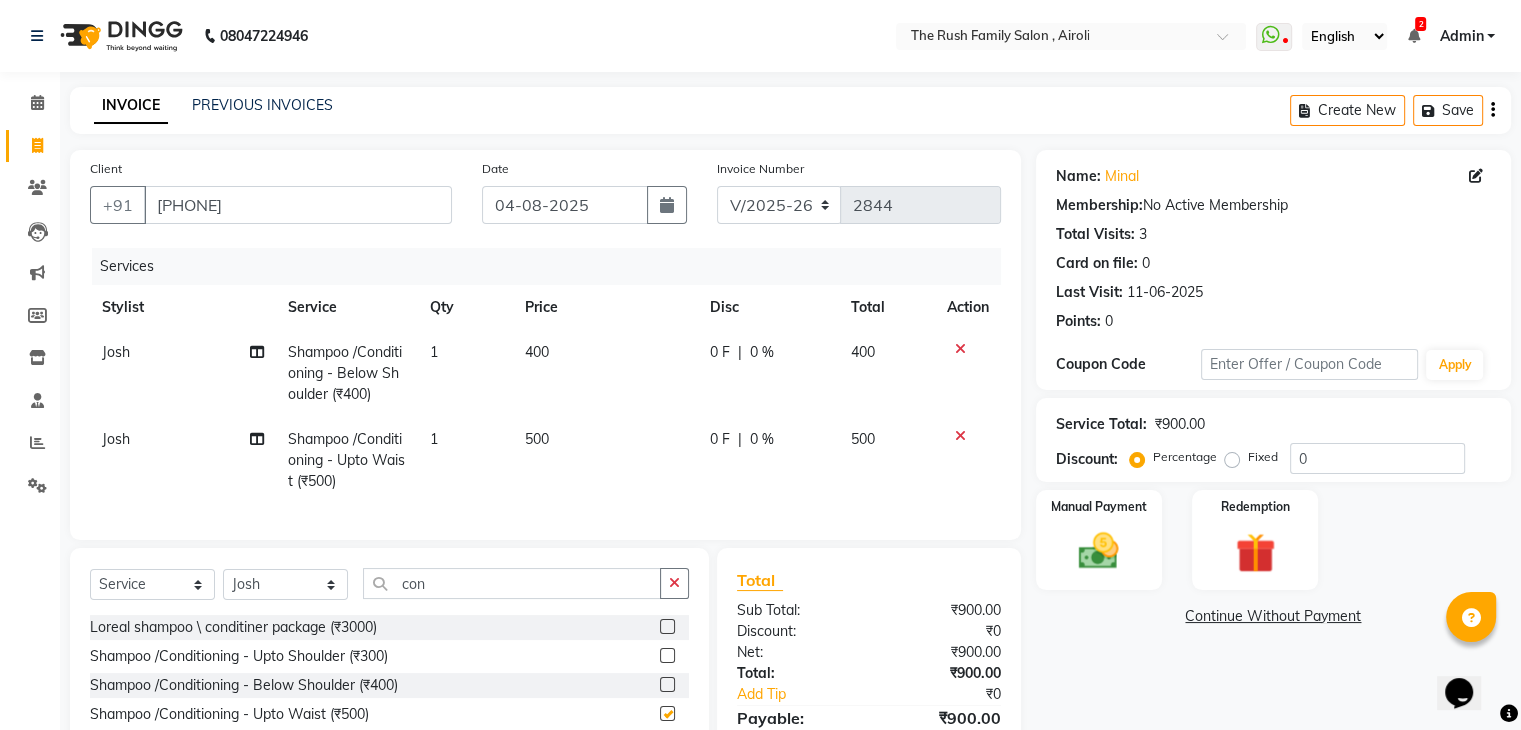 checkbox on "false" 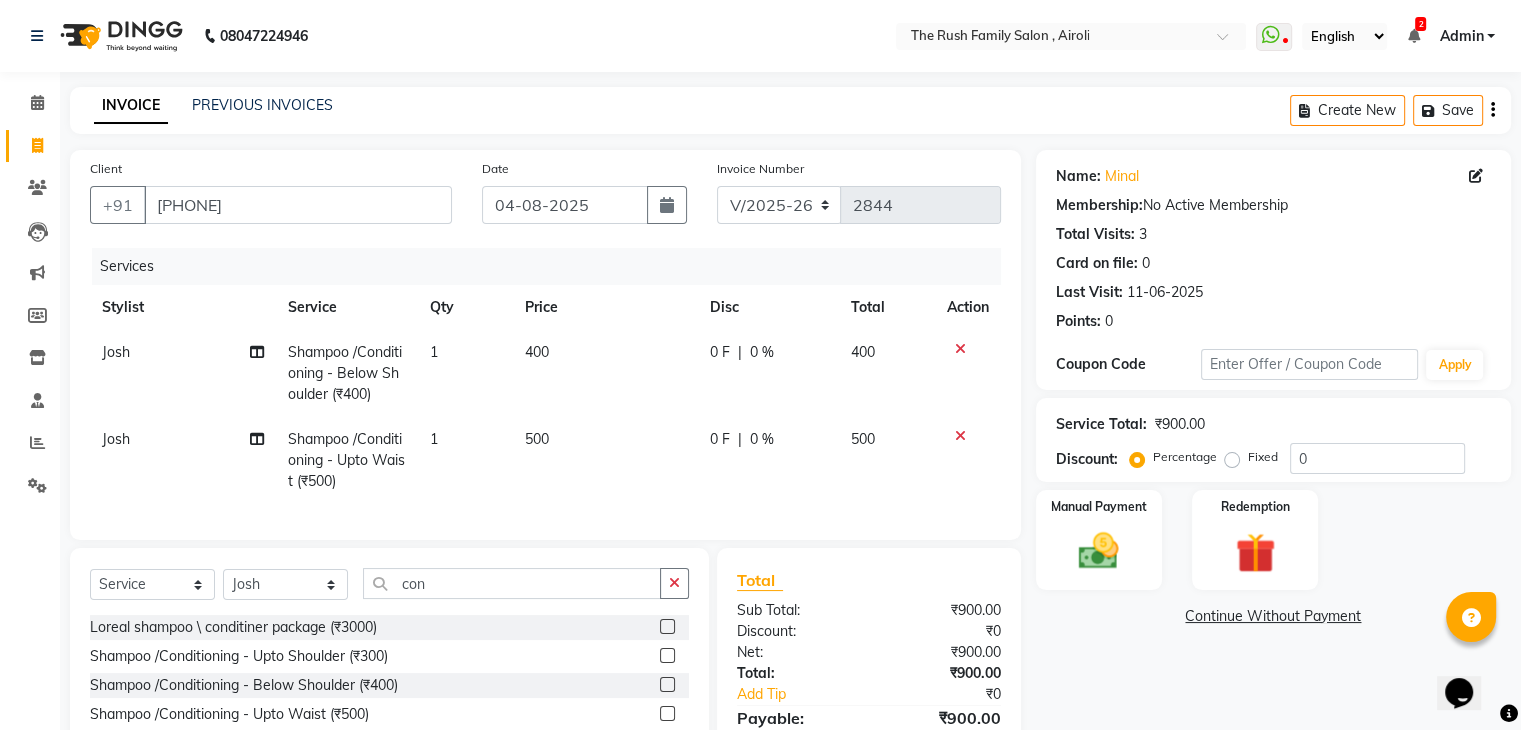 click 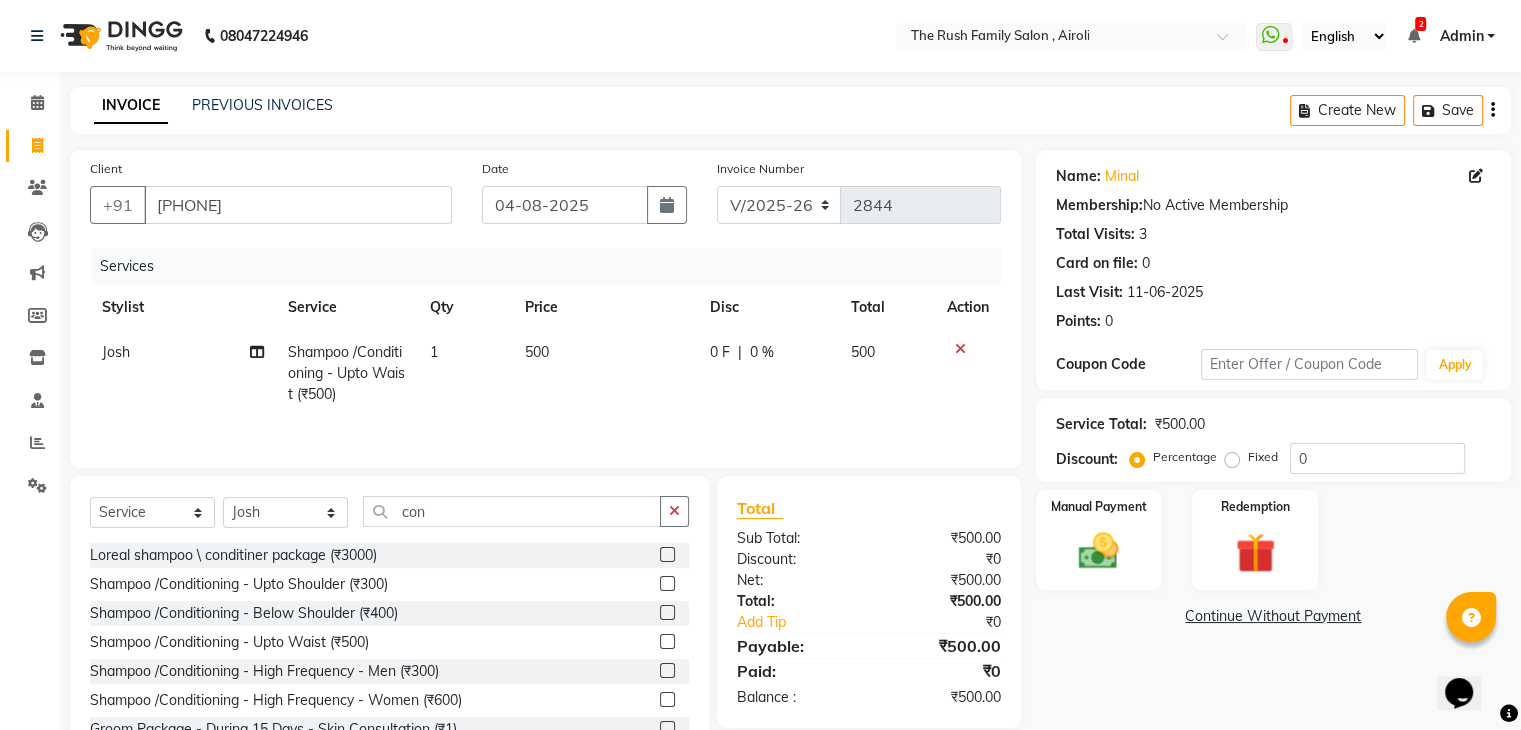 click on "0 F" 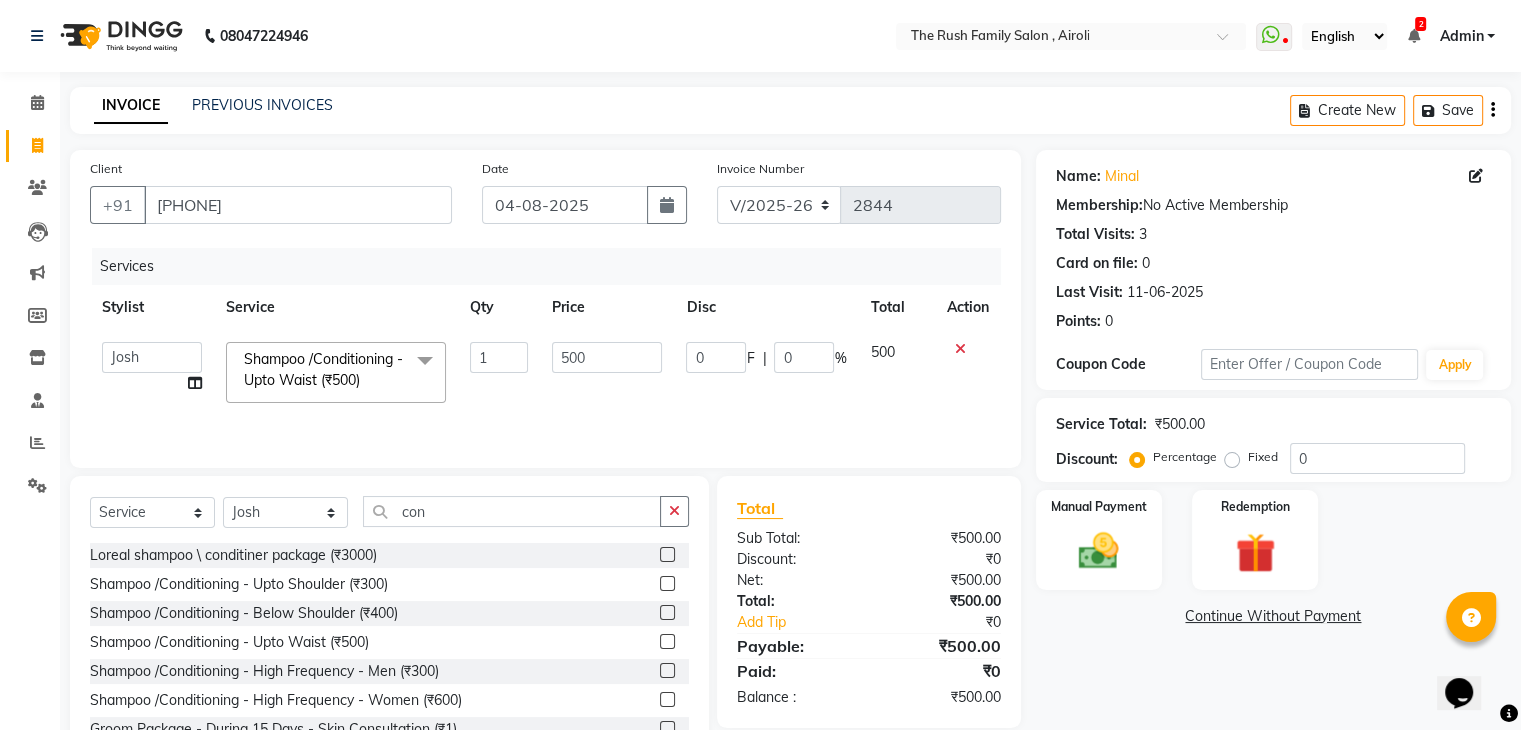 click on "0" 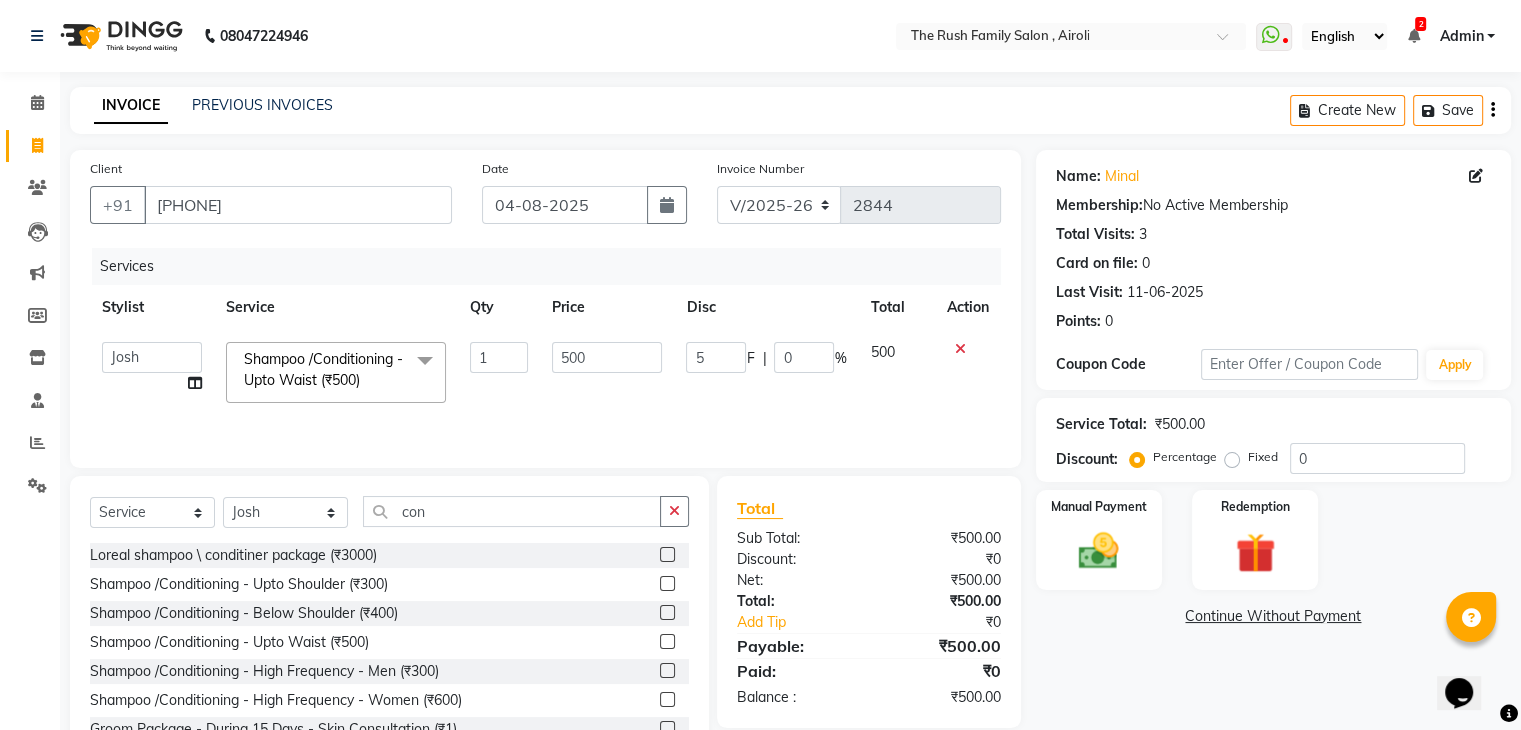 type on "50" 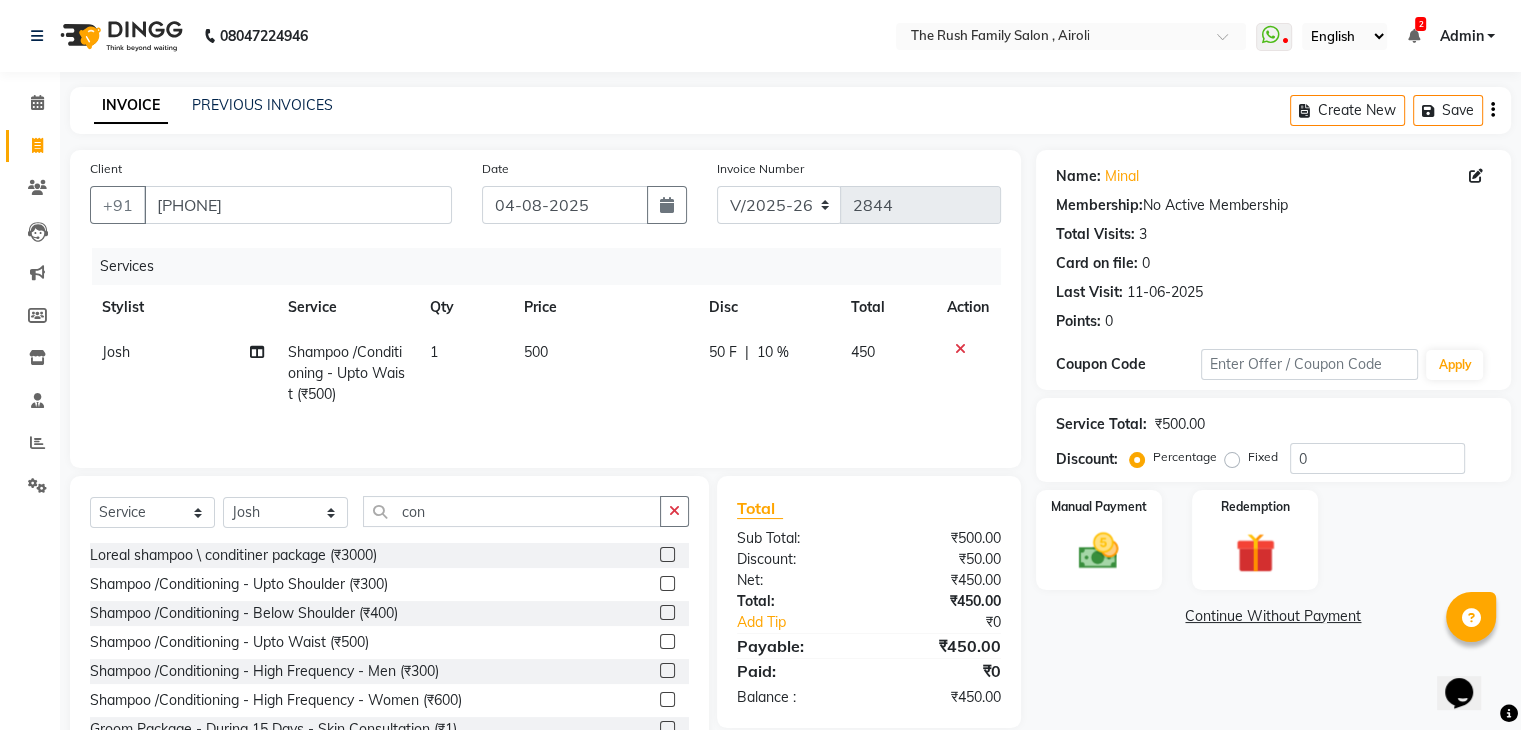 click on "50 F | 10 %" 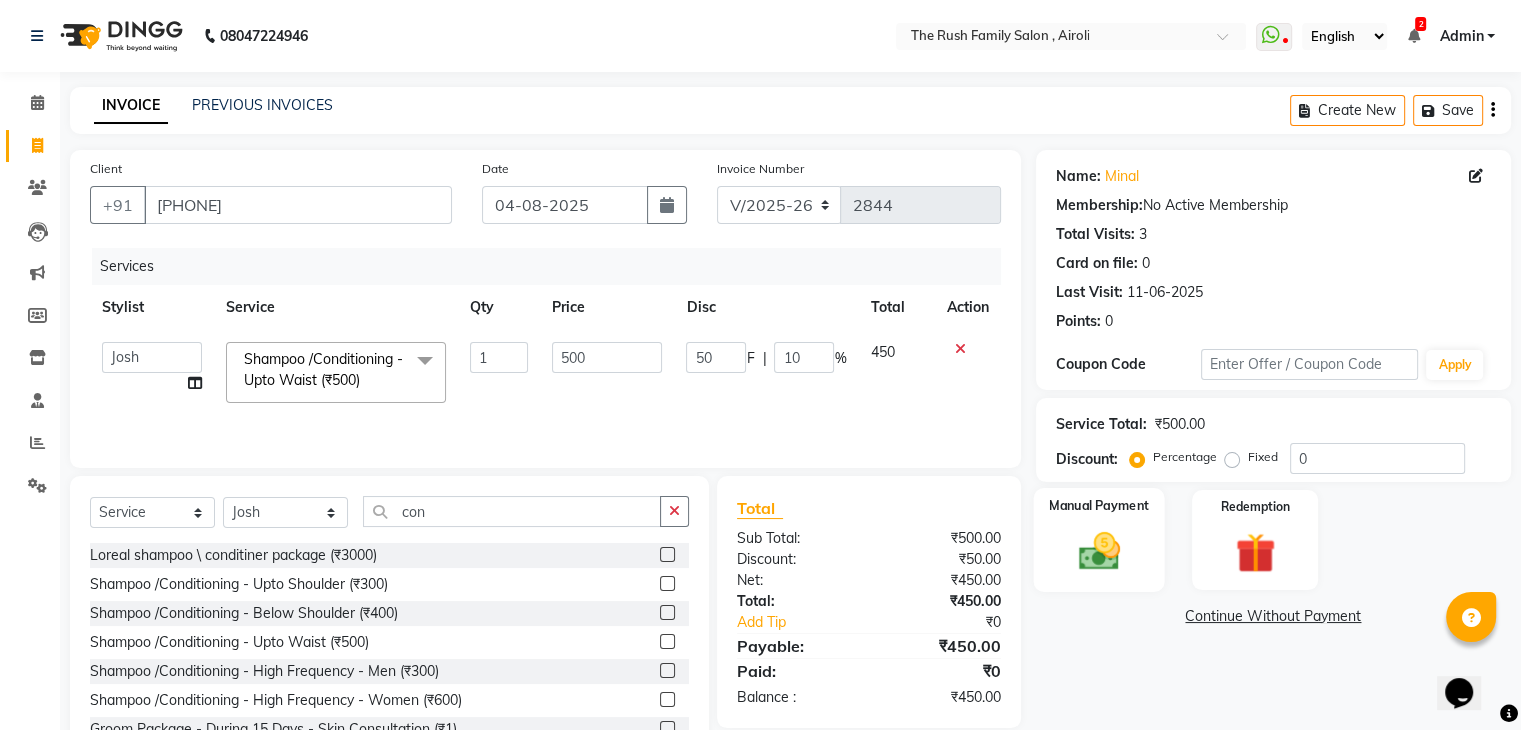 click on "Manual Payment" 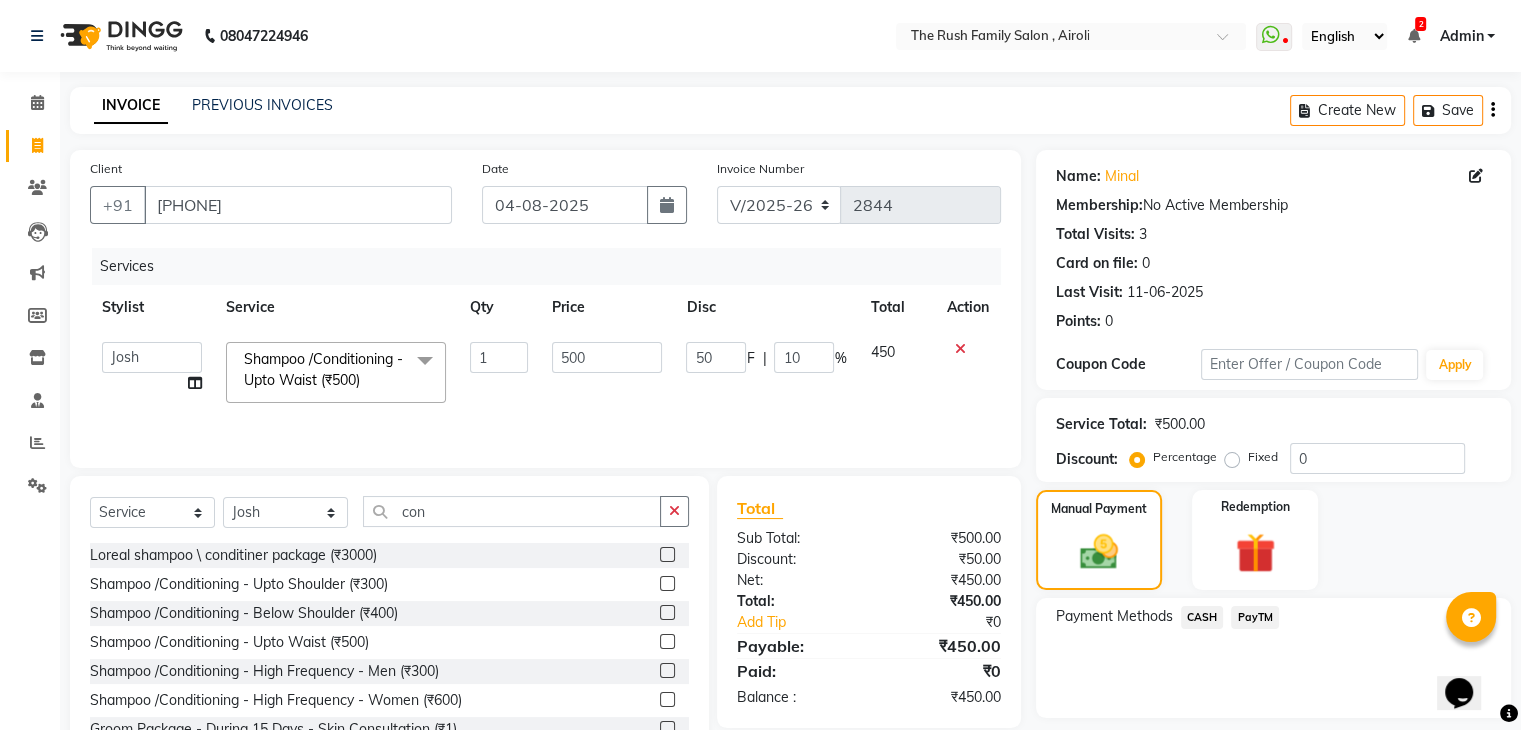 click on "PayTM" 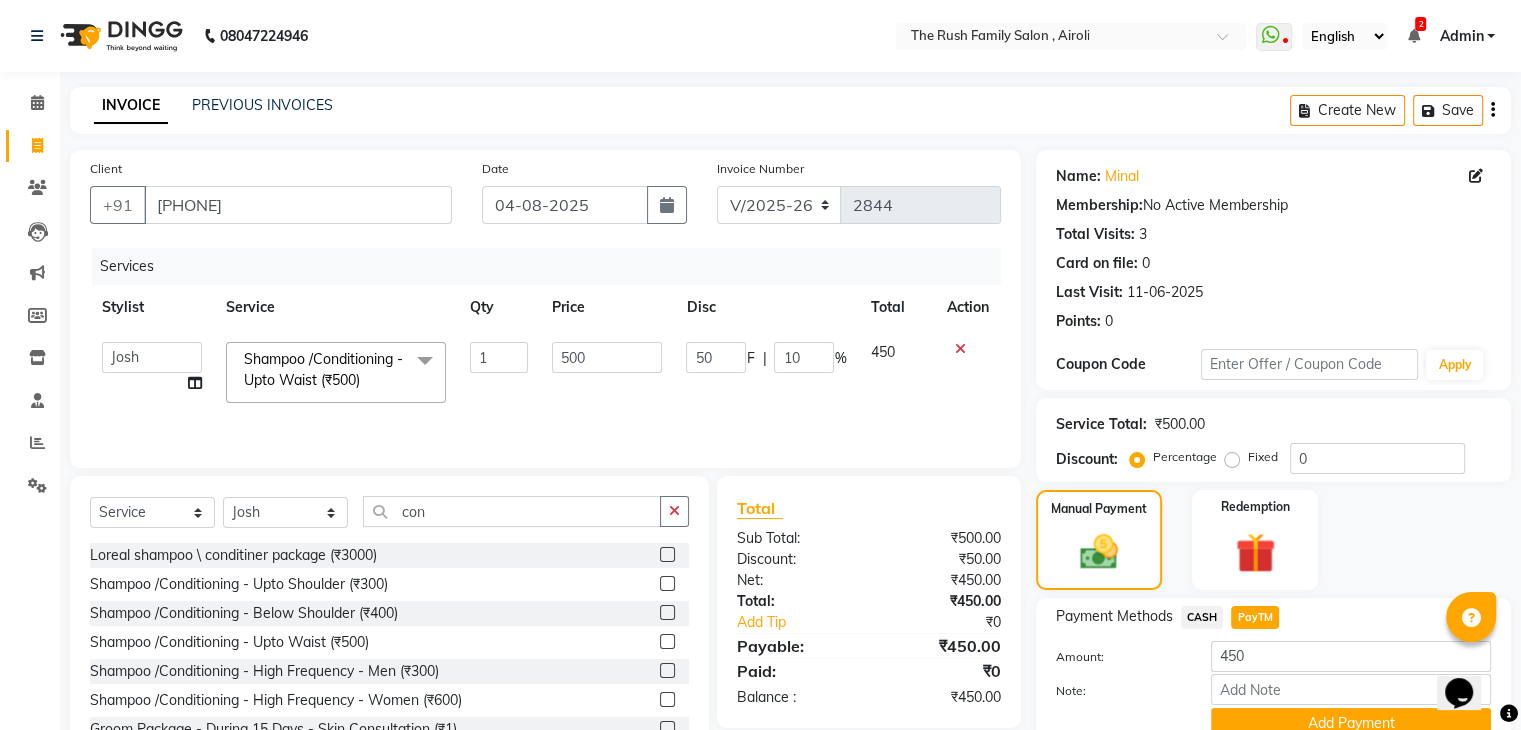 scroll, scrollTop: 89, scrollLeft: 0, axis: vertical 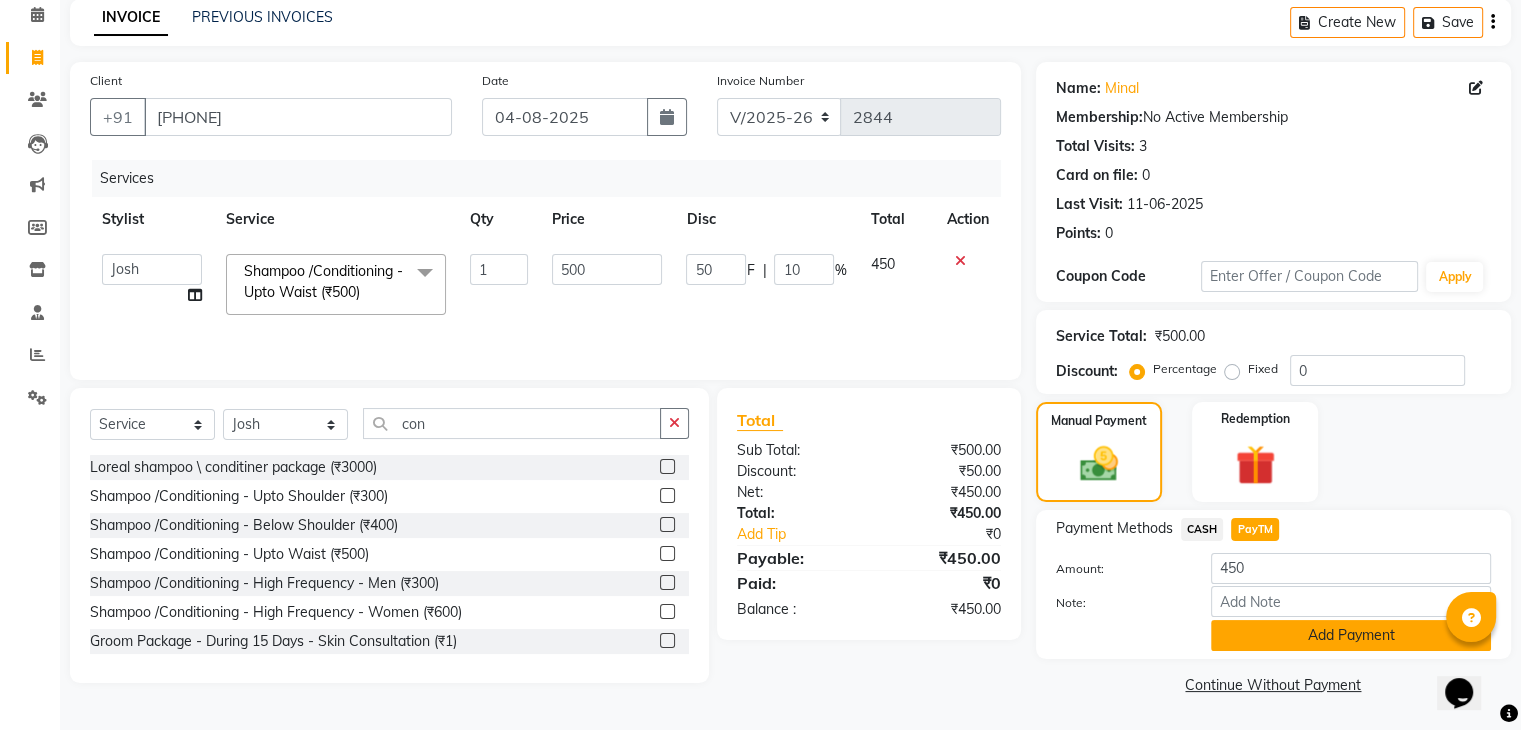 click on "Add Payment" 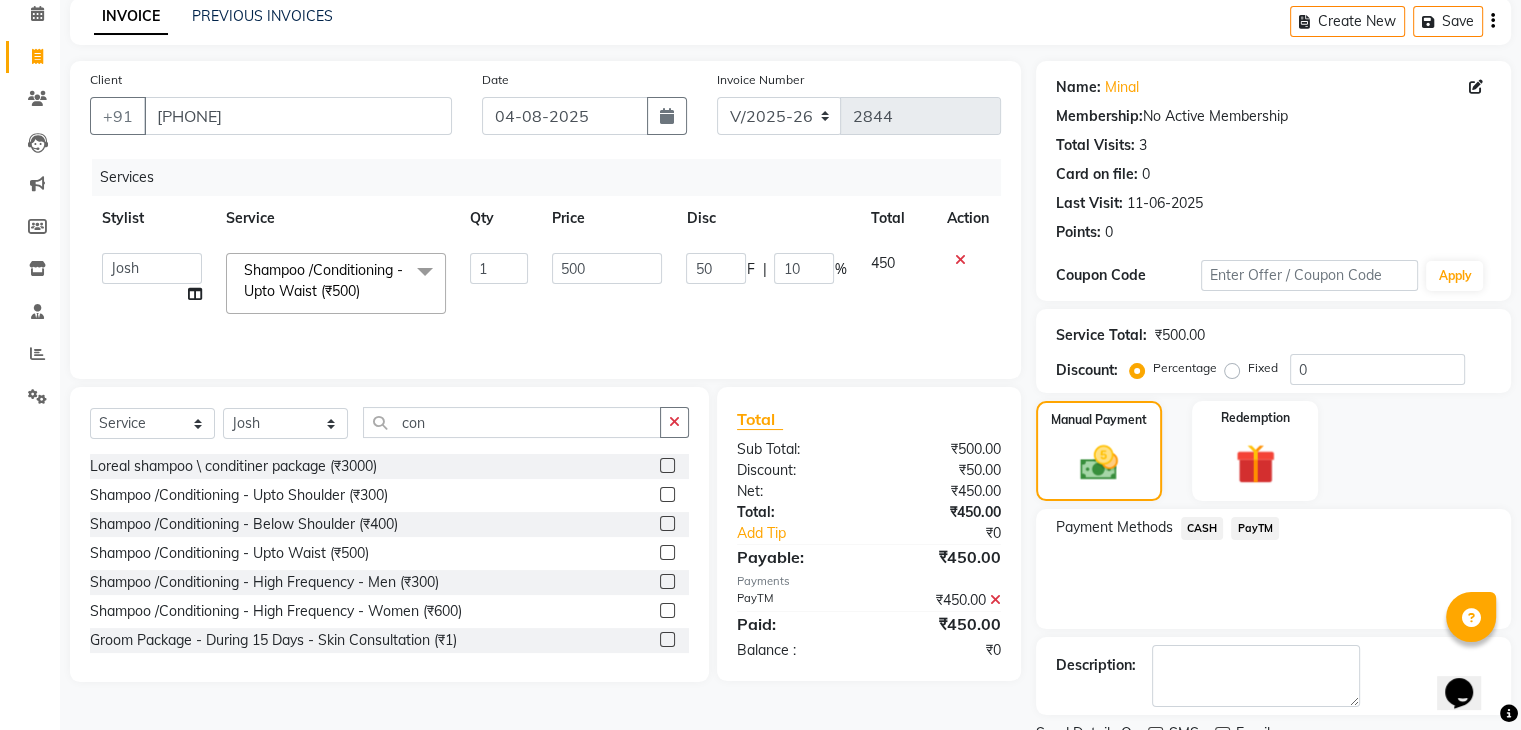 scroll, scrollTop: 171, scrollLeft: 0, axis: vertical 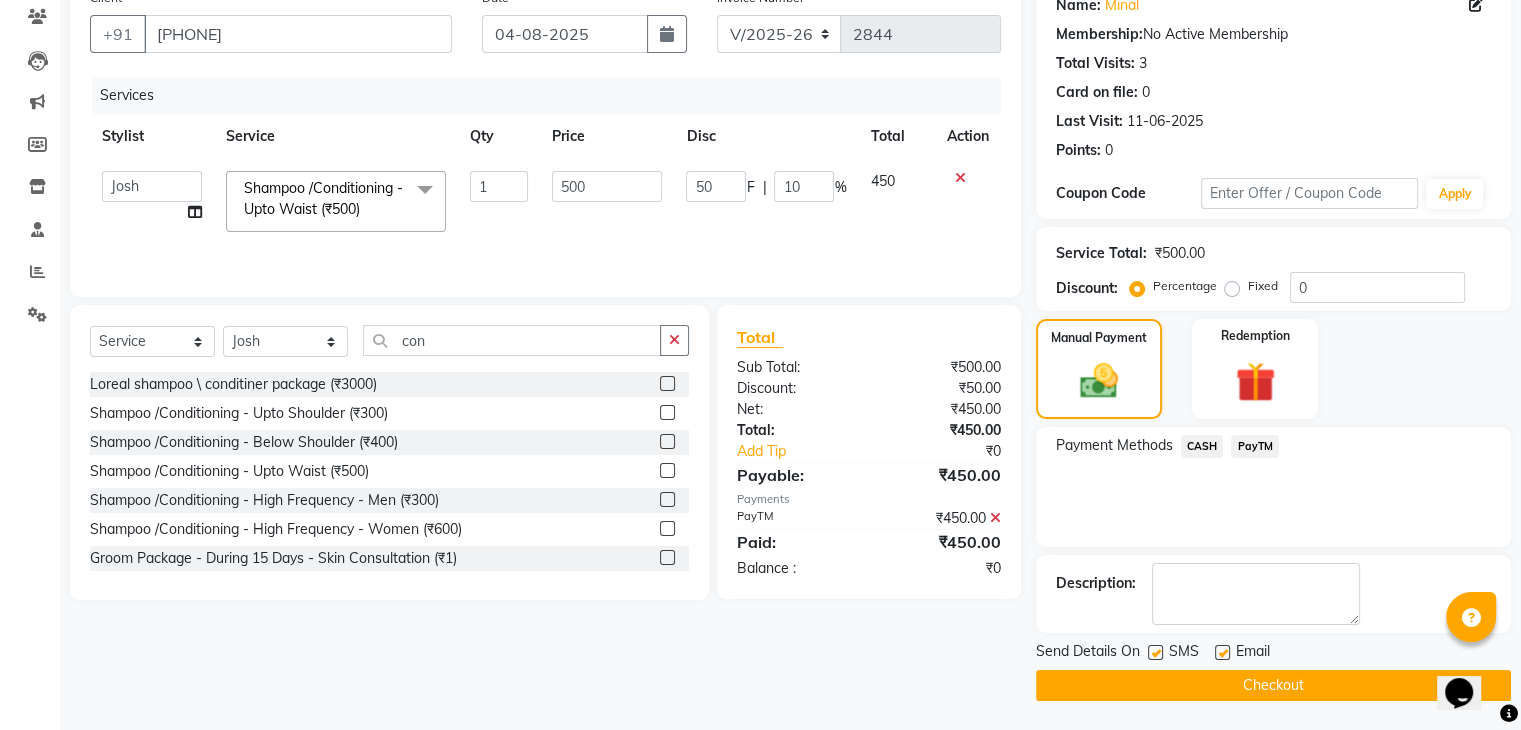 click on "Checkout" 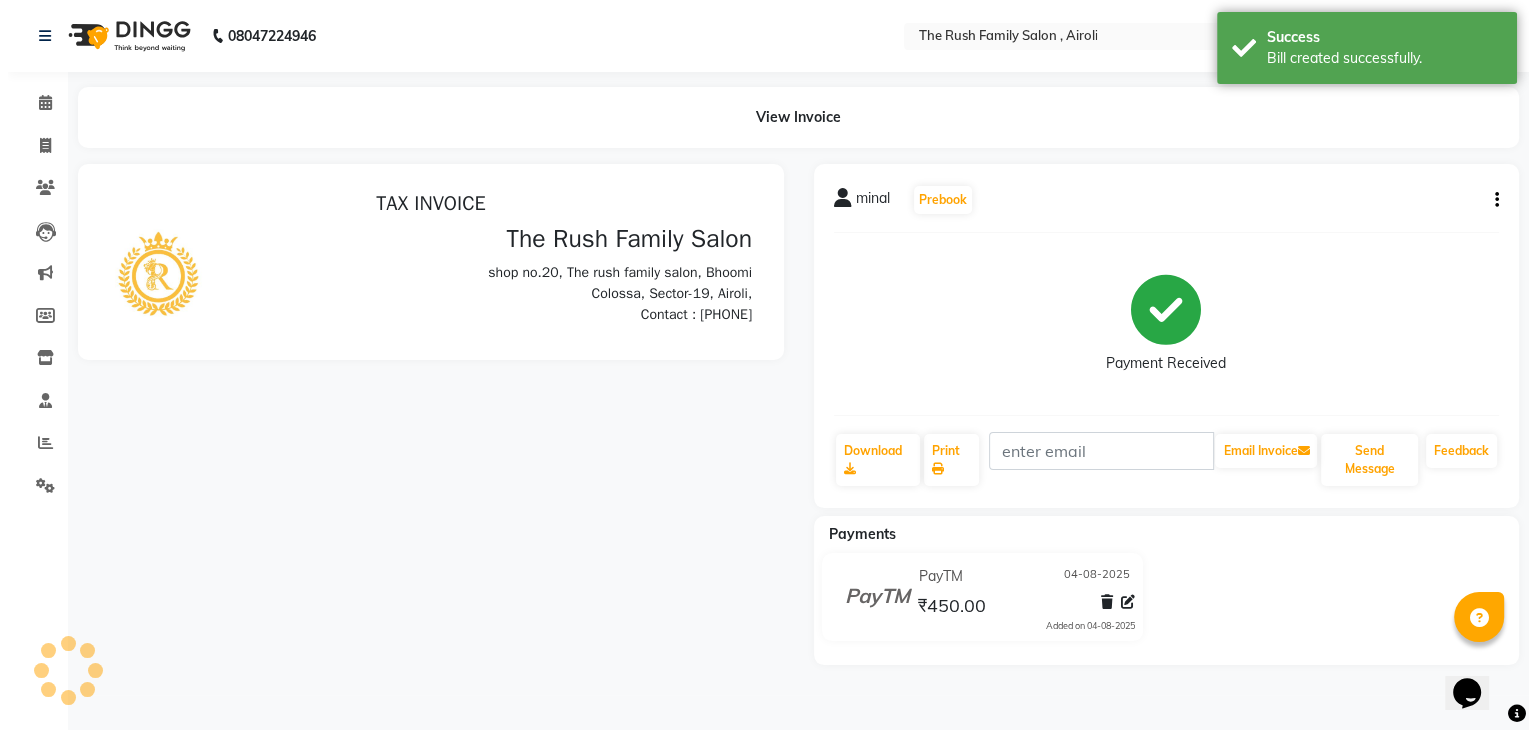 scroll, scrollTop: 0, scrollLeft: 0, axis: both 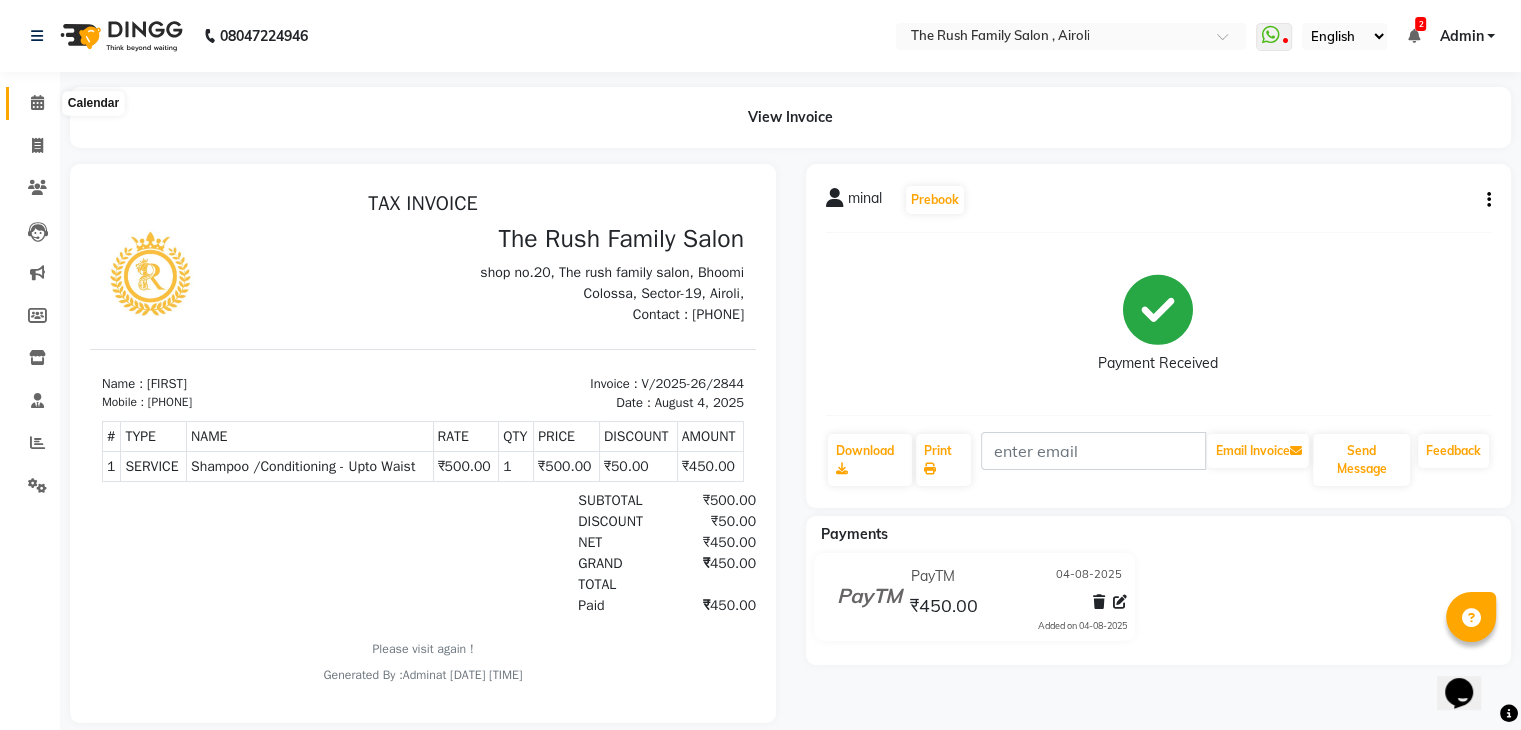 click 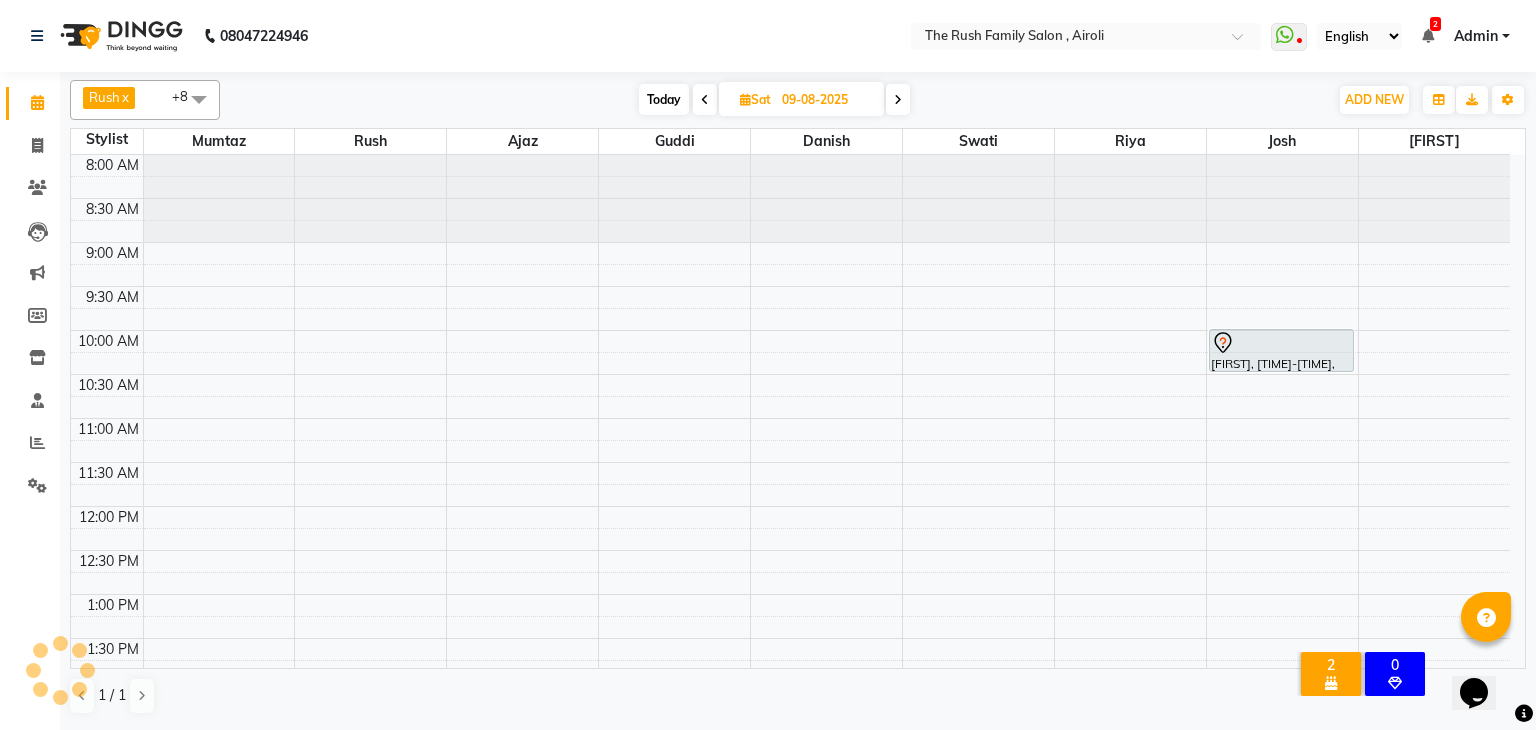 scroll, scrollTop: 0, scrollLeft: 0, axis: both 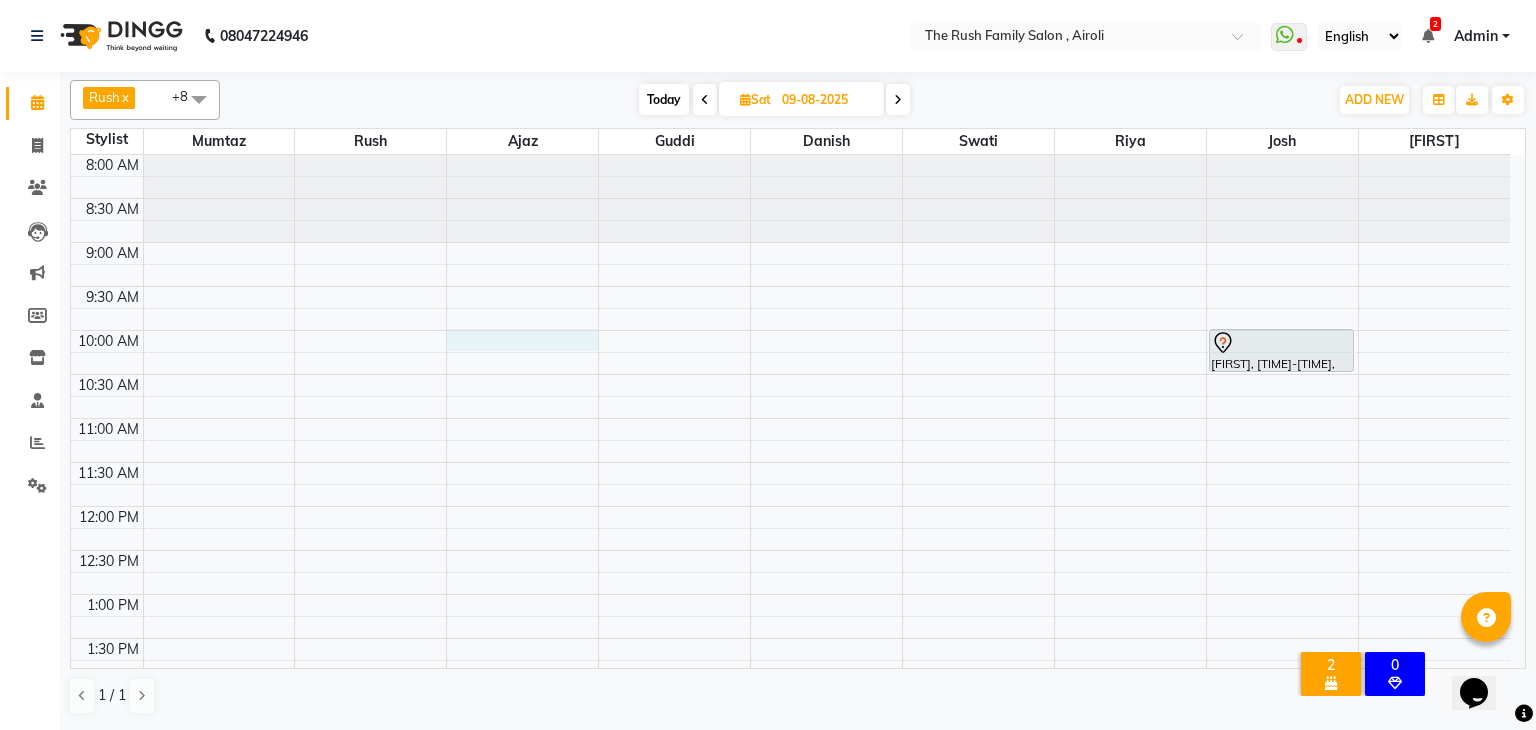 click on "8:00 AM 8:30 AM 9:00 AM 9:30 AM 10:00 AM 10:30 AM 11:00 AM 11:30 AM 12:00 PM 12:30 PM 1:00 PM 1:30 PM 2:00 PM 2:30 PM 3:00 PM 3:30 PM 4:00 PM 4:30 PM 5:00 PM 5:30 PM 6:00 PM 6:30 PM 7:00 PM 7:30 PM 8:00 PM 8:30 PM 9:00 PM 9:30 PM 10:00 PM 10:30 PM             Supriya Tambe, 02:30 PM-03:10 PM, Double touch up             minal, 10:00 AM-10:30 AM, Hair Studio (Women) - Hair Cut" at bounding box center (790, 814) 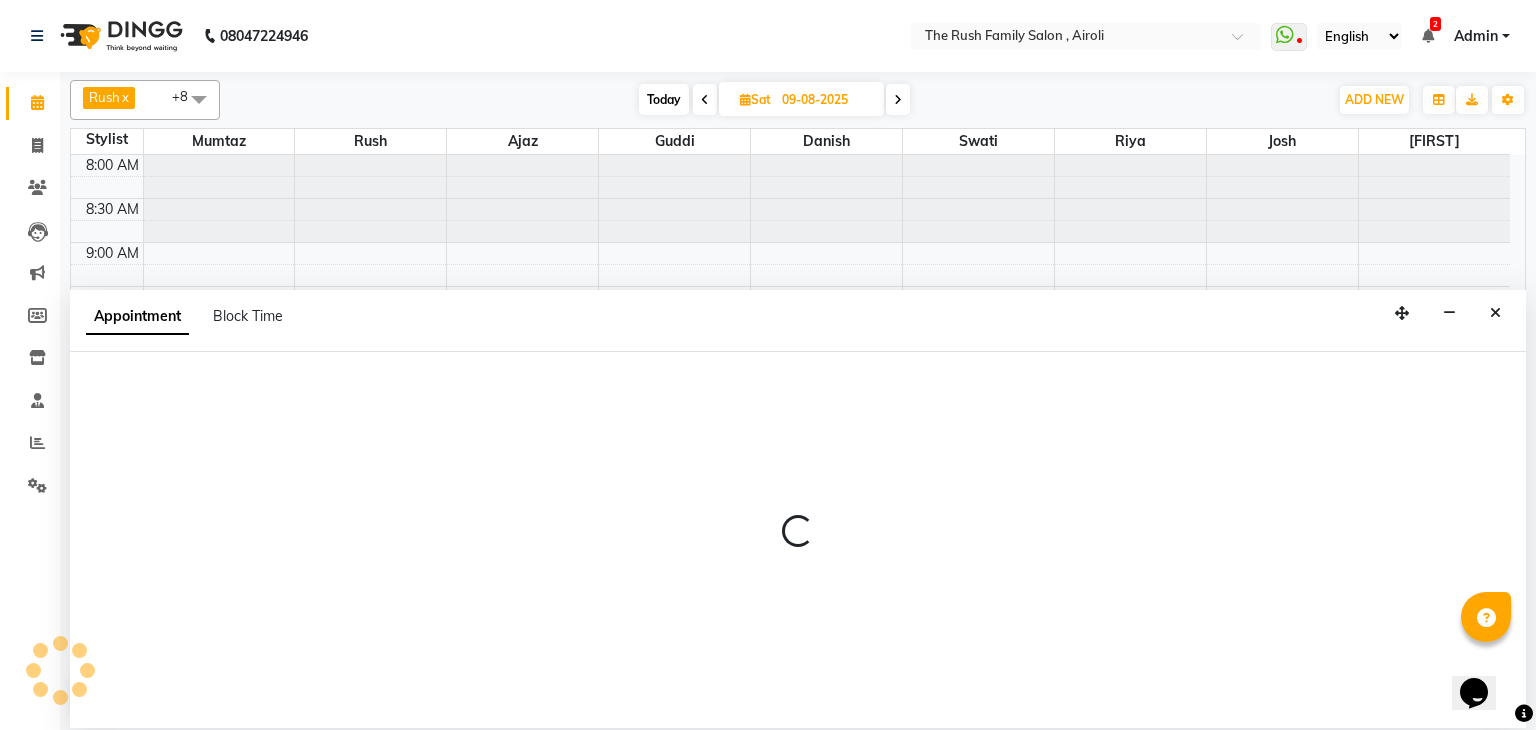 select on "53300" 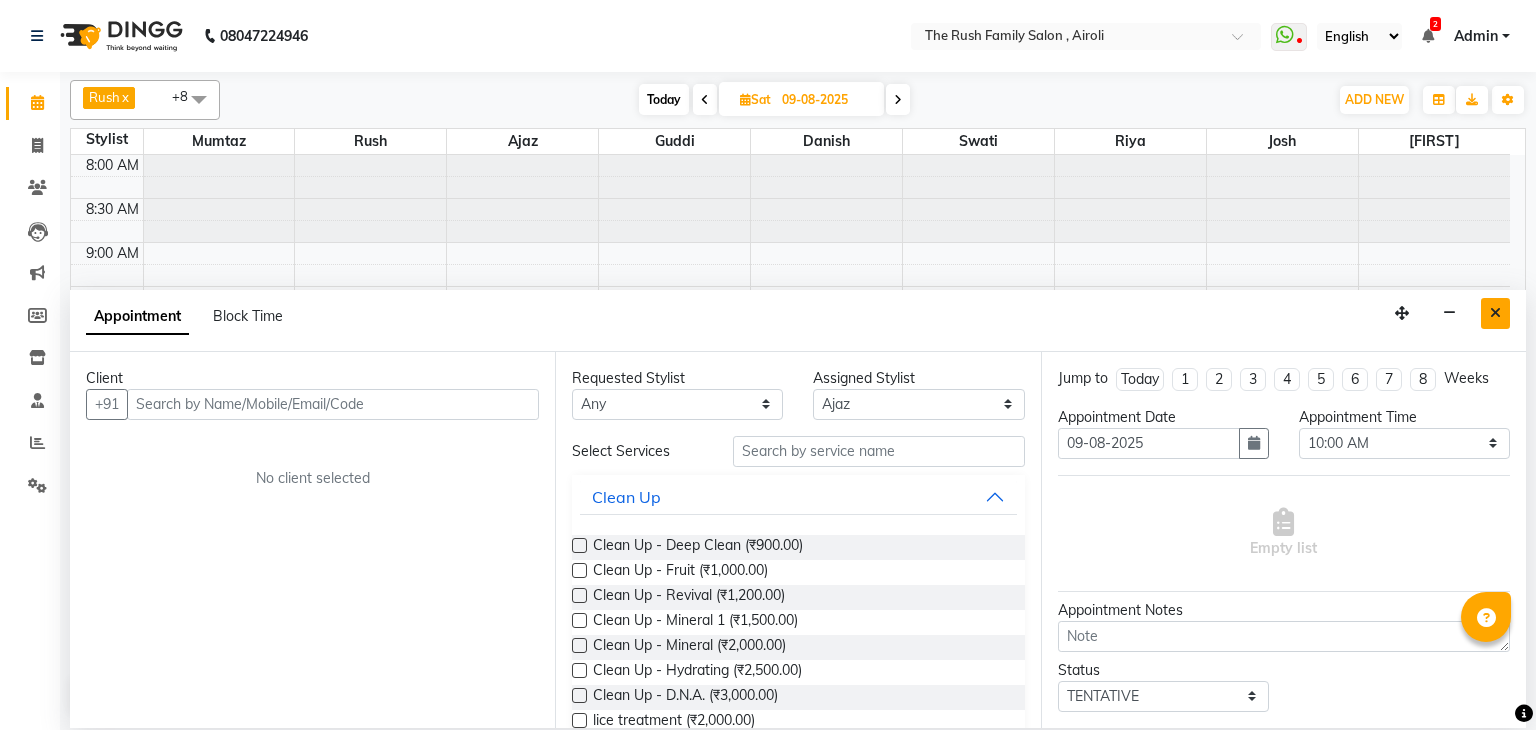 click at bounding box center [1495, 313] 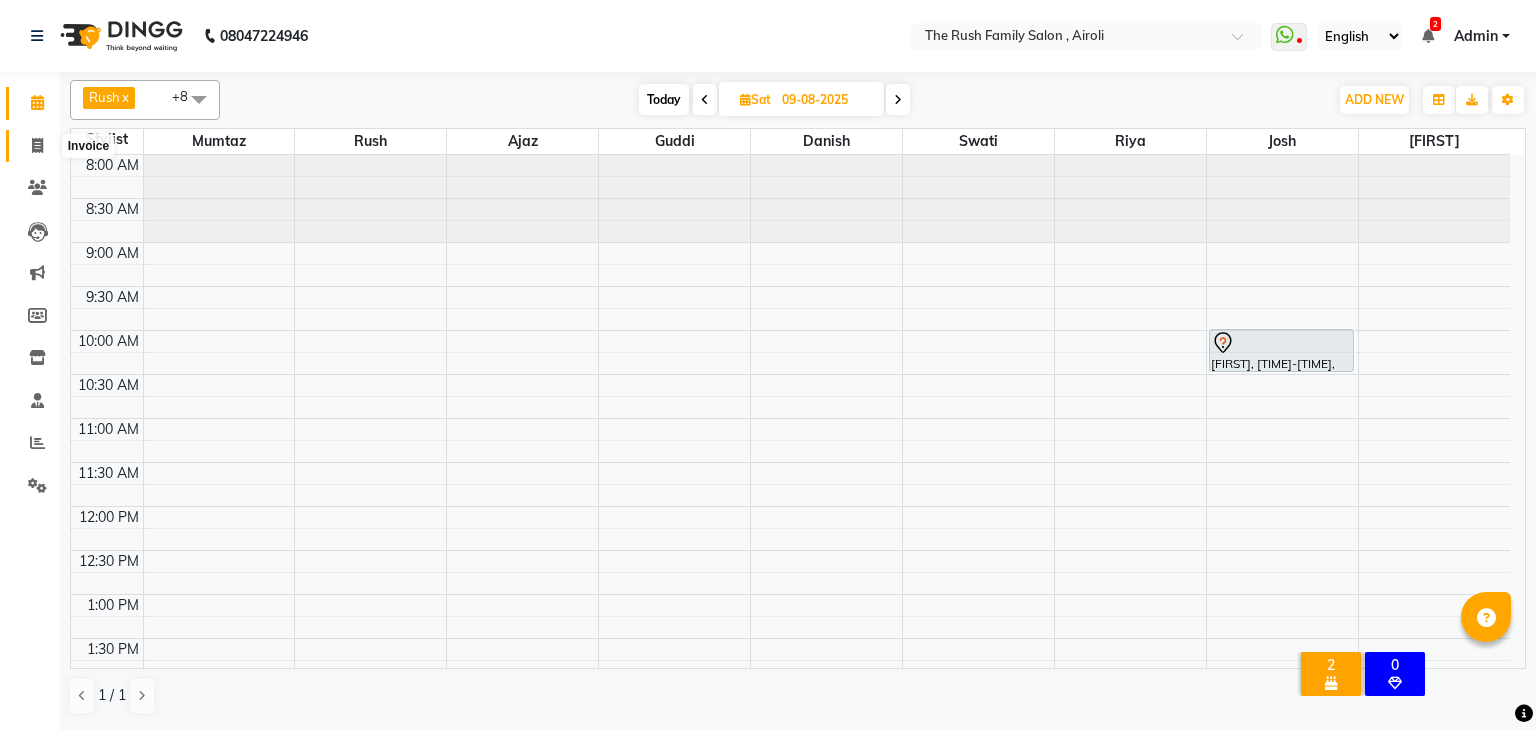 click 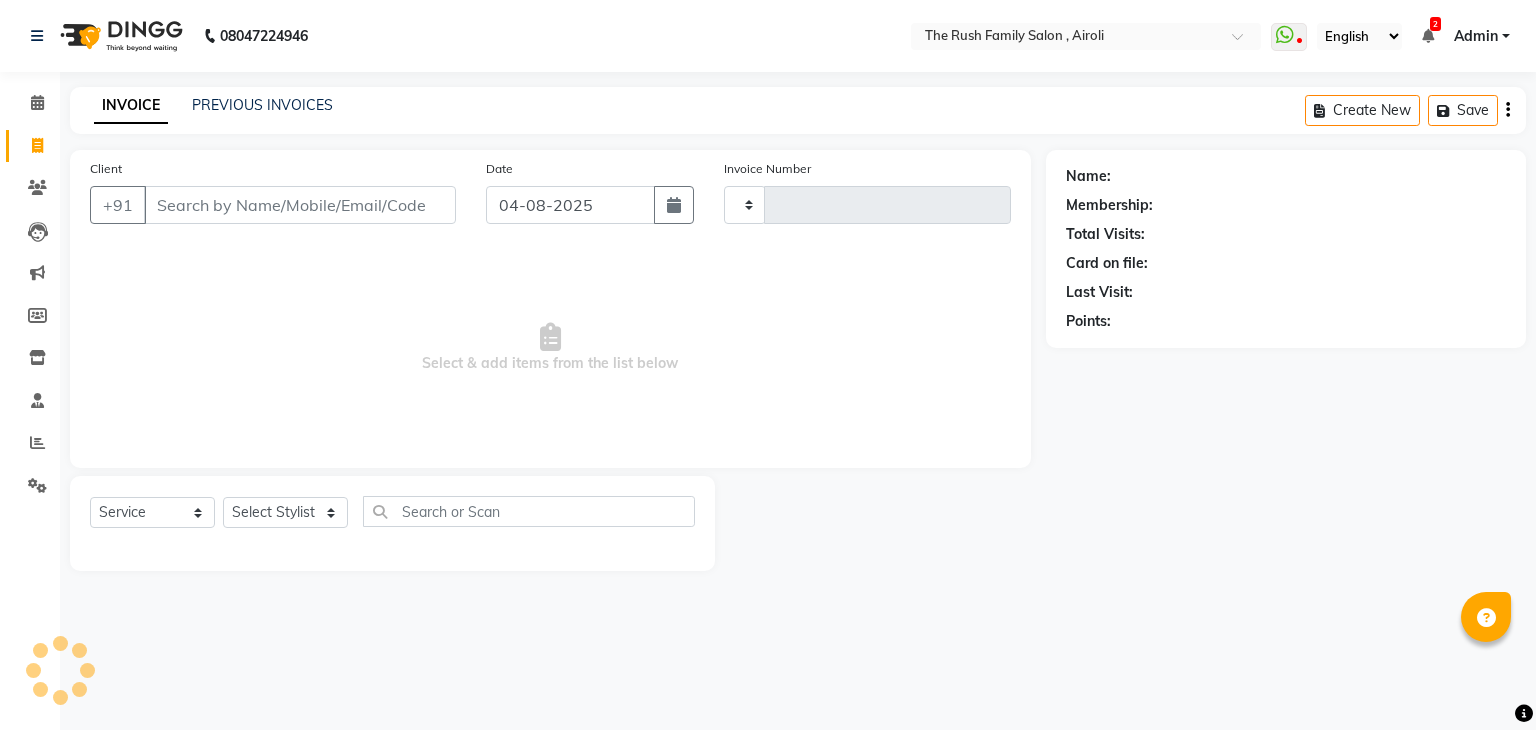 type on "2845" 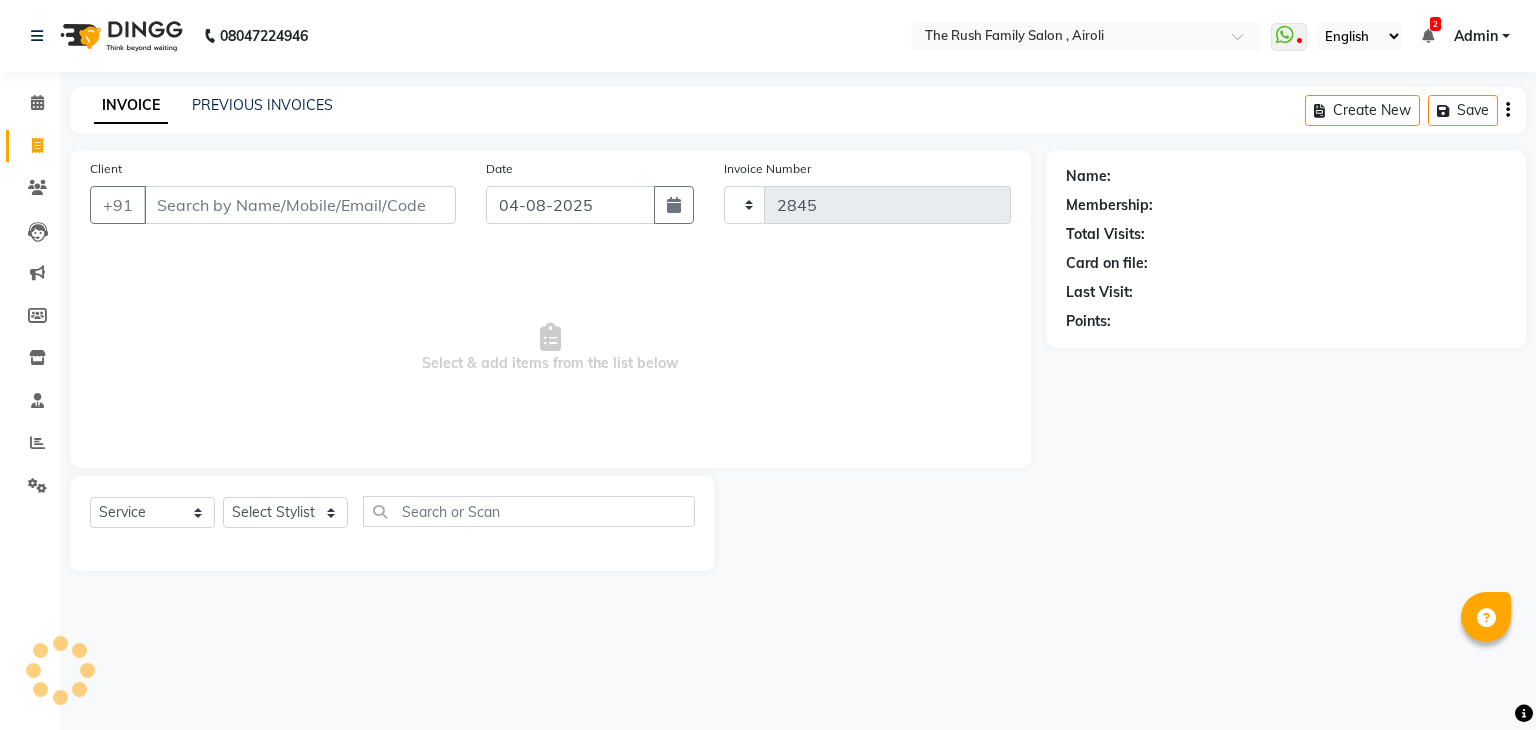select on "5419" 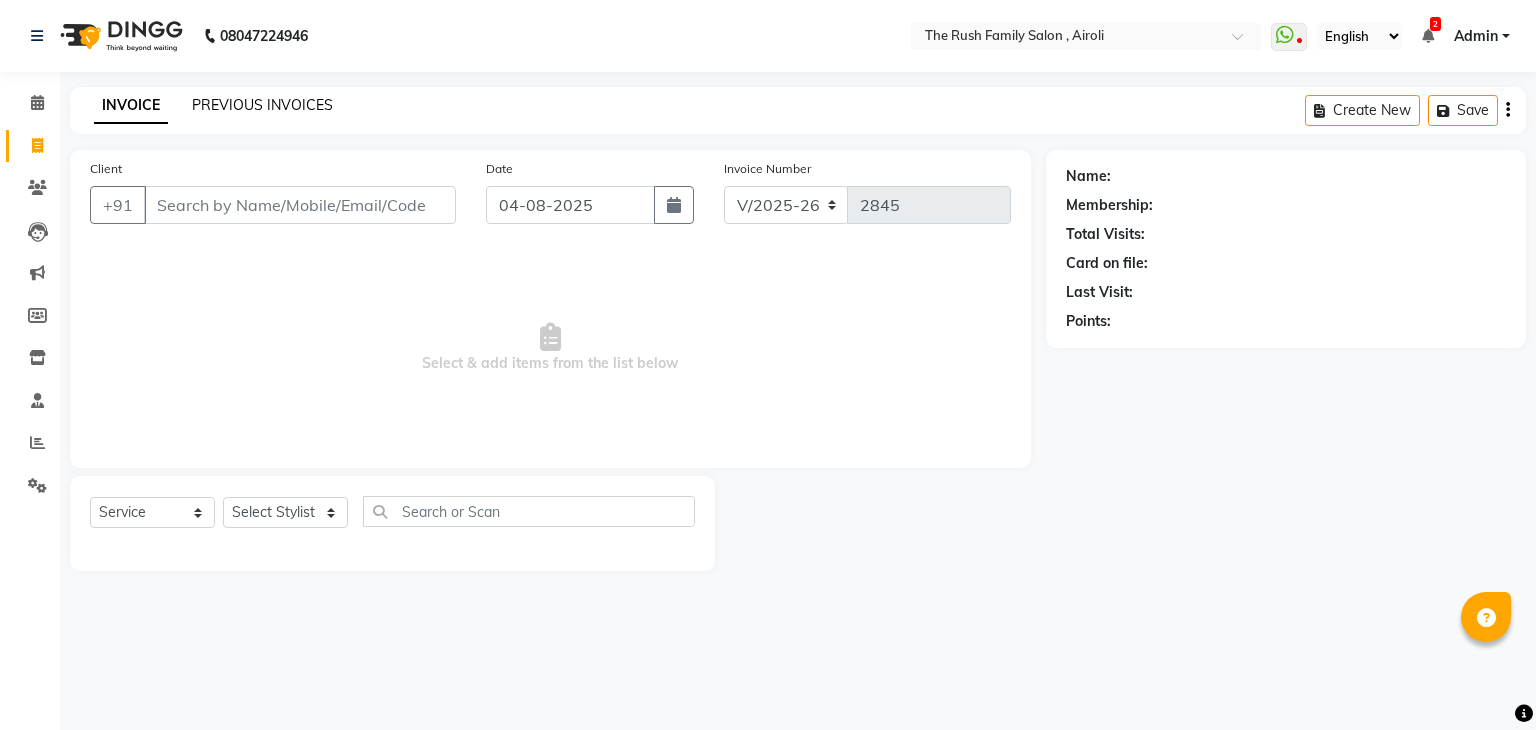 click on "PREVIOUS INVOICES" 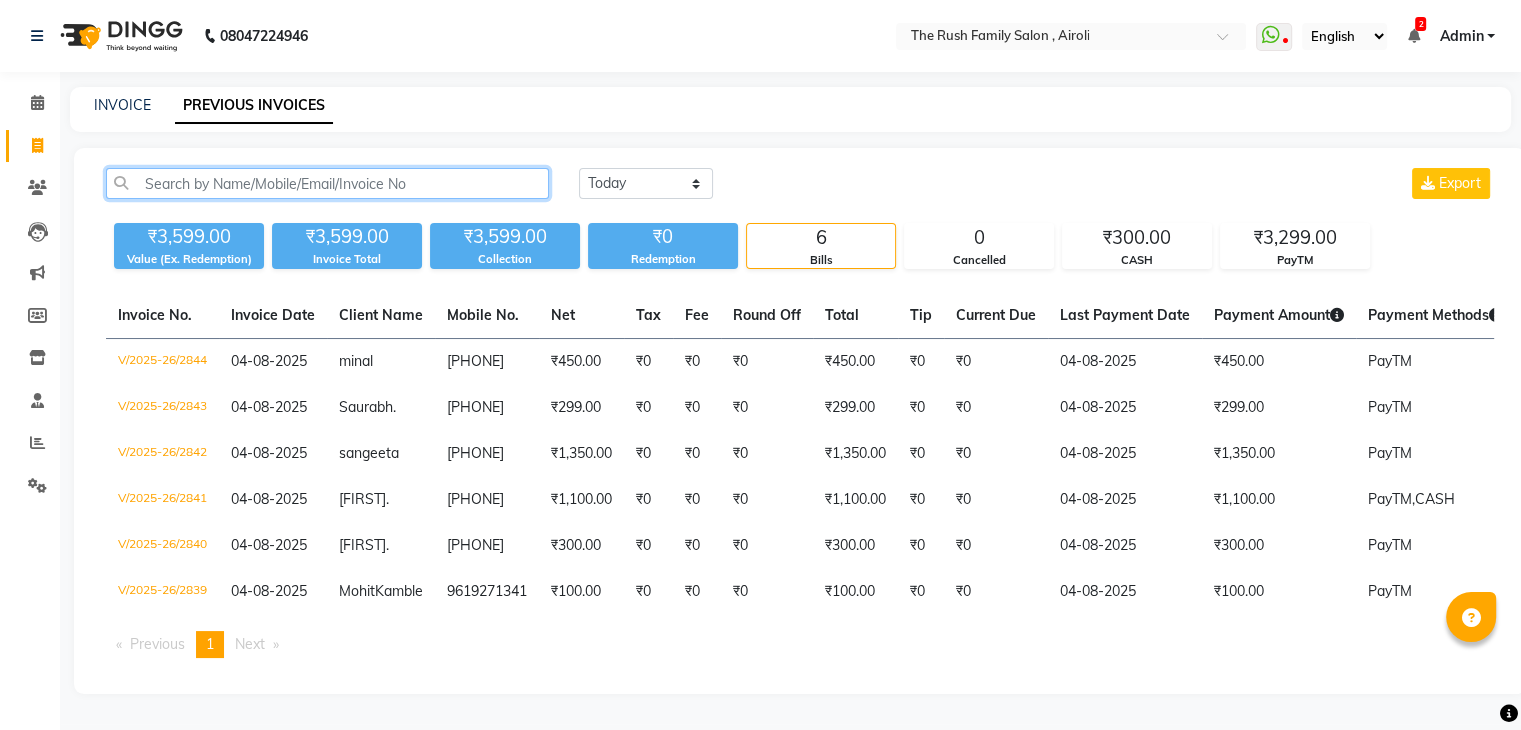 click 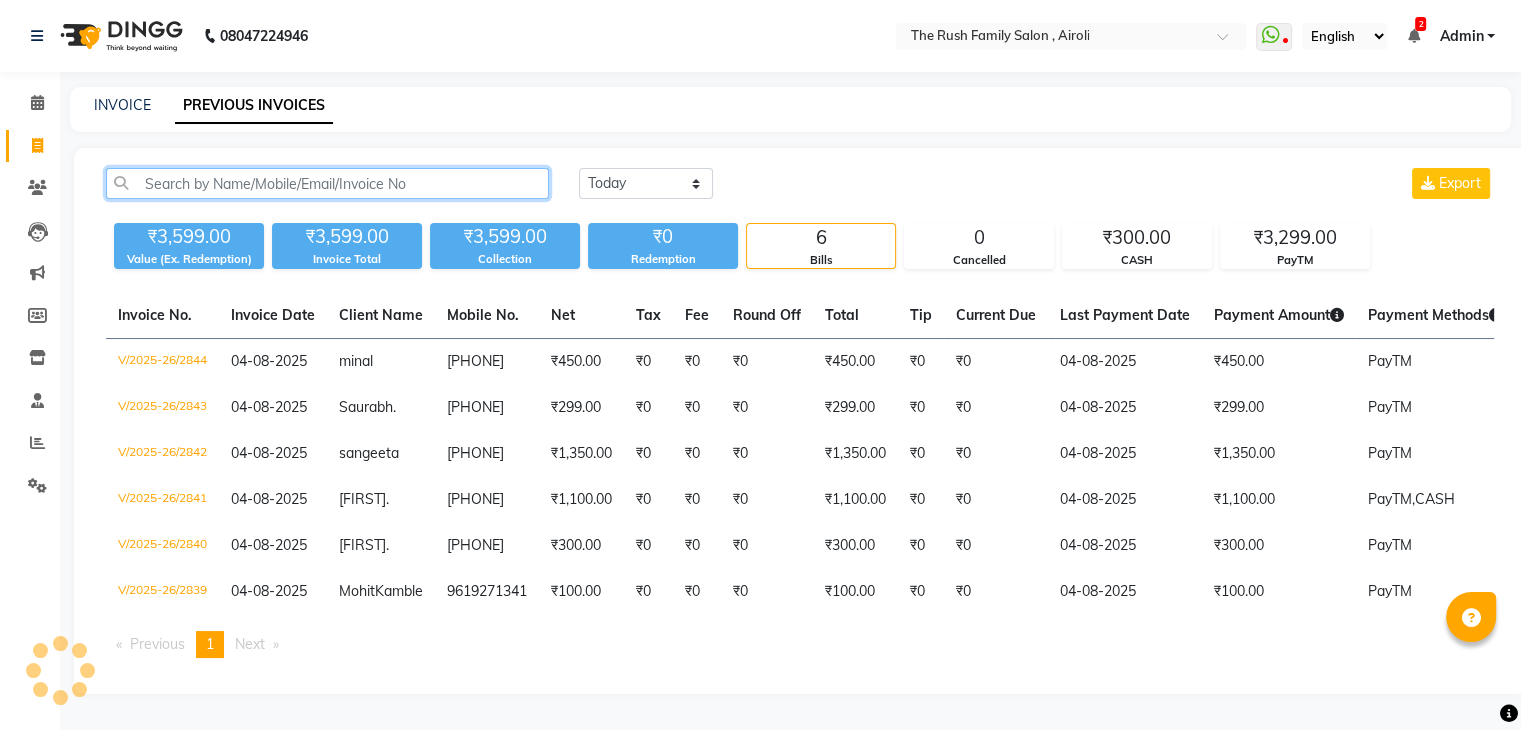 paste on "7066901410" 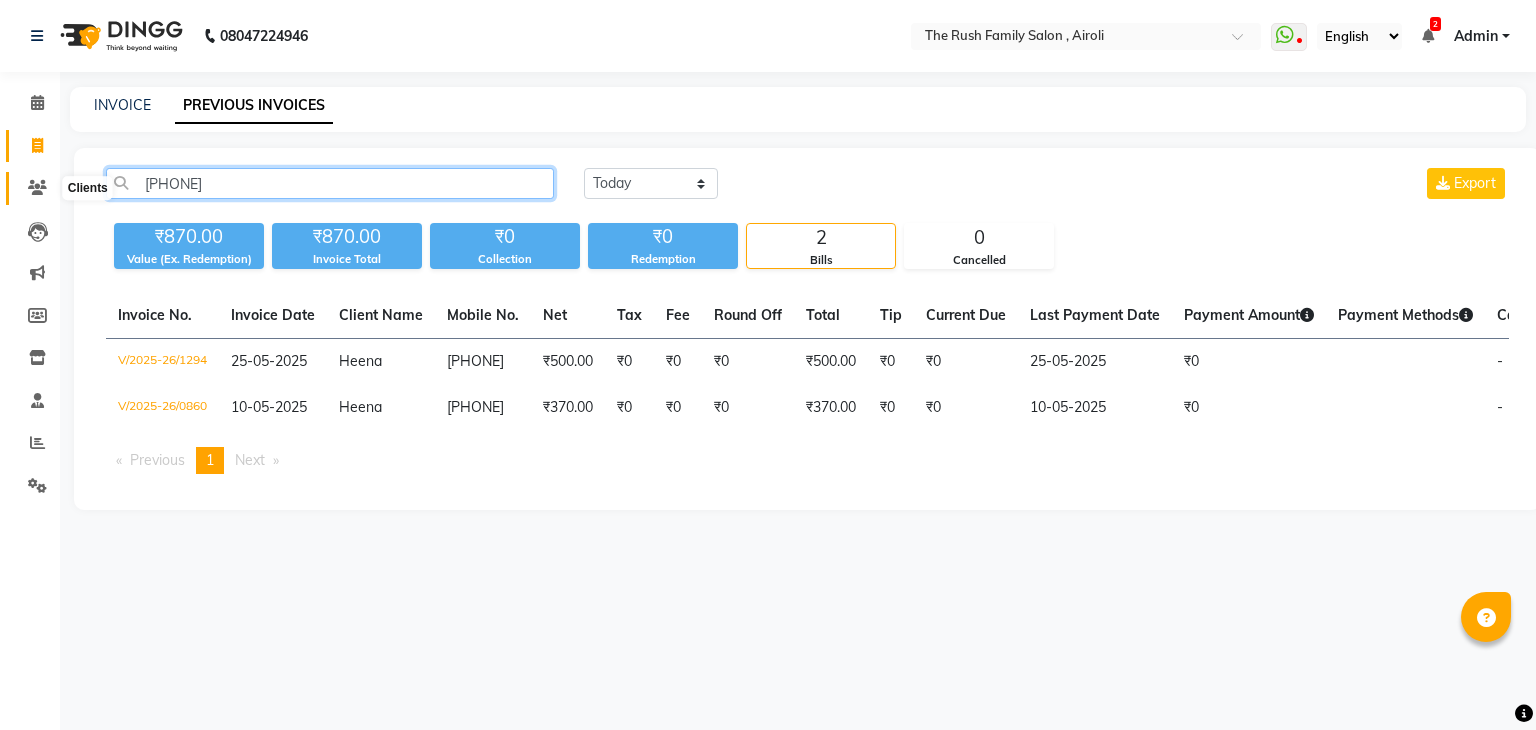 type on "7066901410" 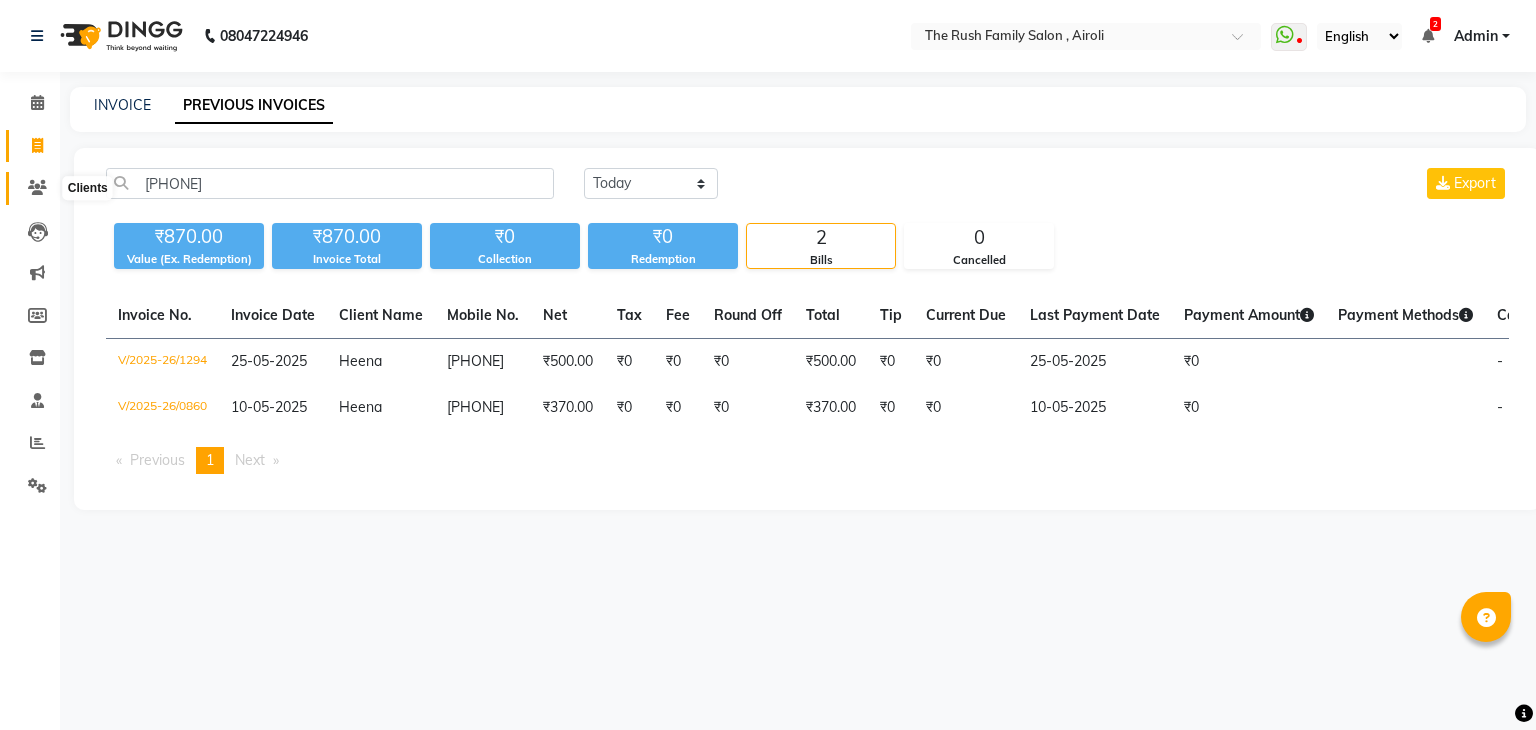 click 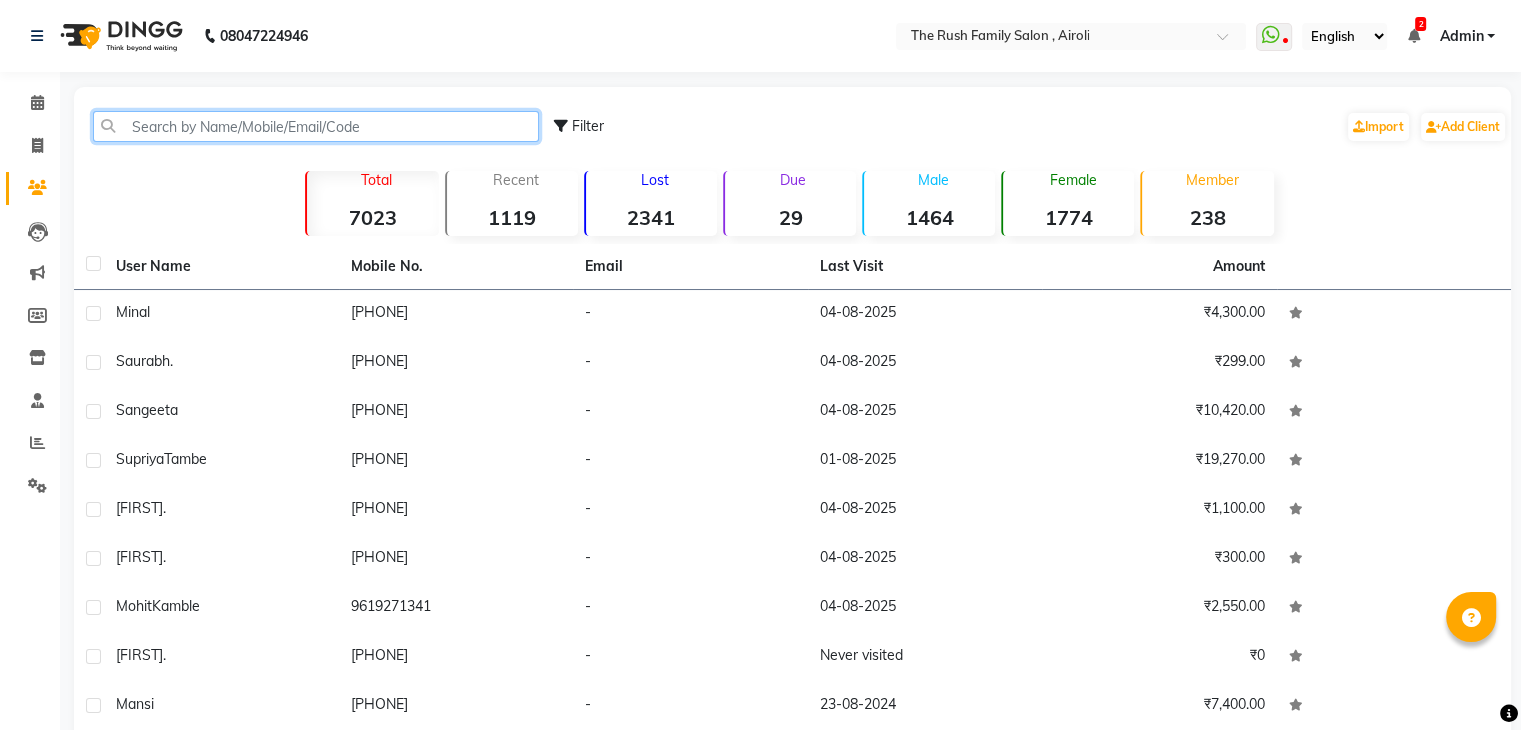 click 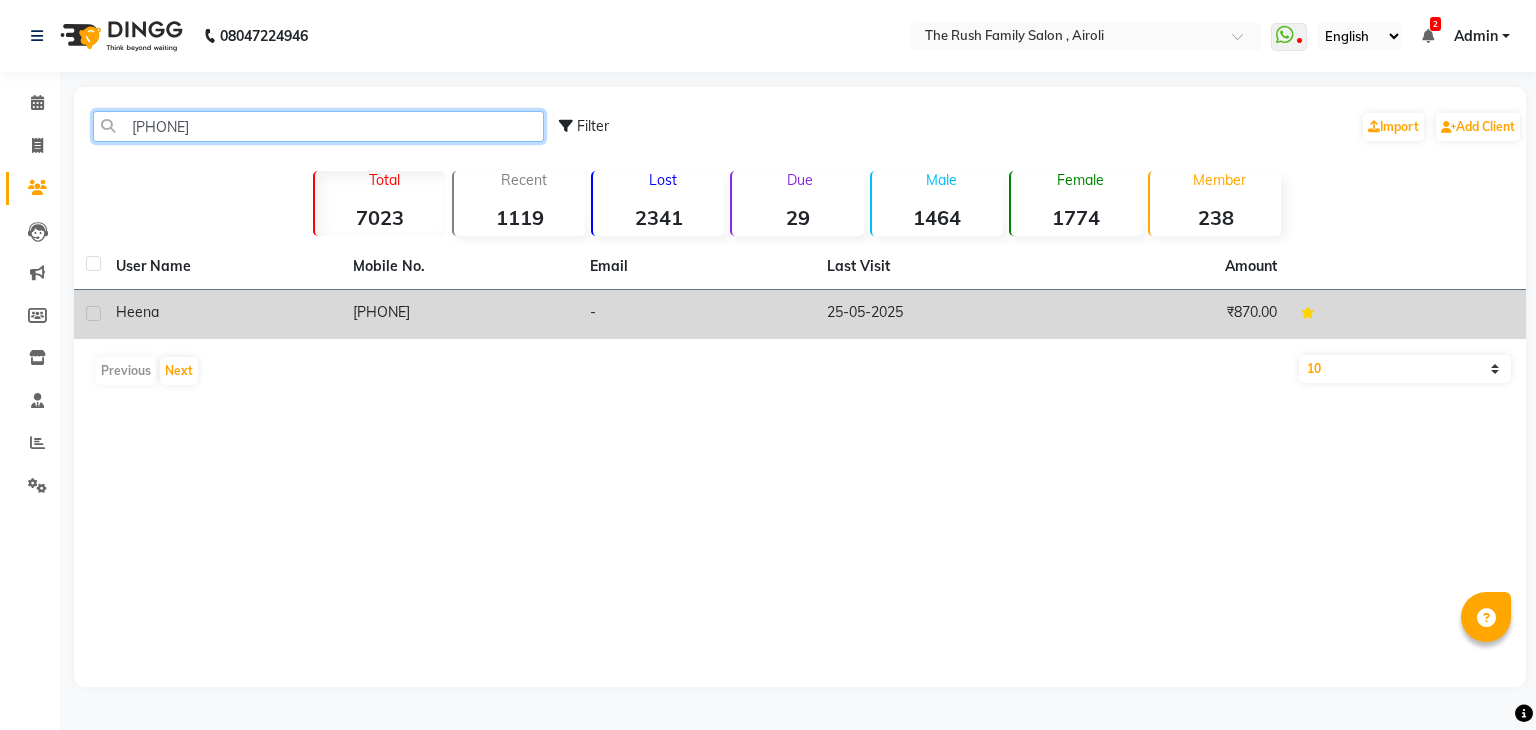 type on "7066901410" 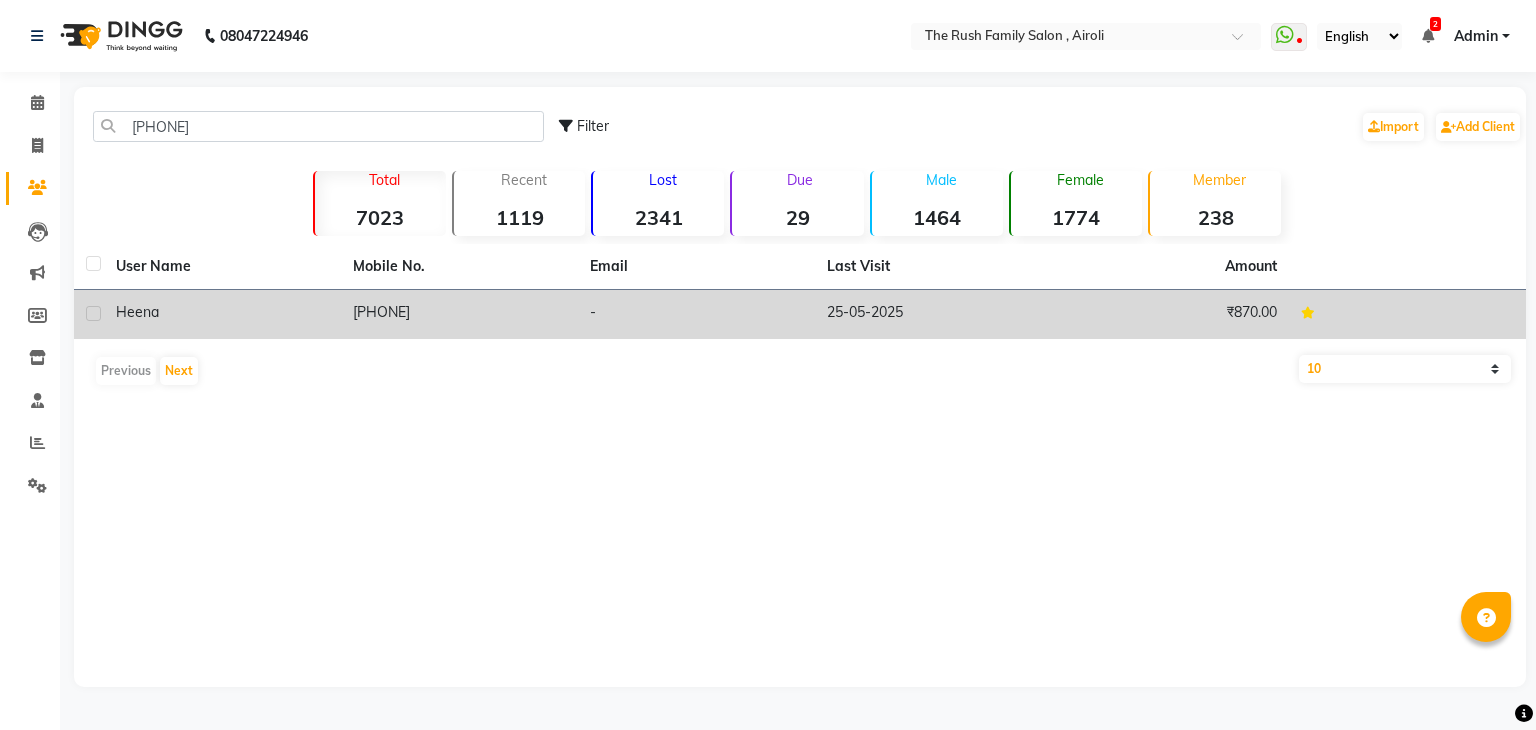 click on "7066901410" 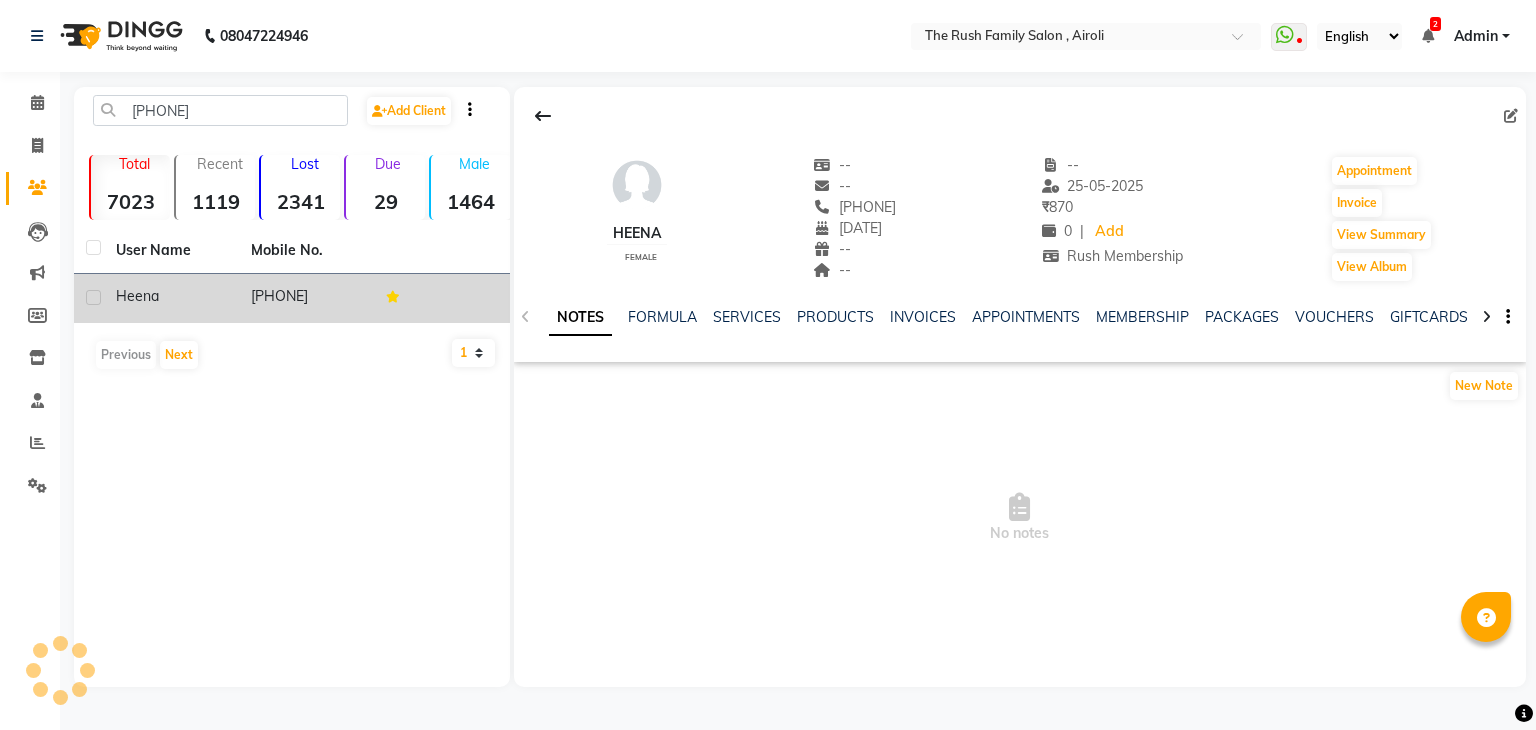 click on "7066901410" 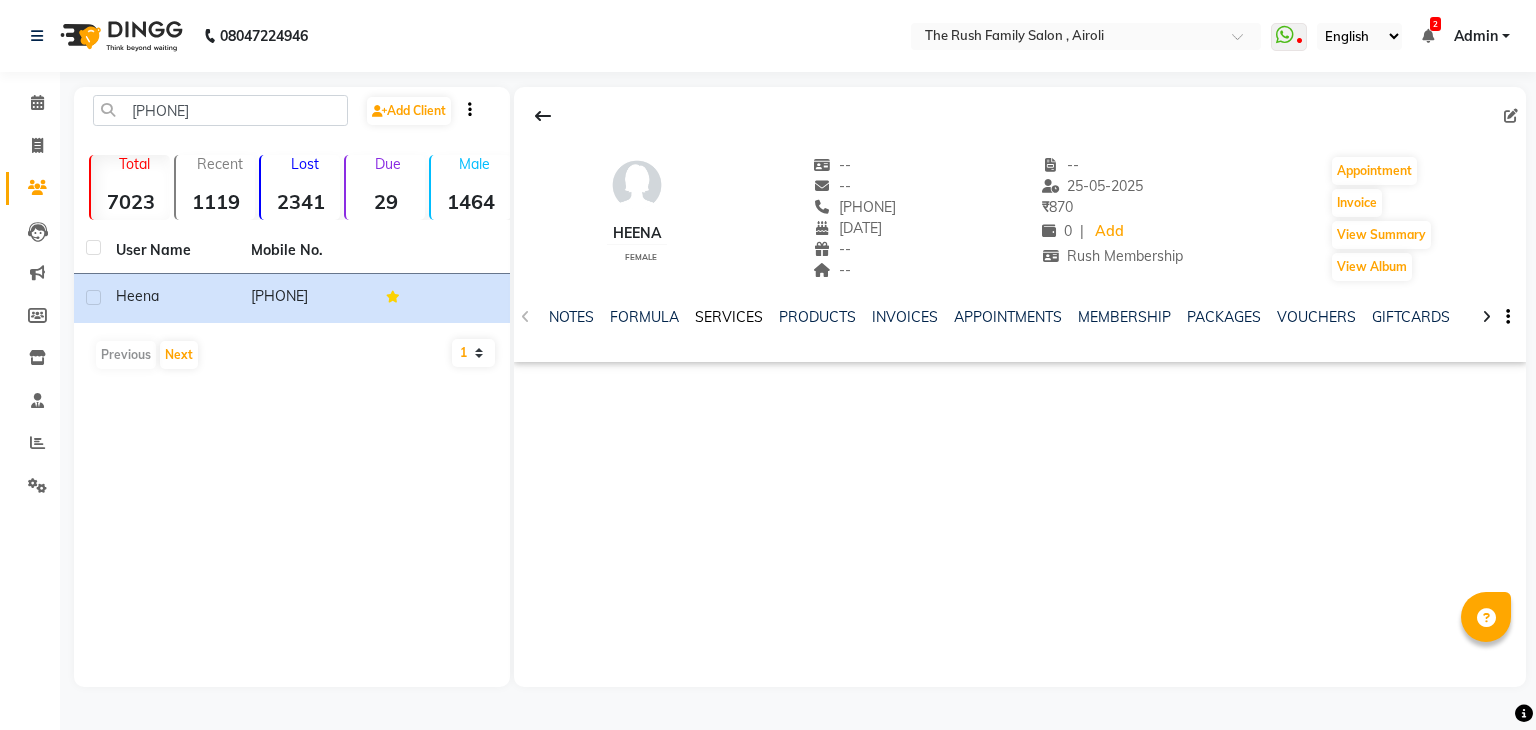 click on "SERVICES" 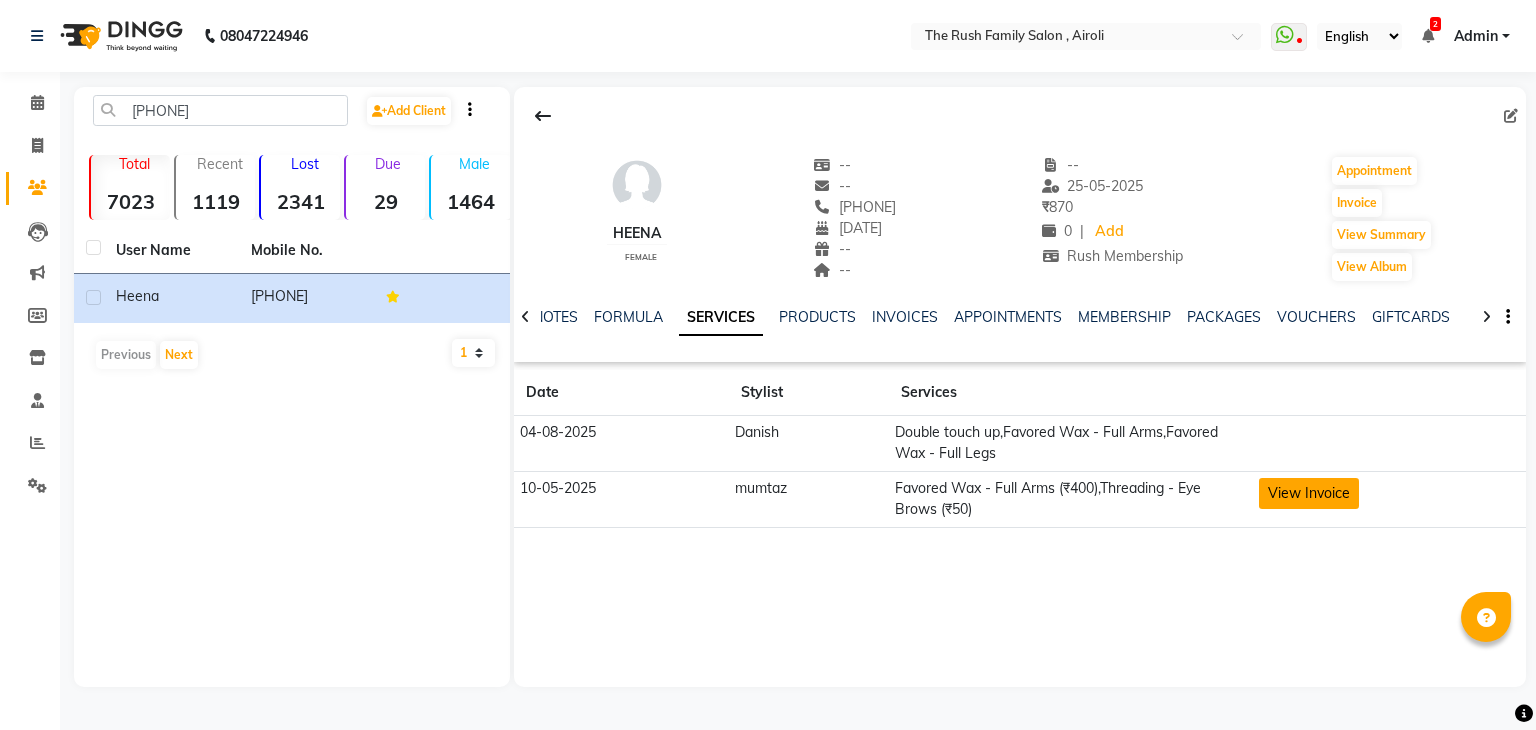 click on "View Invoice" 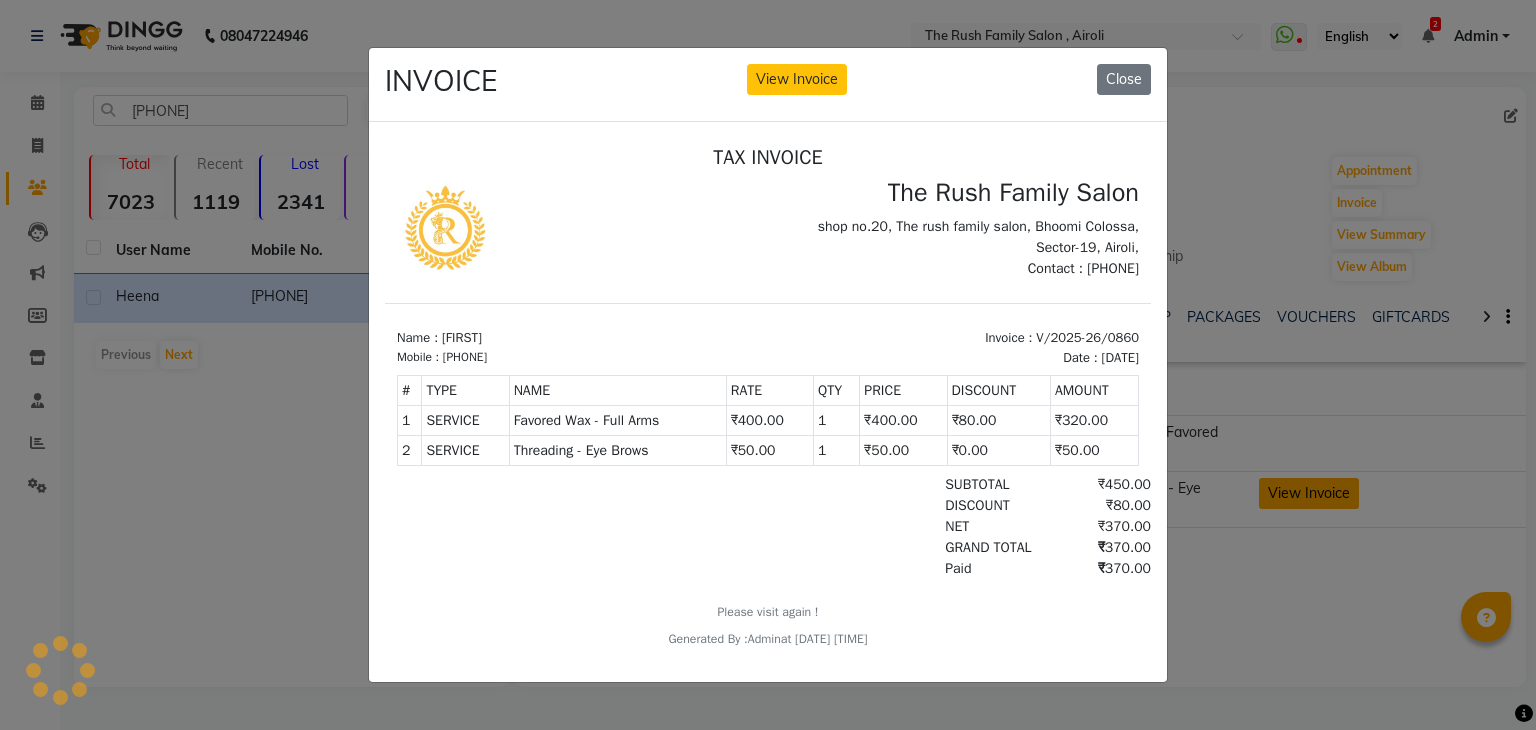 scroll, scrollTop: 0, scrollLeft: 0, axis: both 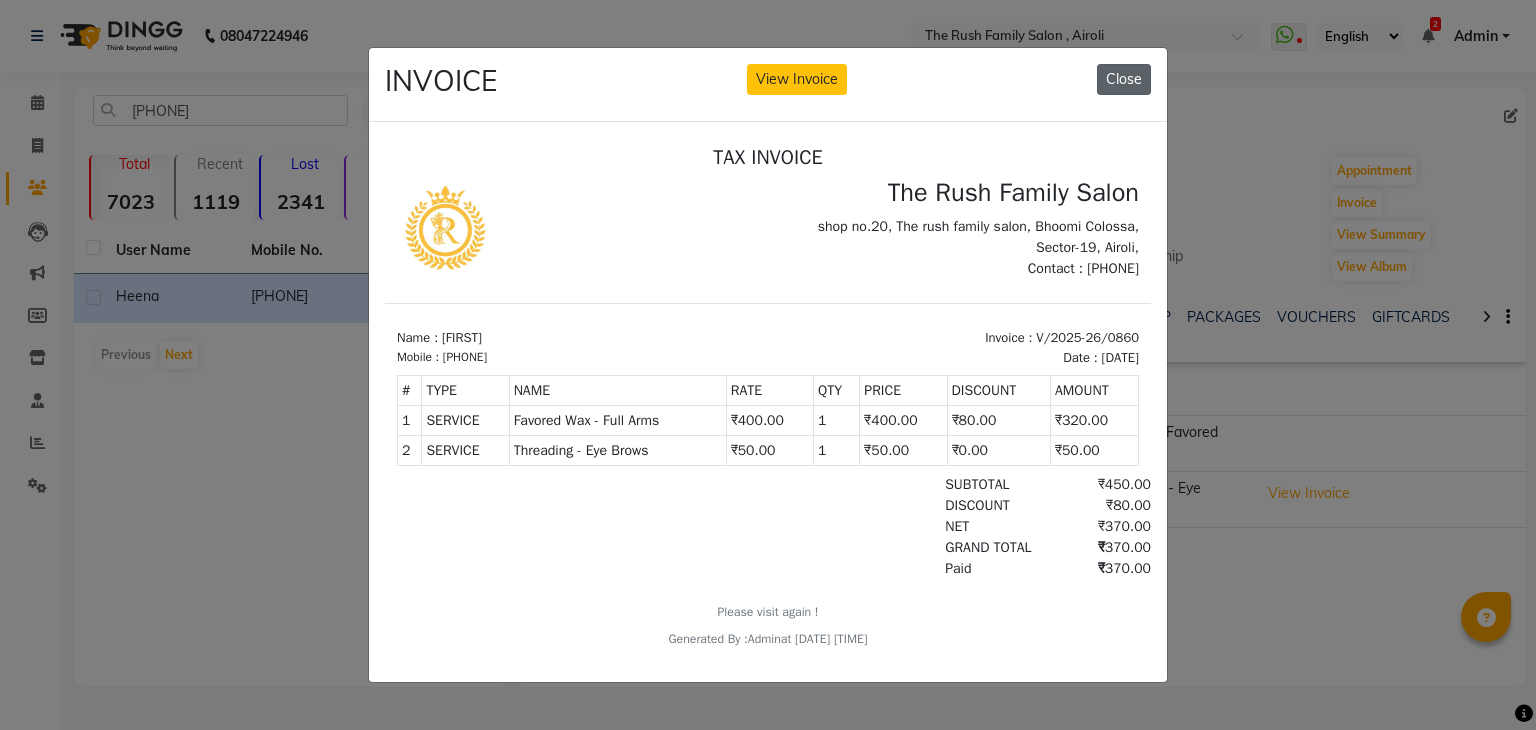 click on "Close" 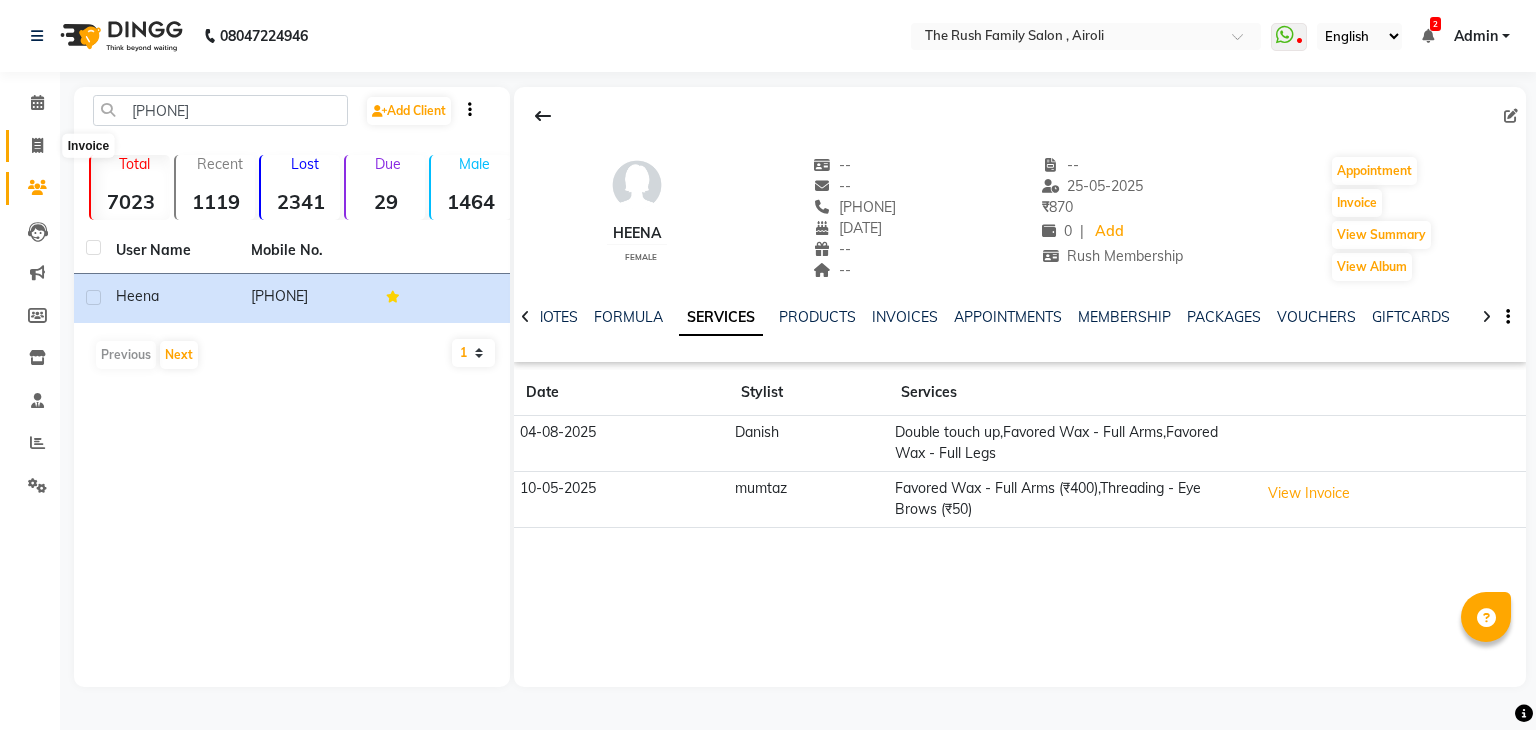 click 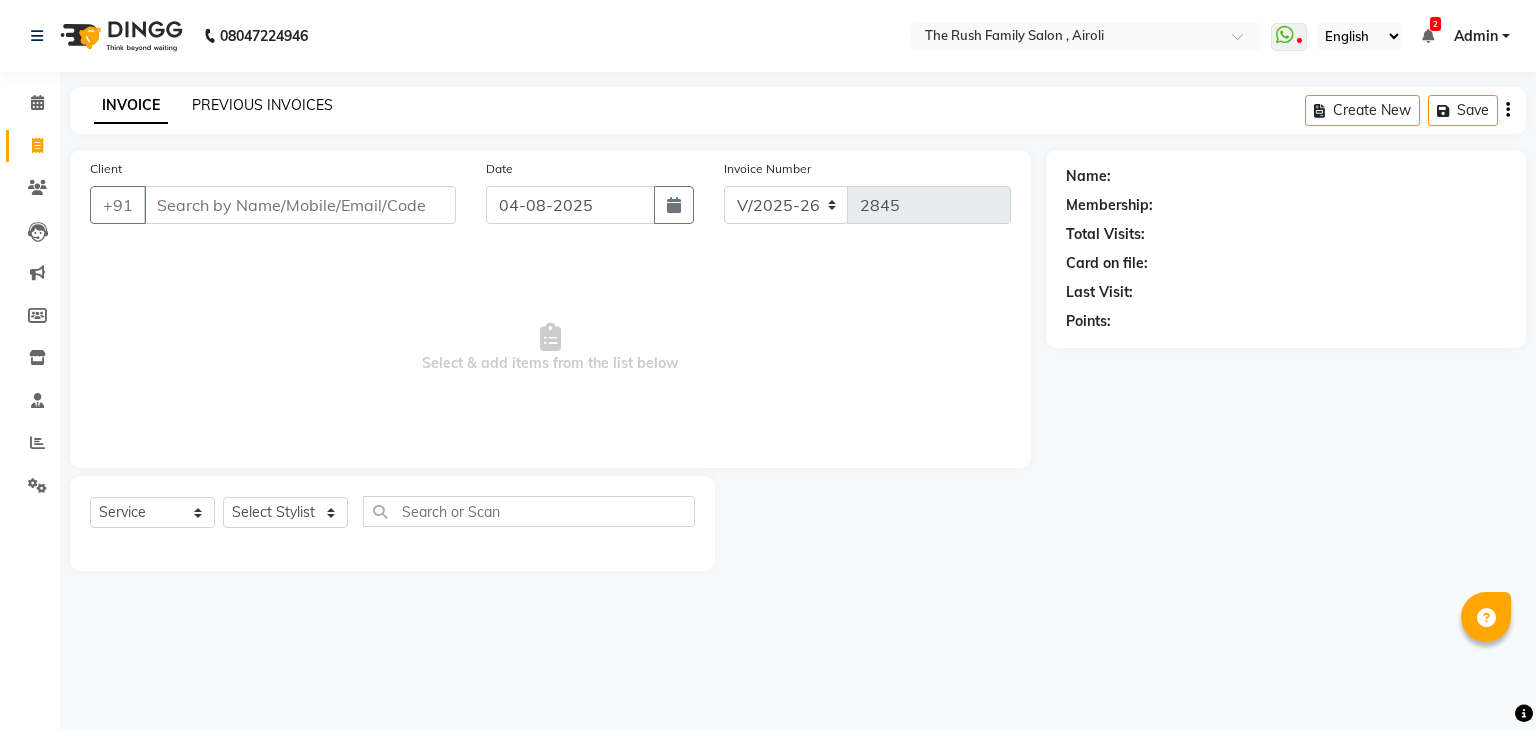 click on "PREVIOUS INVOICES" 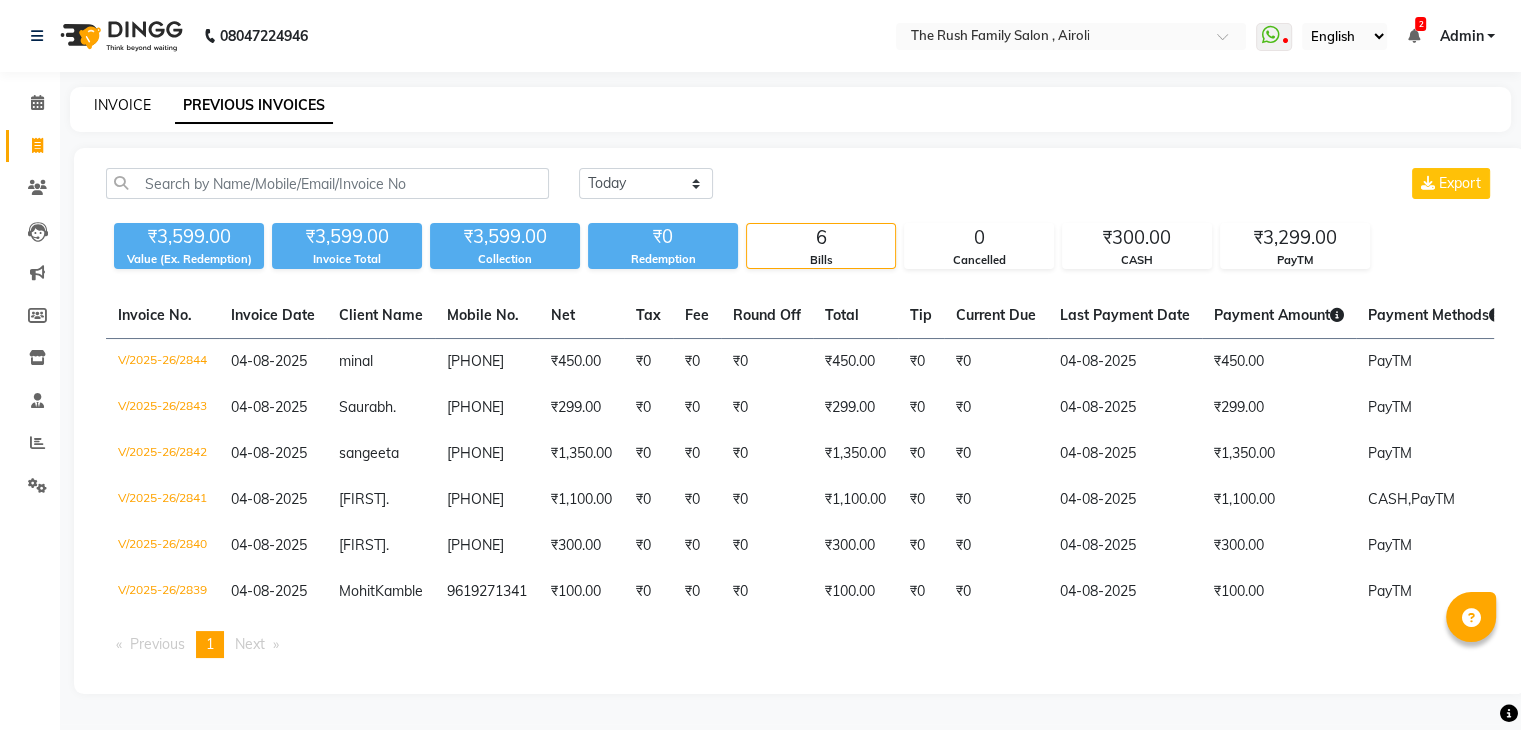 click on "INVOICE" 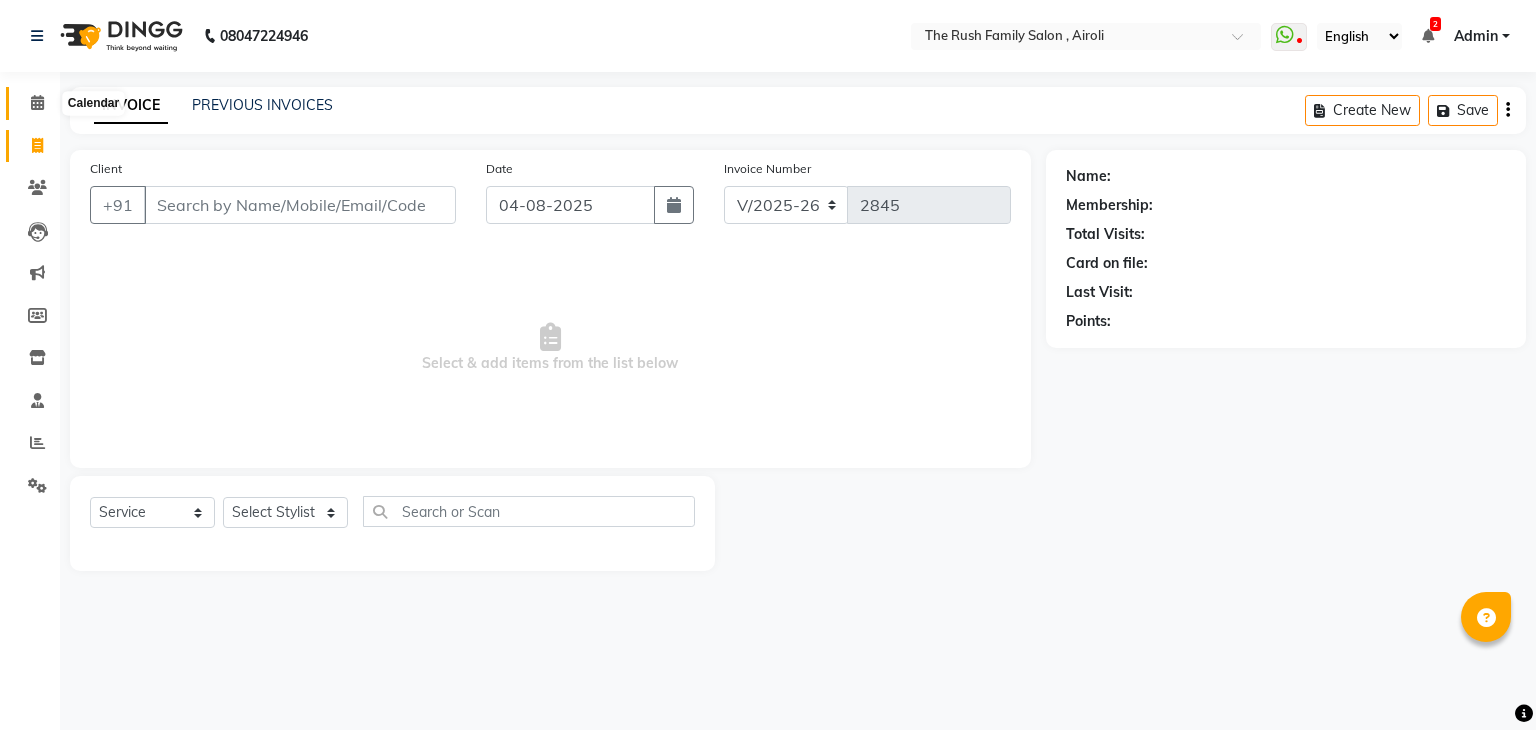 click 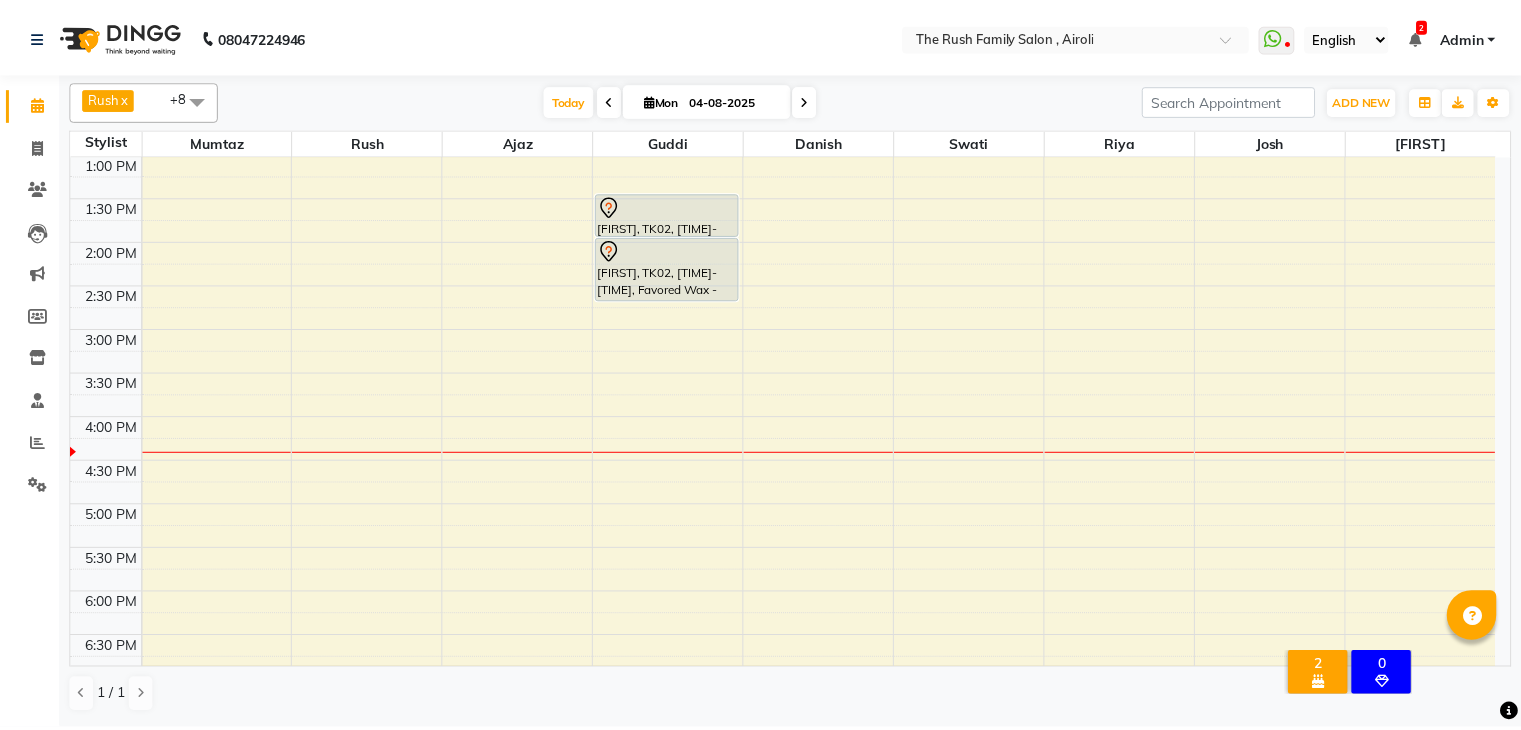 scroll, scrollTop: 376, scrollLeft: 0, axis: vertical 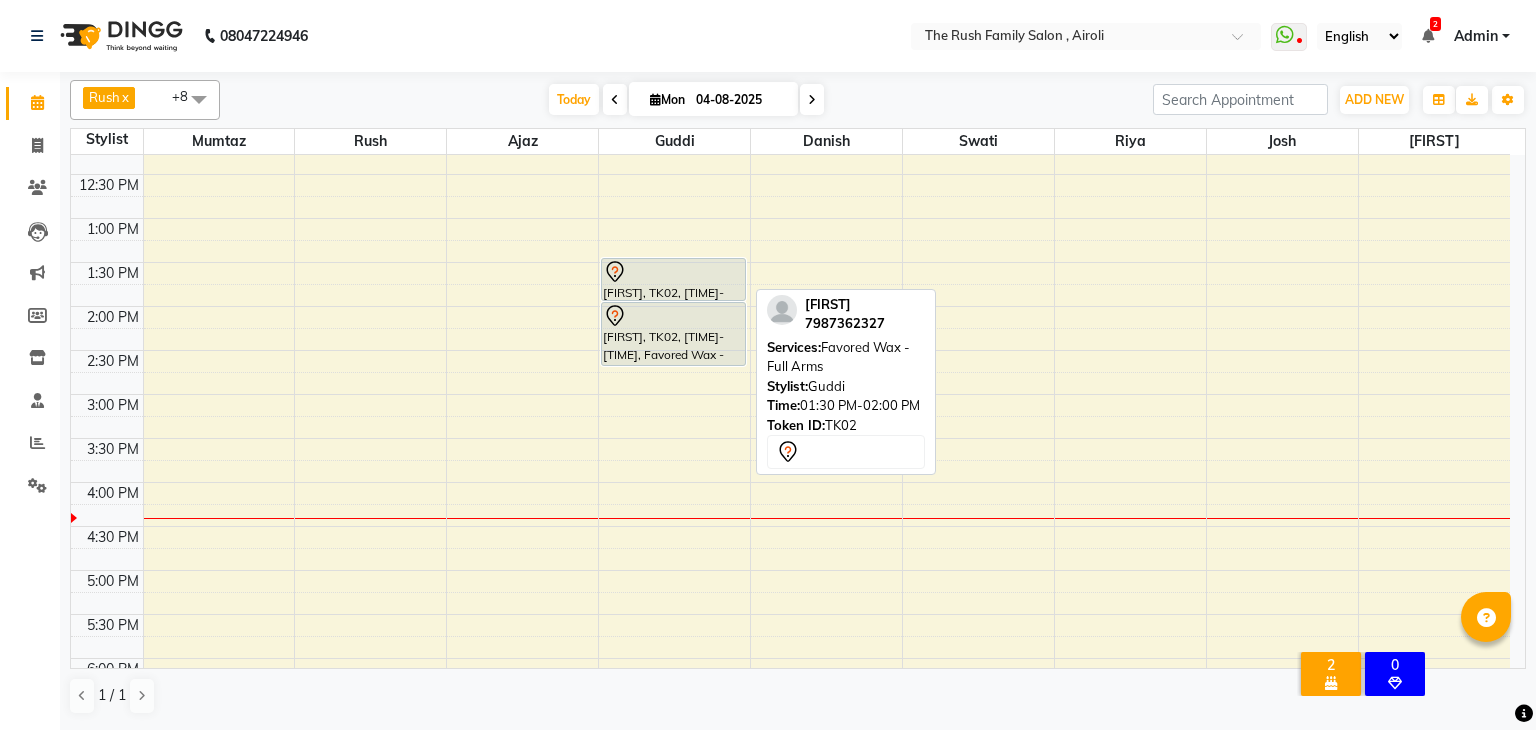 click at bounding box center (673, 272) 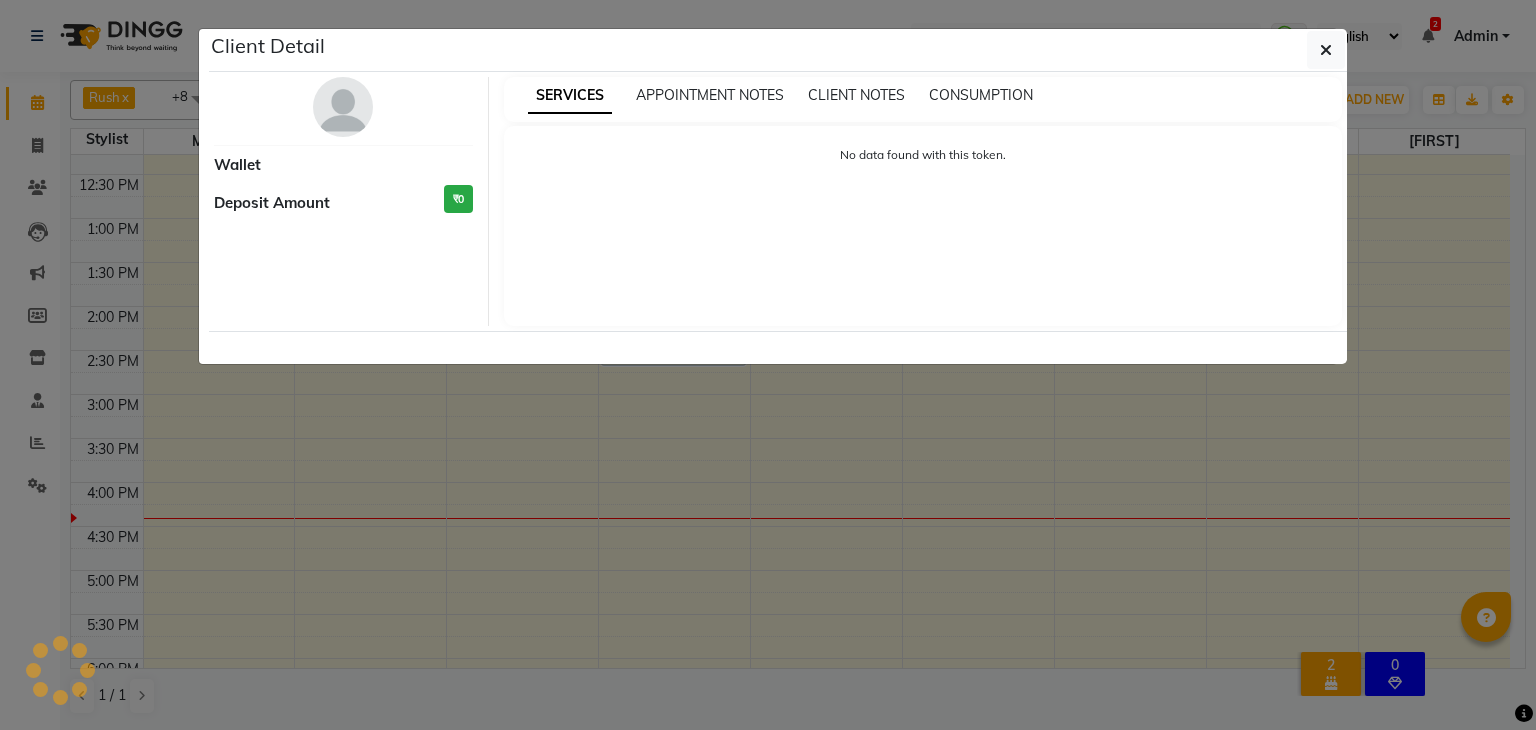 select on "7" 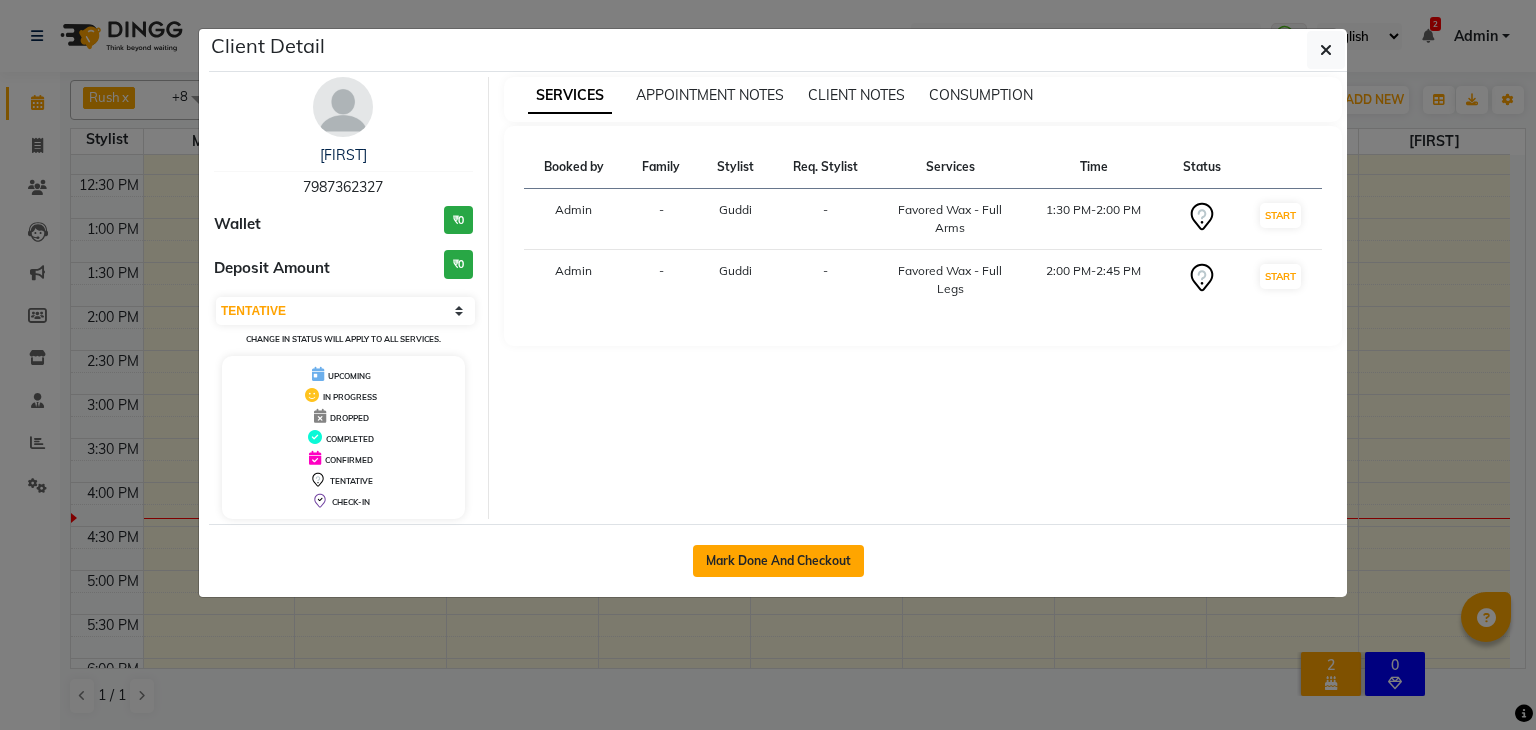 click on "Mark Done And Checkout" 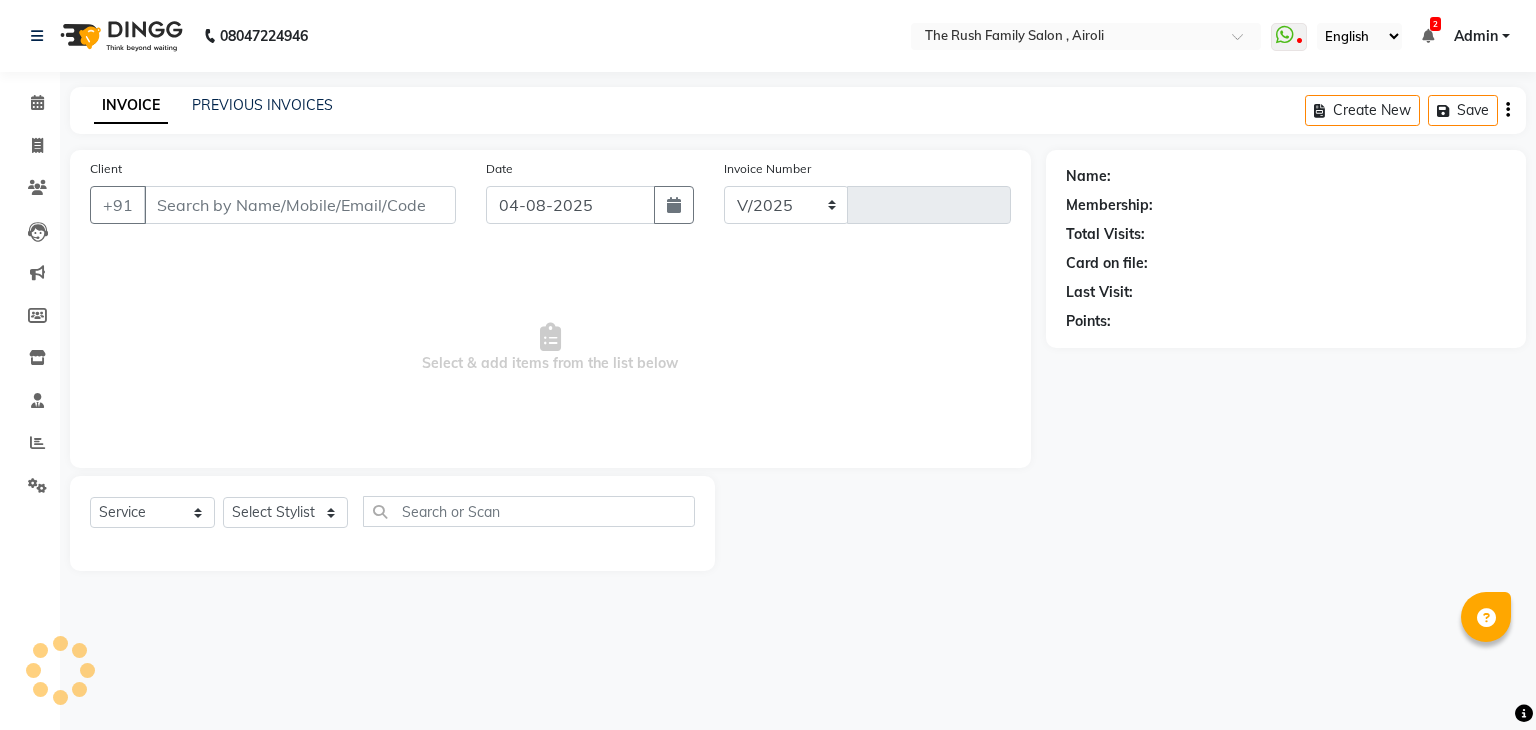 select on "5419" 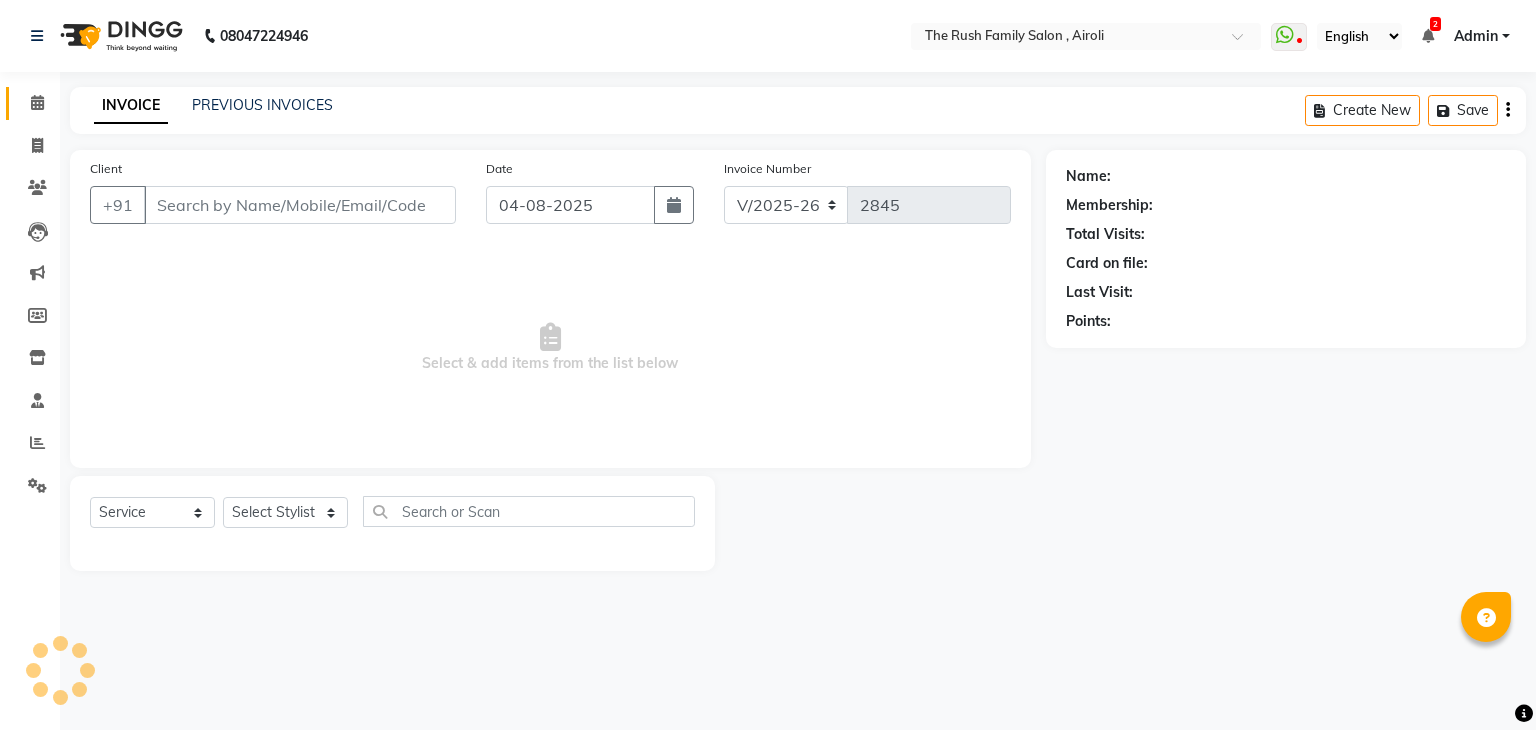 type on "7987362327" 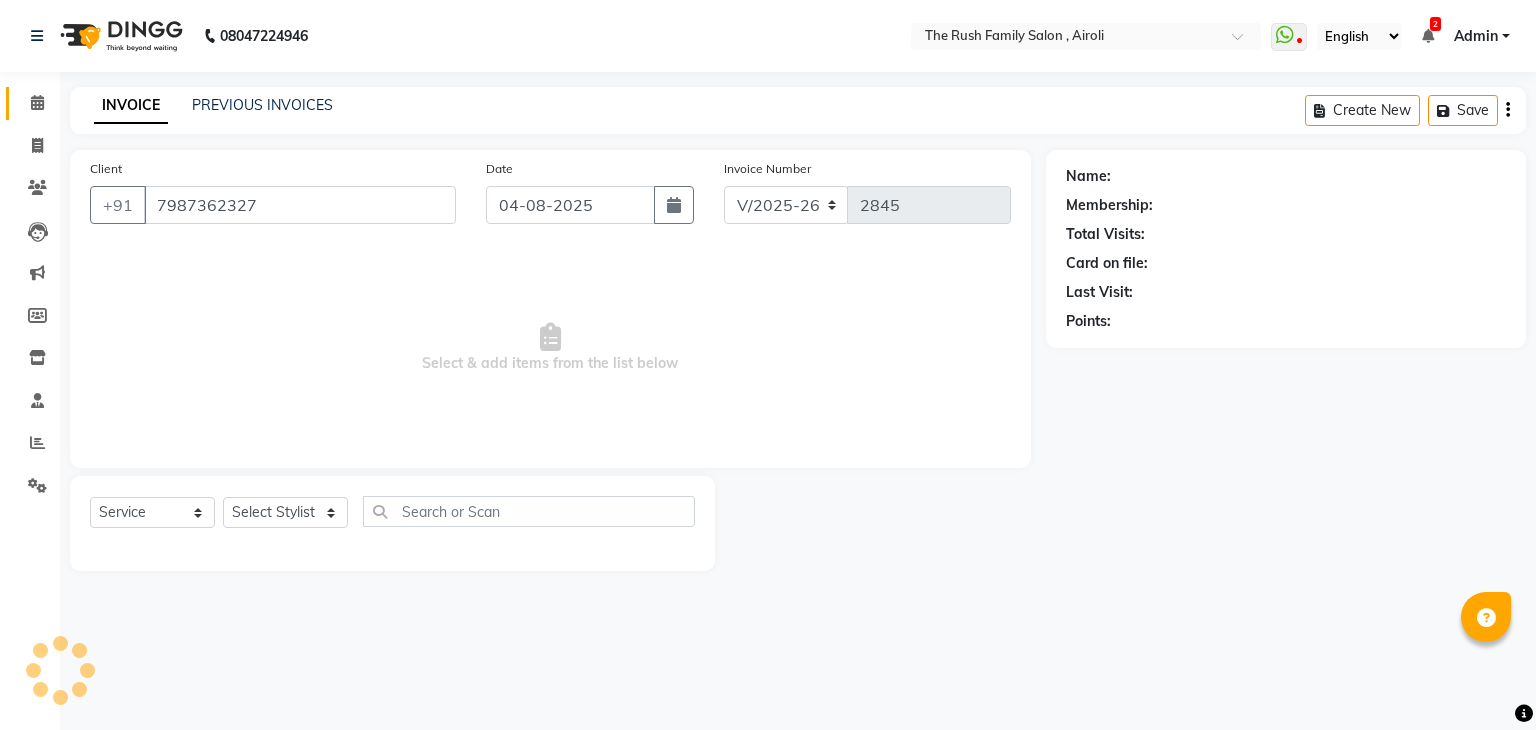 select on "60158" 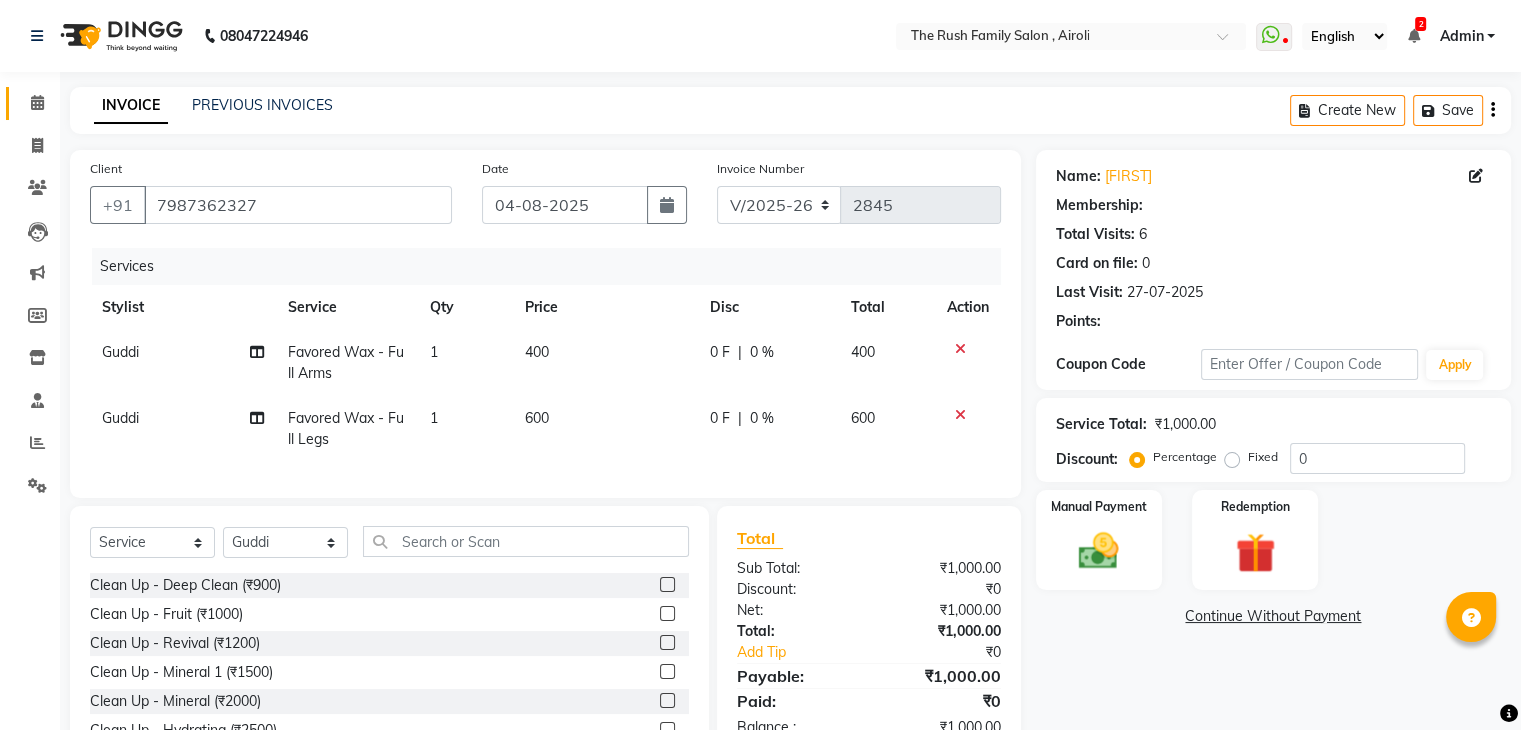 type on "20" 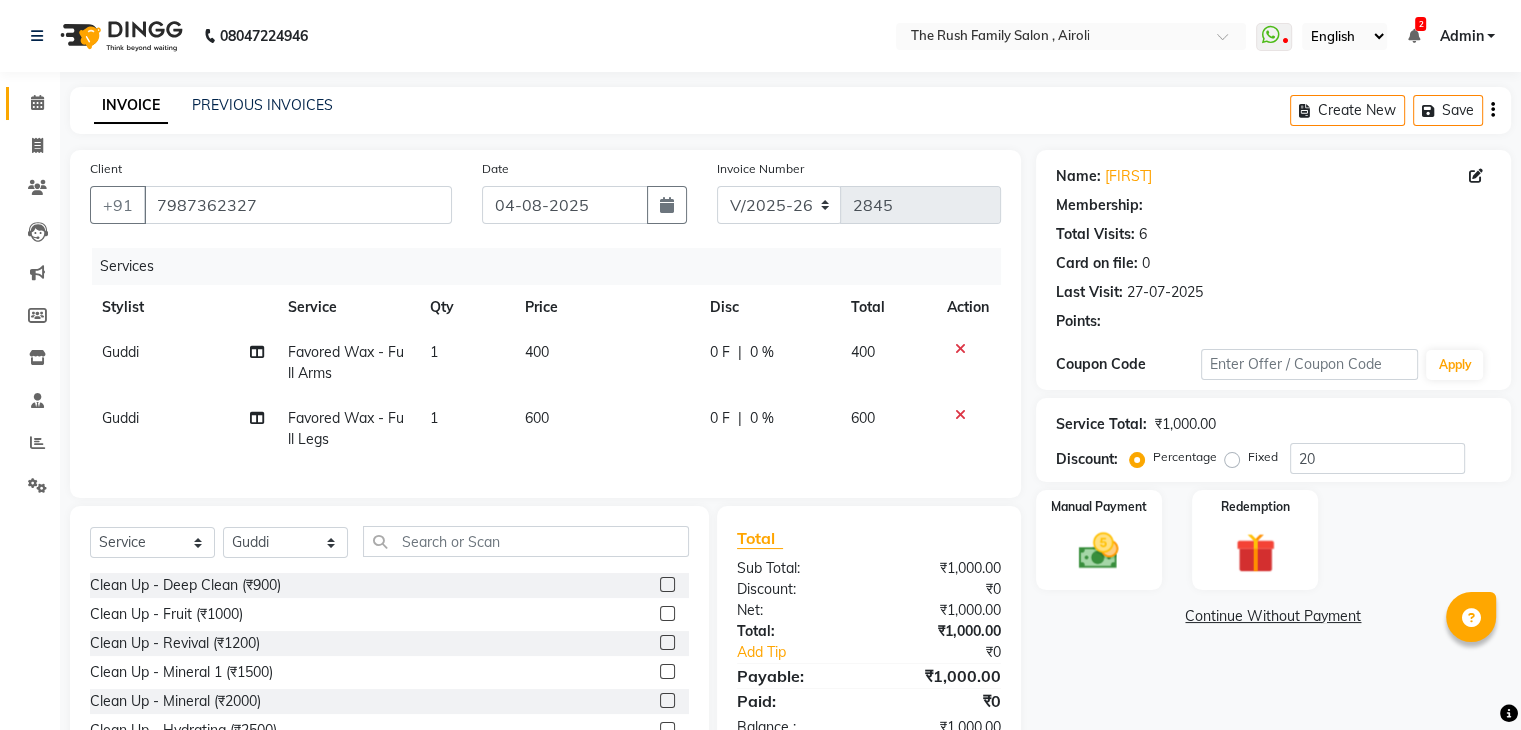 select on "1: Object" 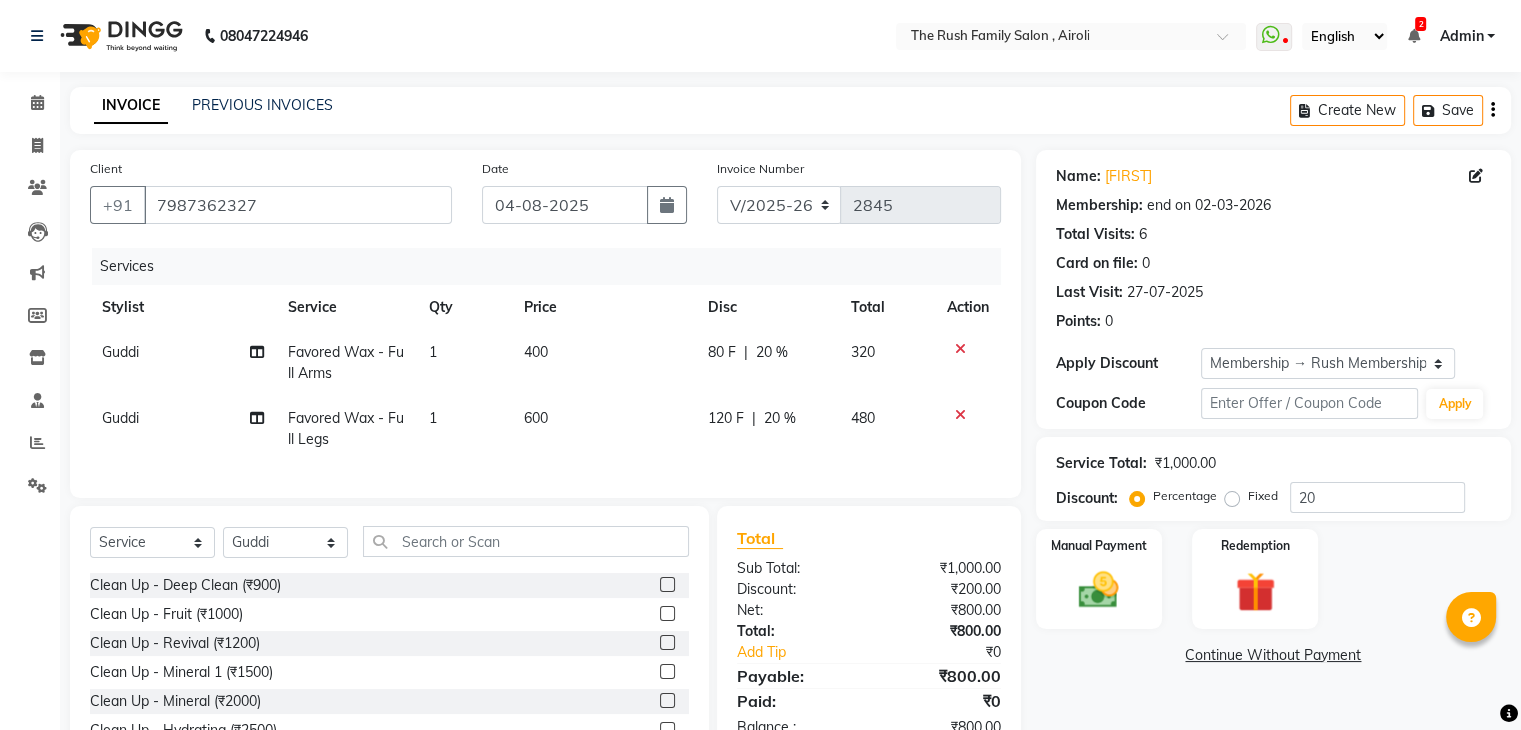 click on "Favored Wax - Full Arms" 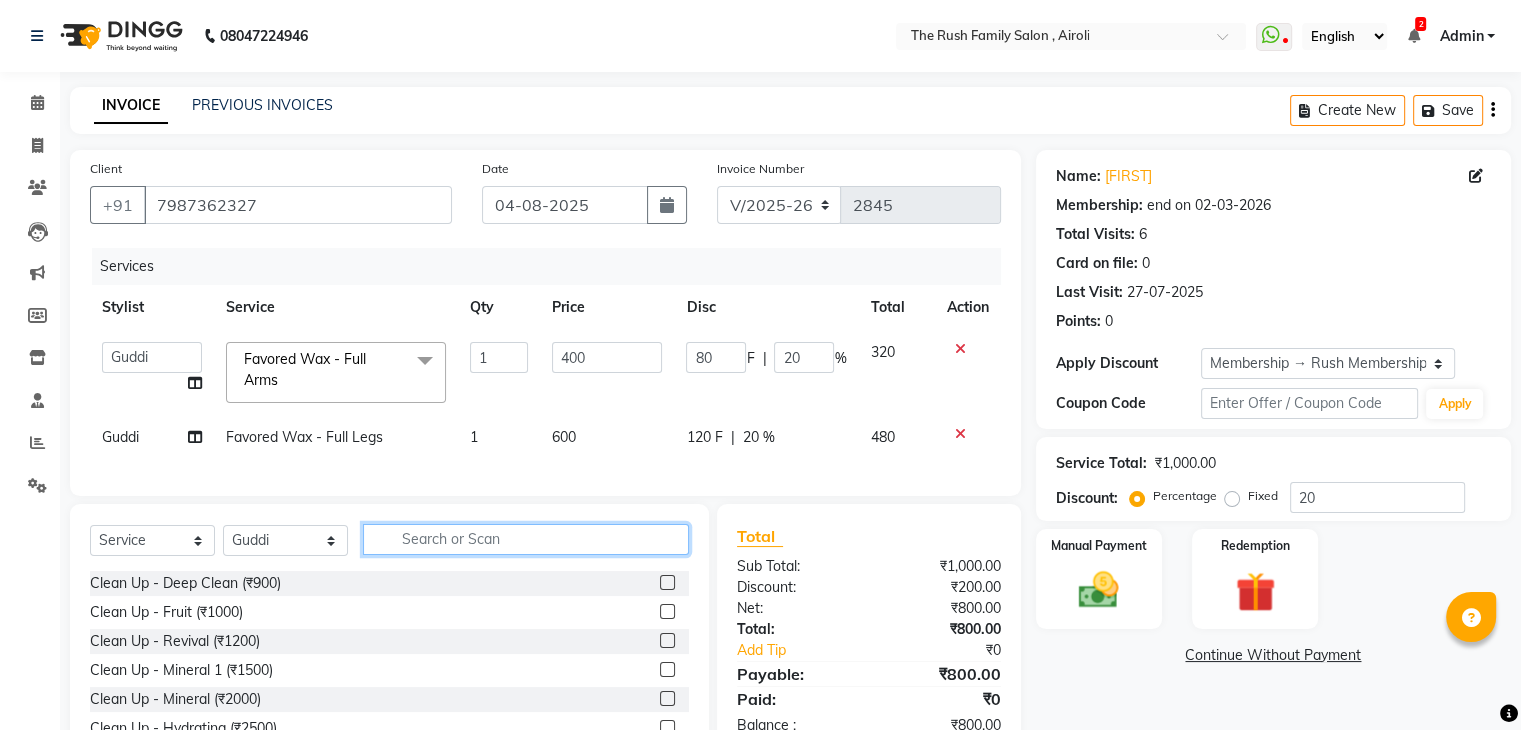 click 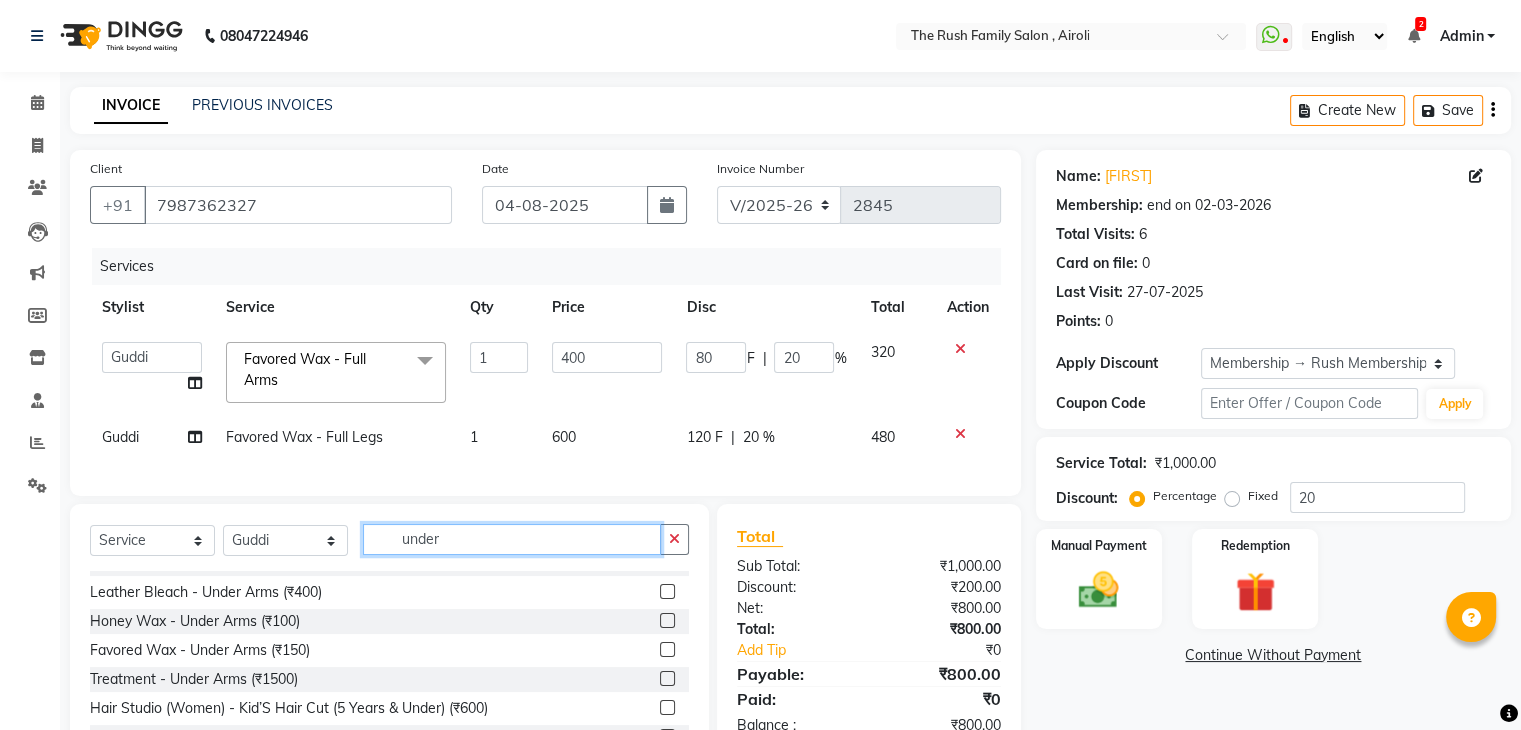 scroll, scrollTop: 77, scrollLeft: 0, axis: vertical 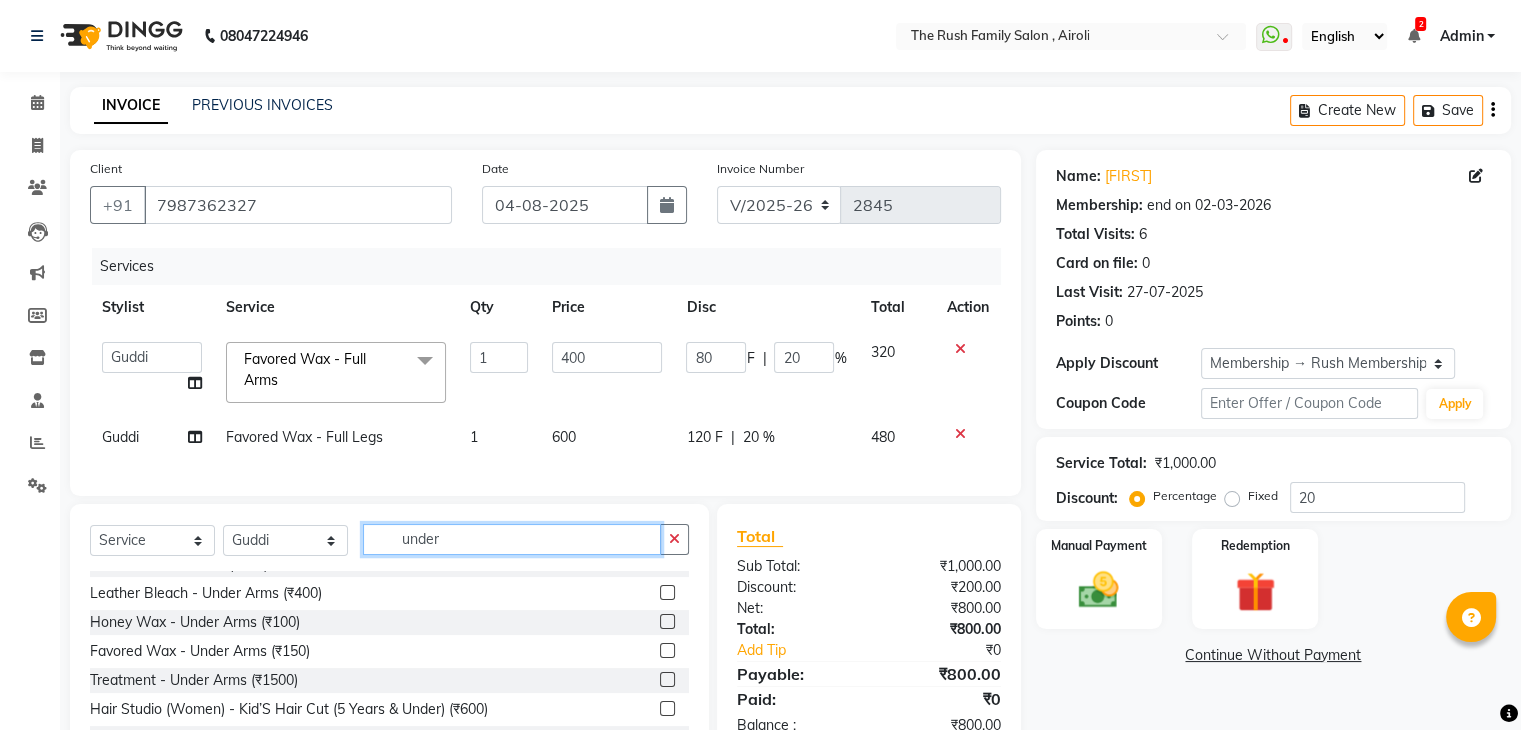 type on "under" 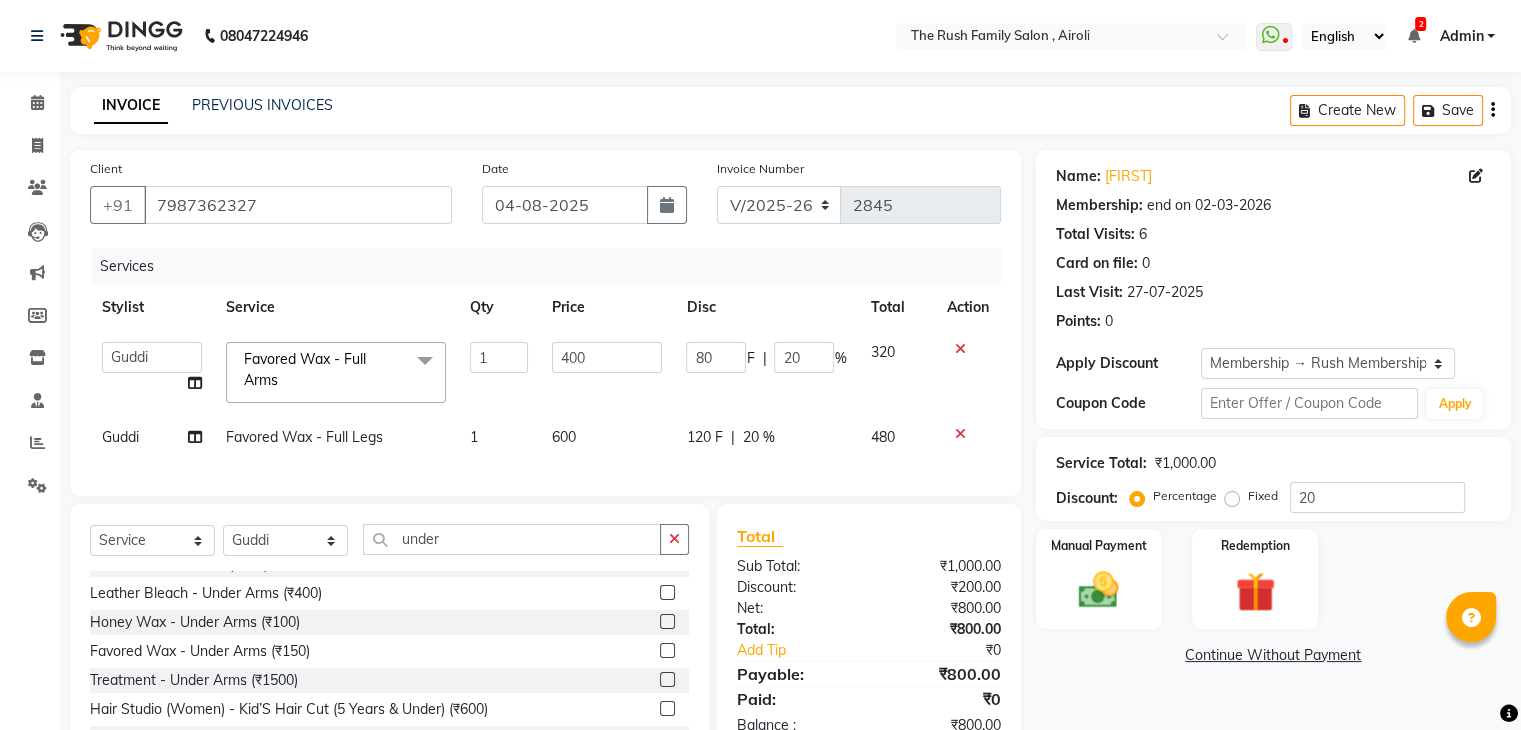 click 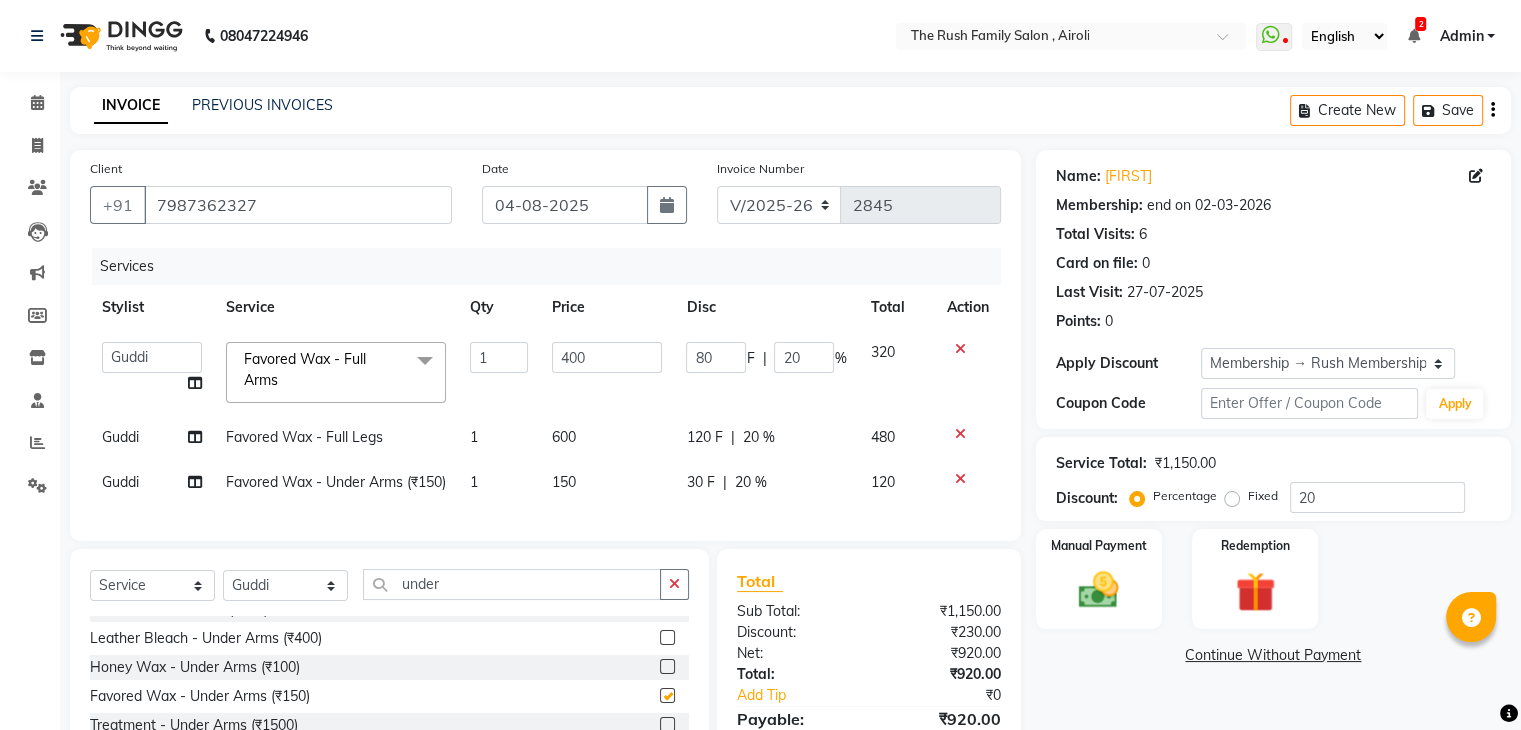 checkbox on "false" 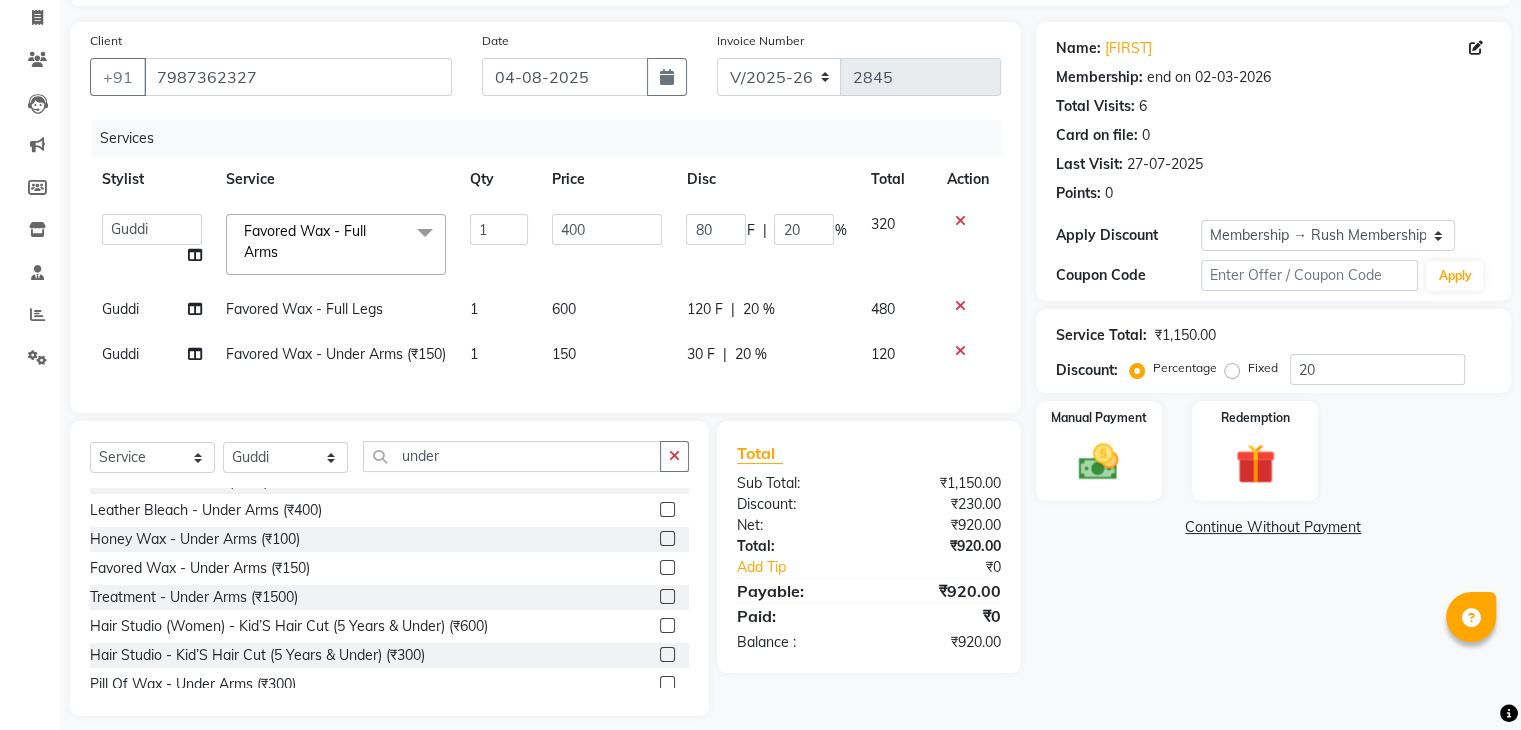 scroll, scrollTop: 138, scrollLeft: 0, axis: vertical 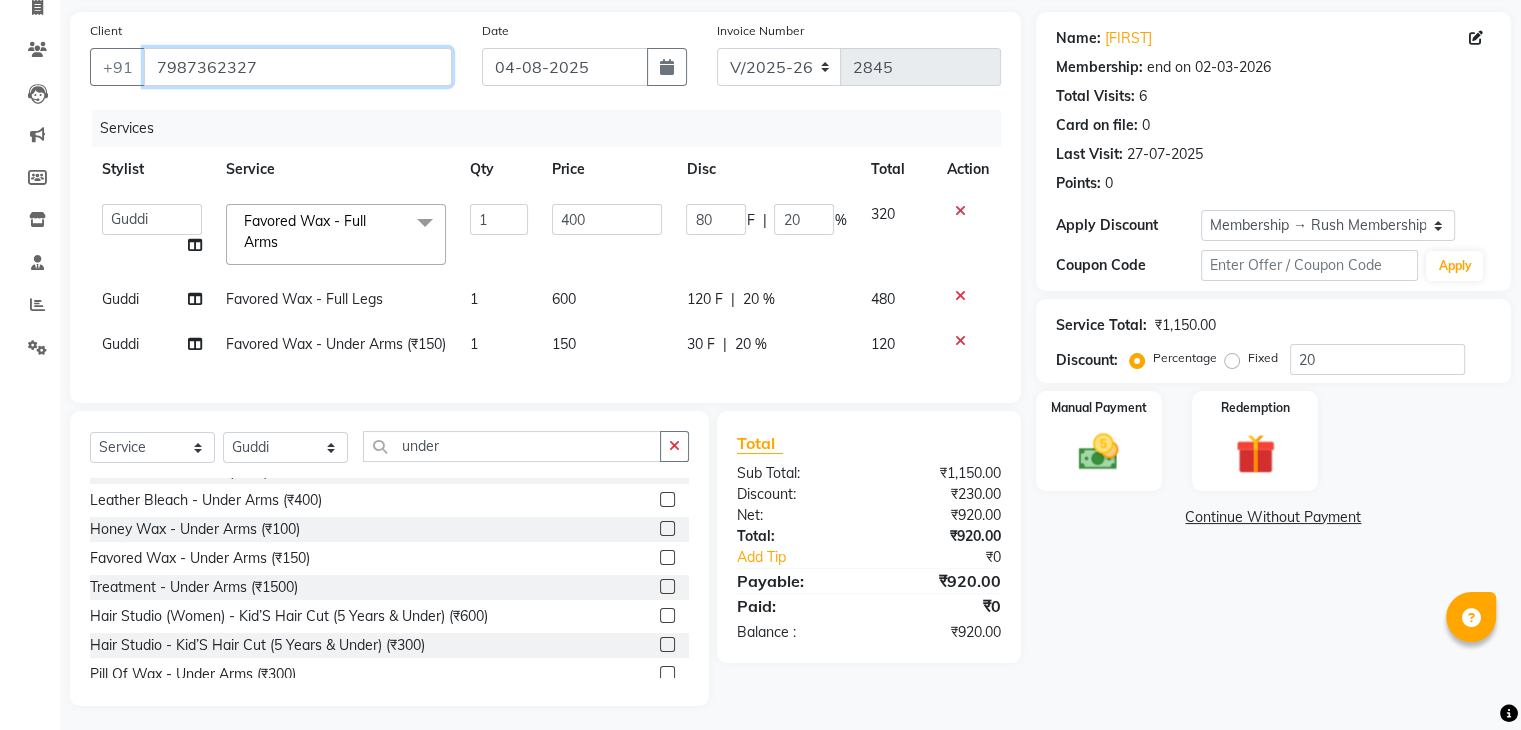 click on "7987362327" at bounding box center [298, 67] 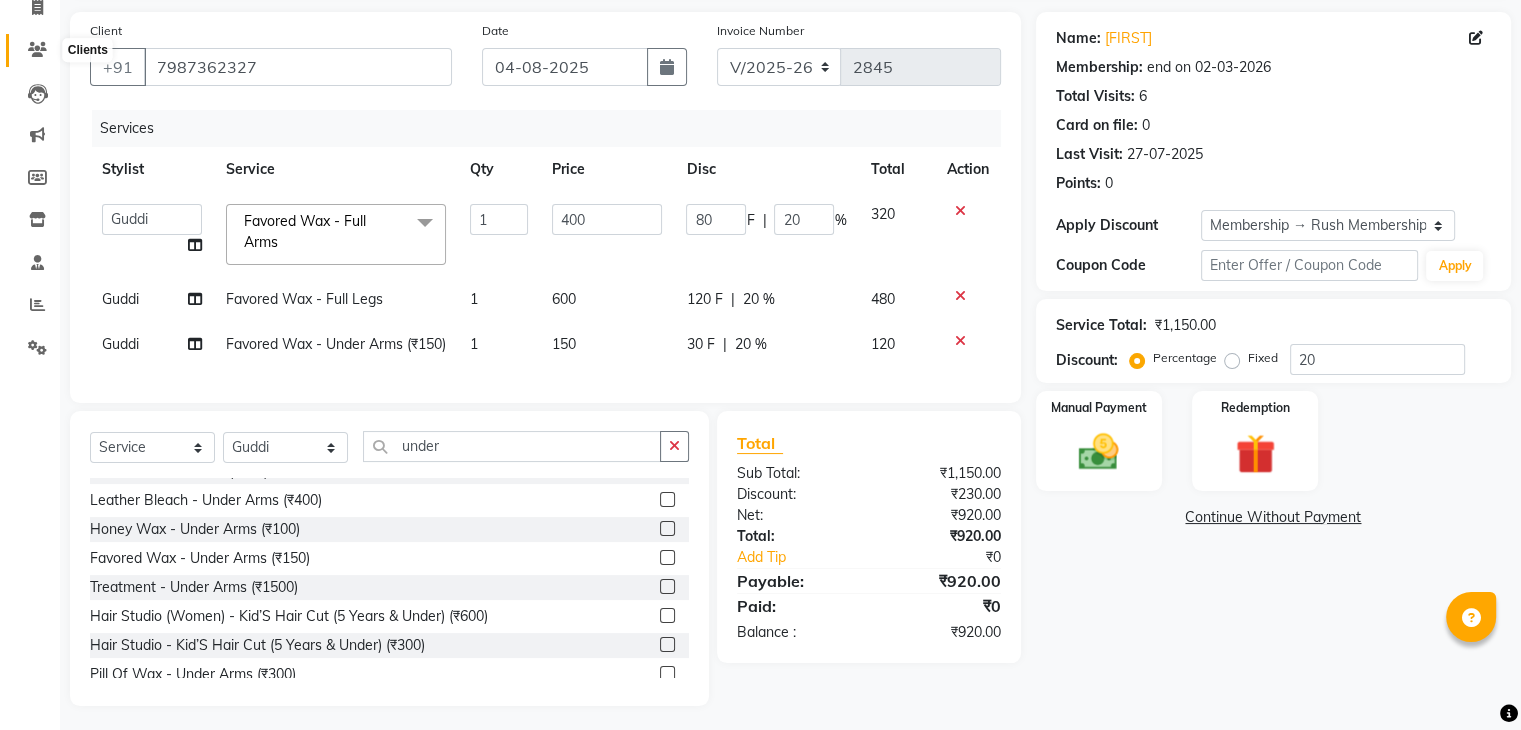 click 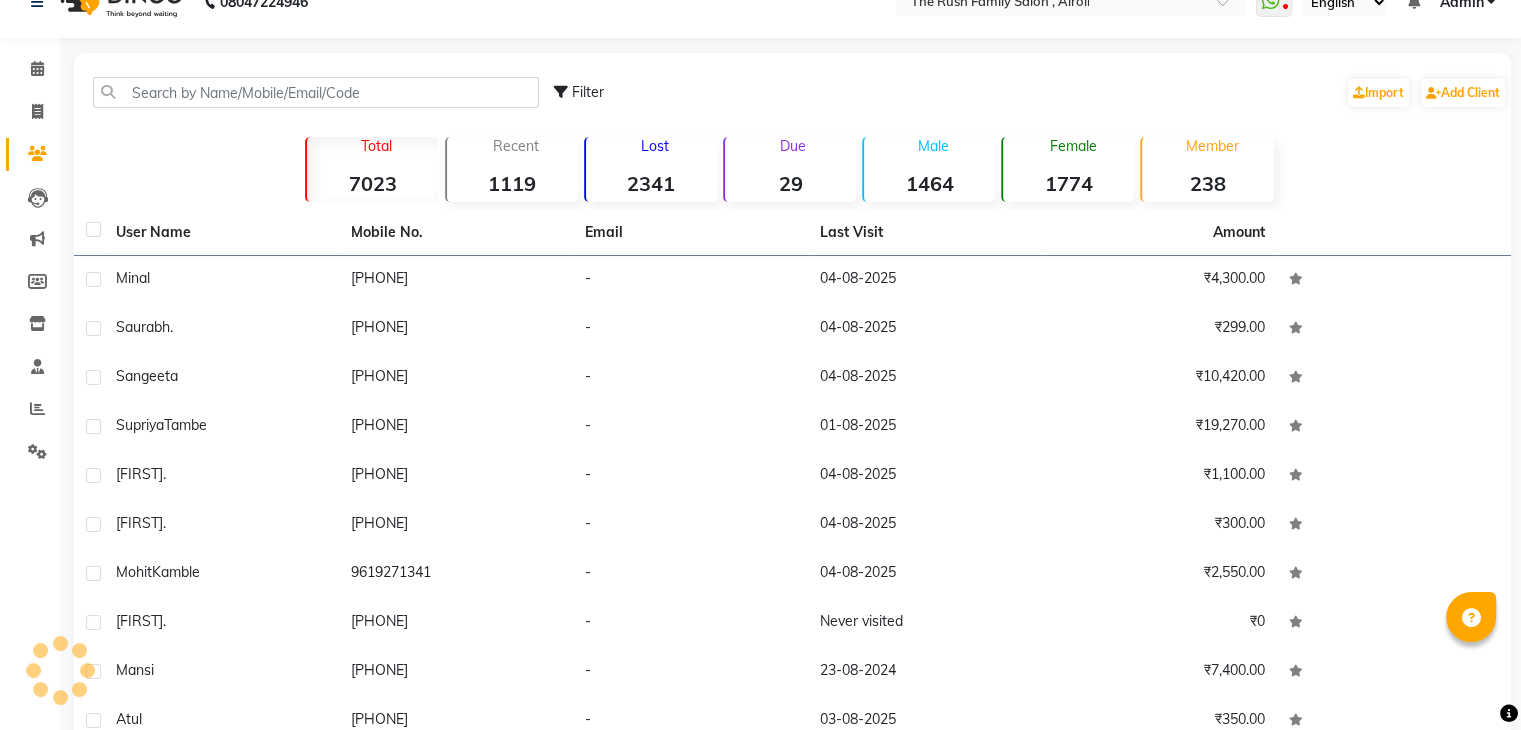 scroll, scrollTop: 136, scrollLeft: 0, axis: vertical 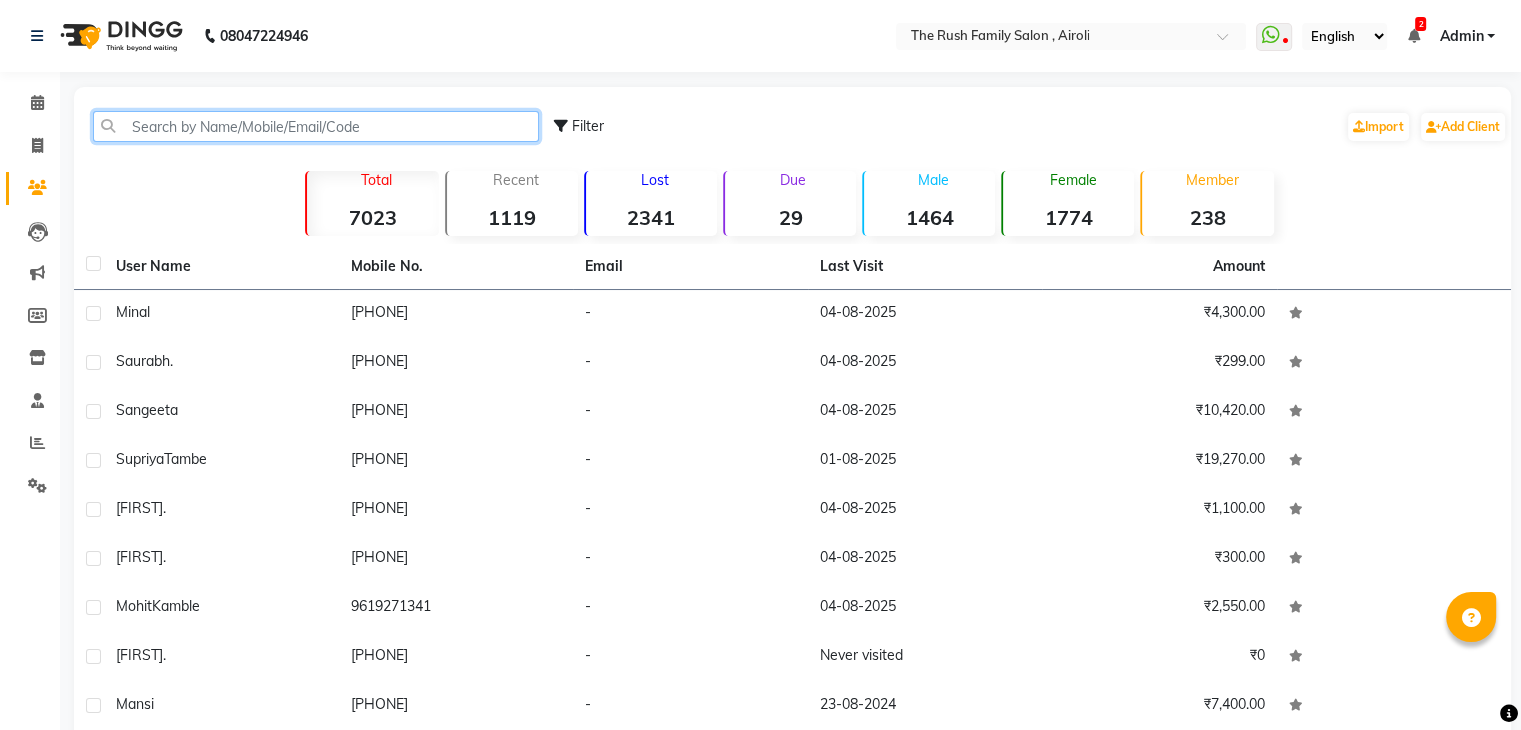 click 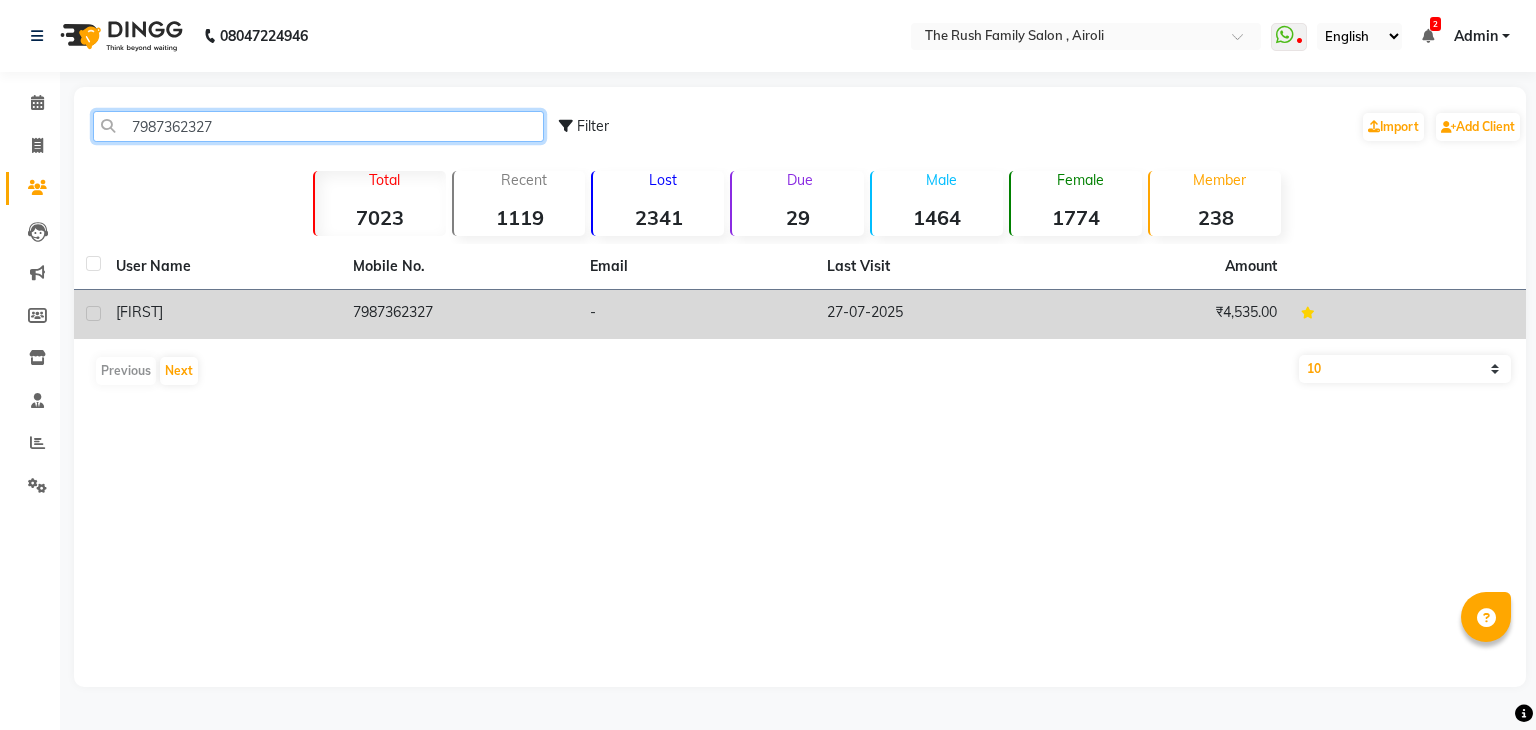 type on "7987362327" 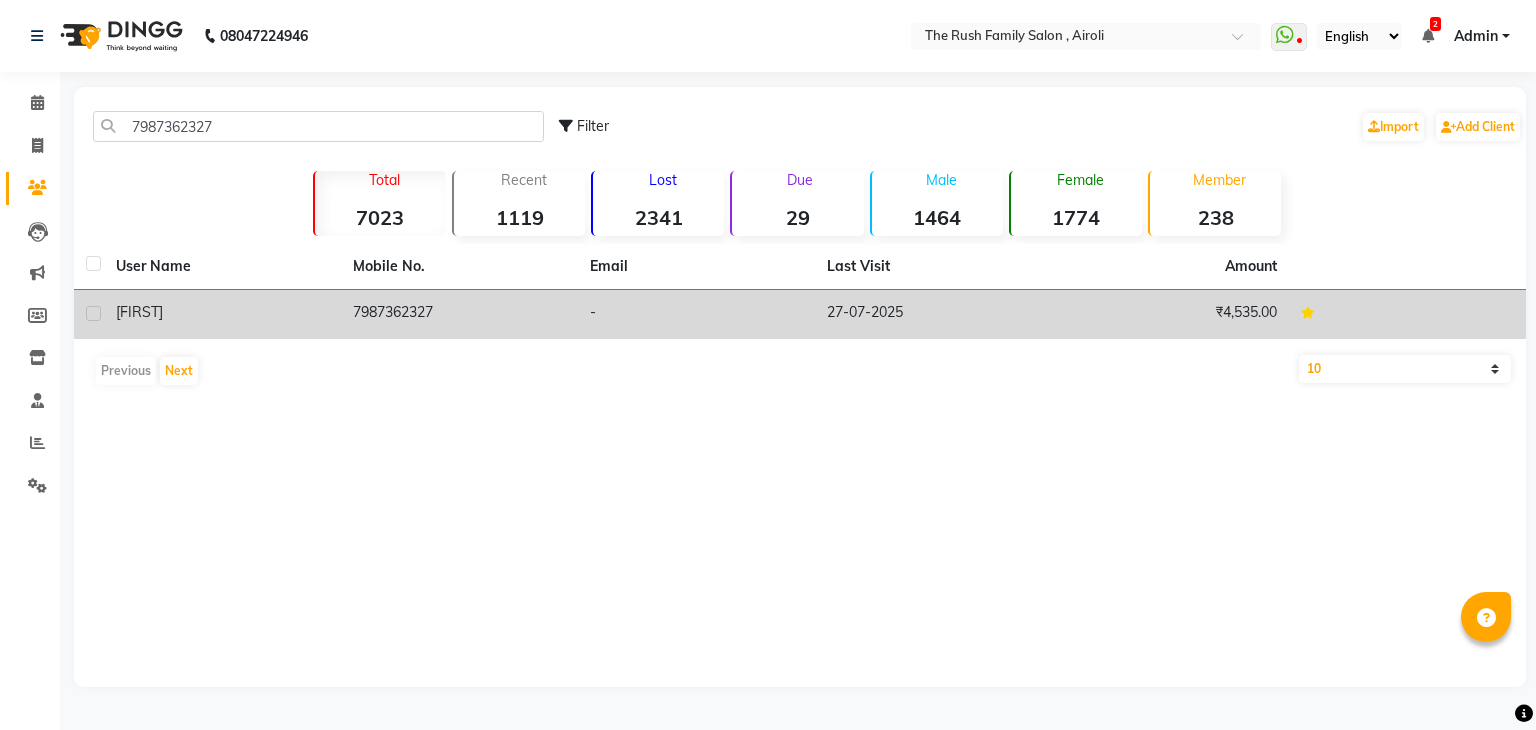 click on "chitranshi" 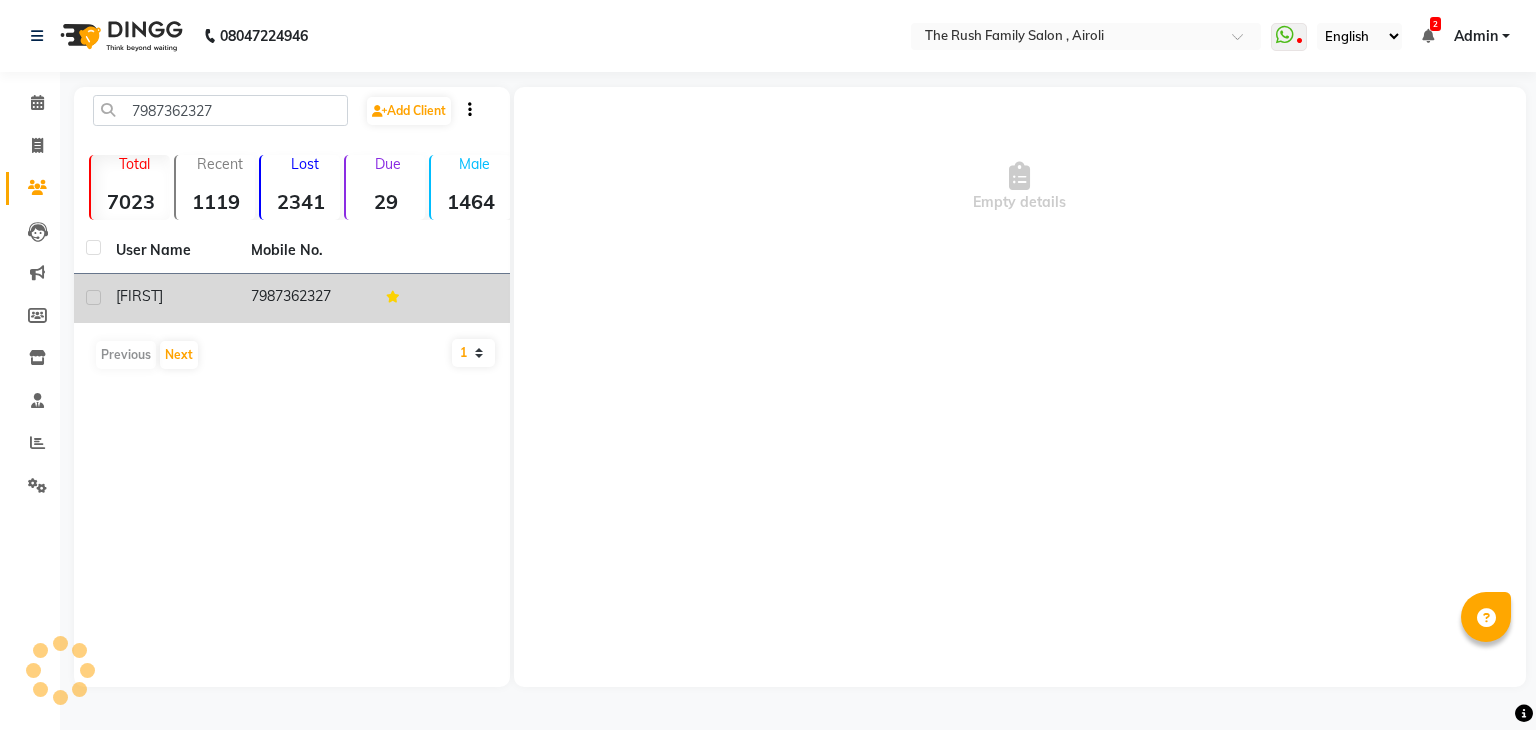 click on "chitranshi" 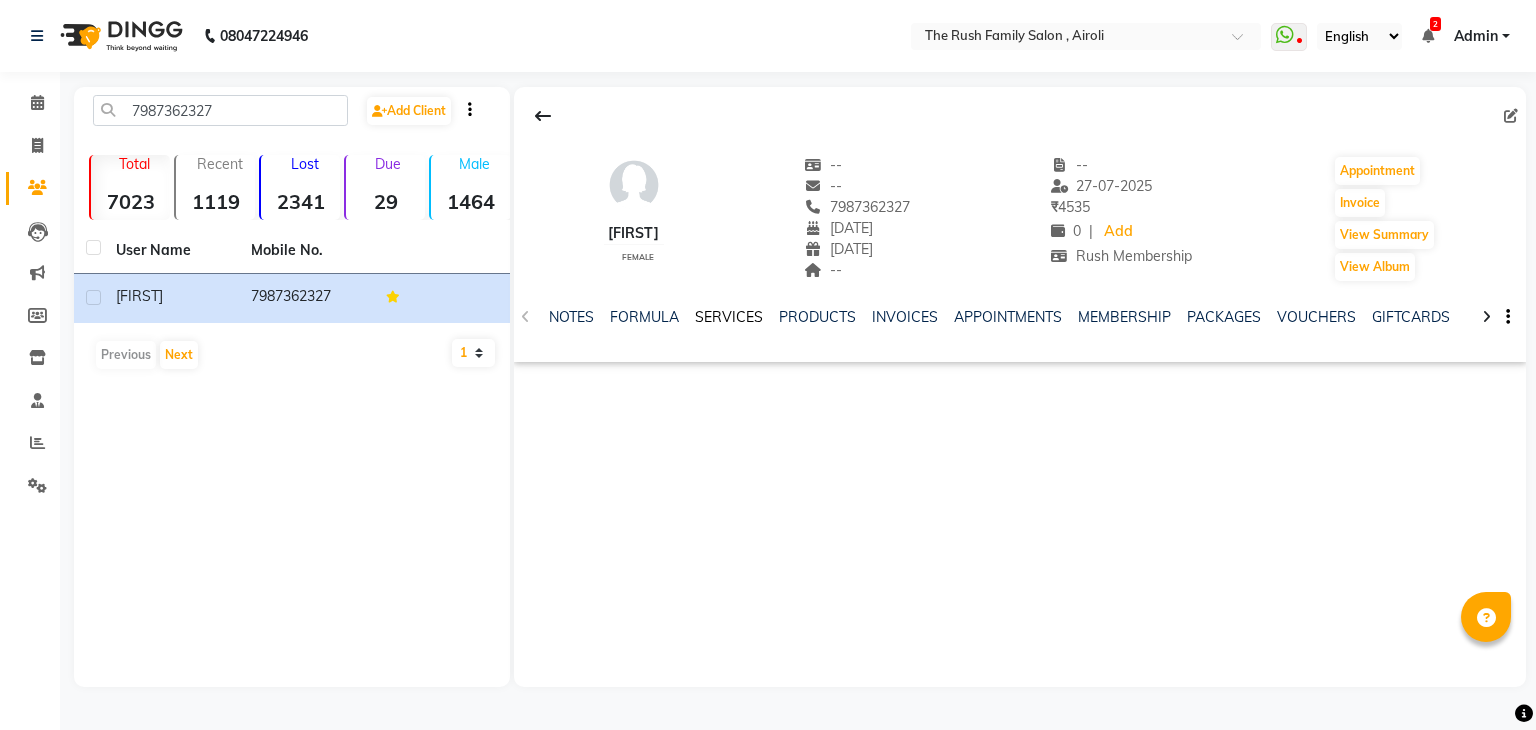 click on "SERVICES" 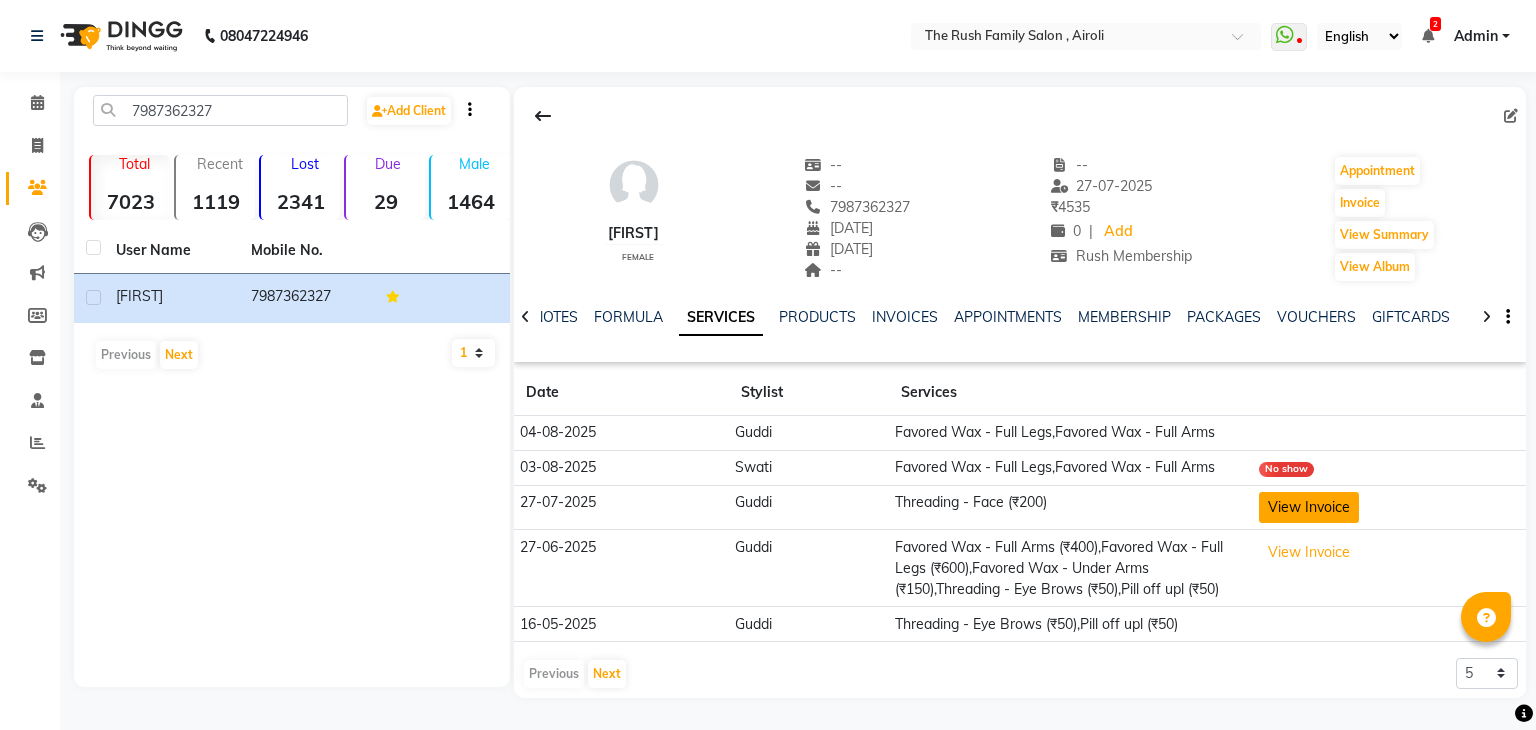 click on "View Invoice" 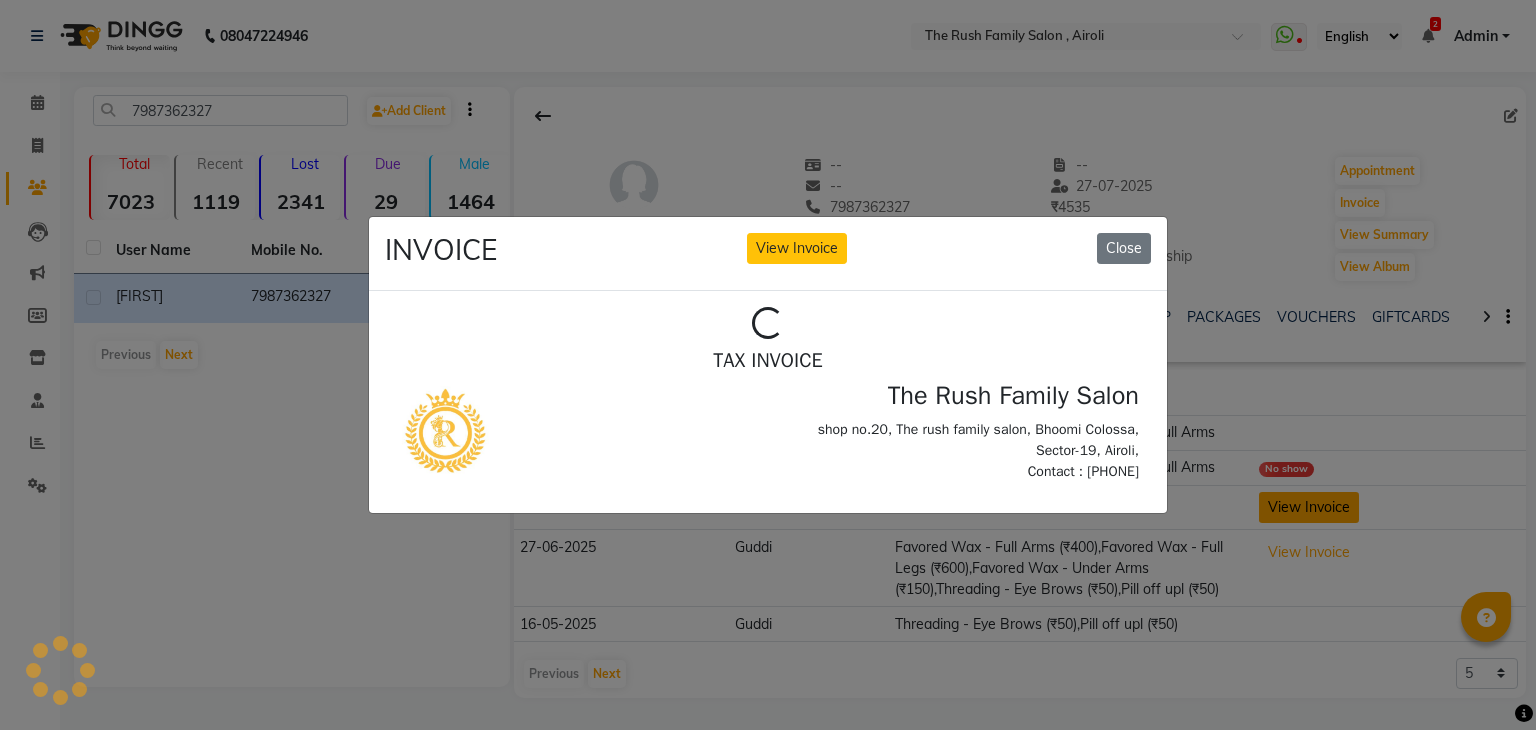 scroll, scrollTop: 0, scrollLeft: 0, axis: both 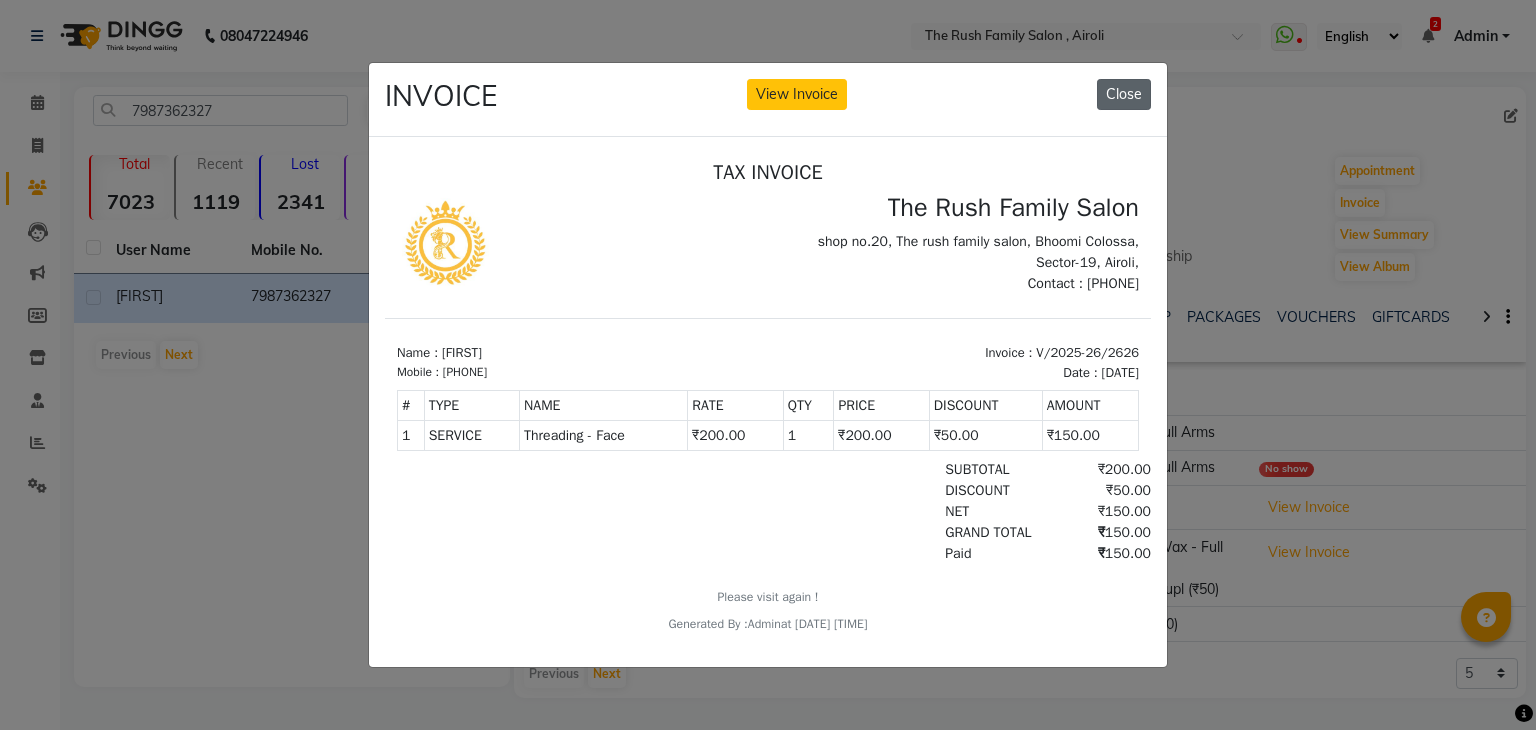 click on "Close" 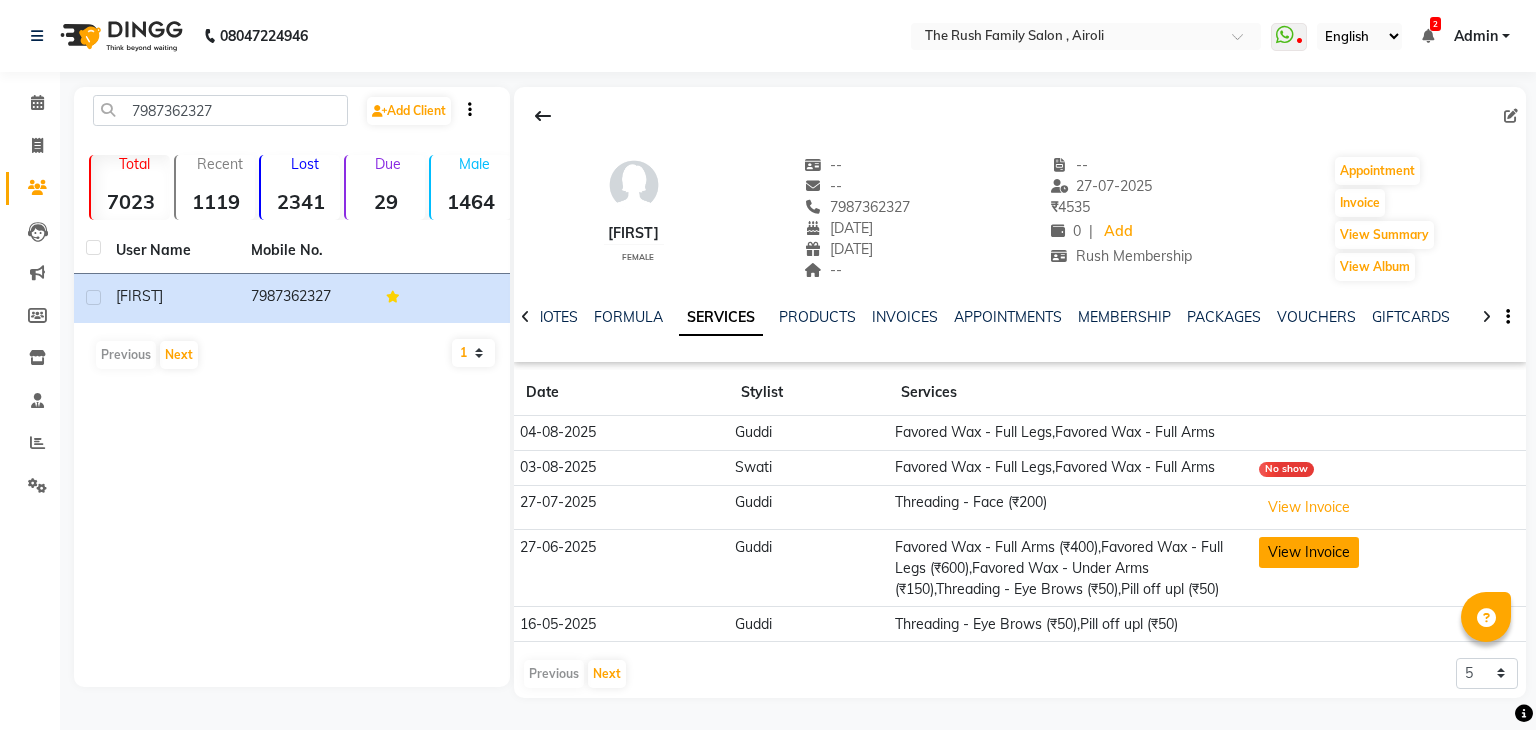 click on "View Invoice" 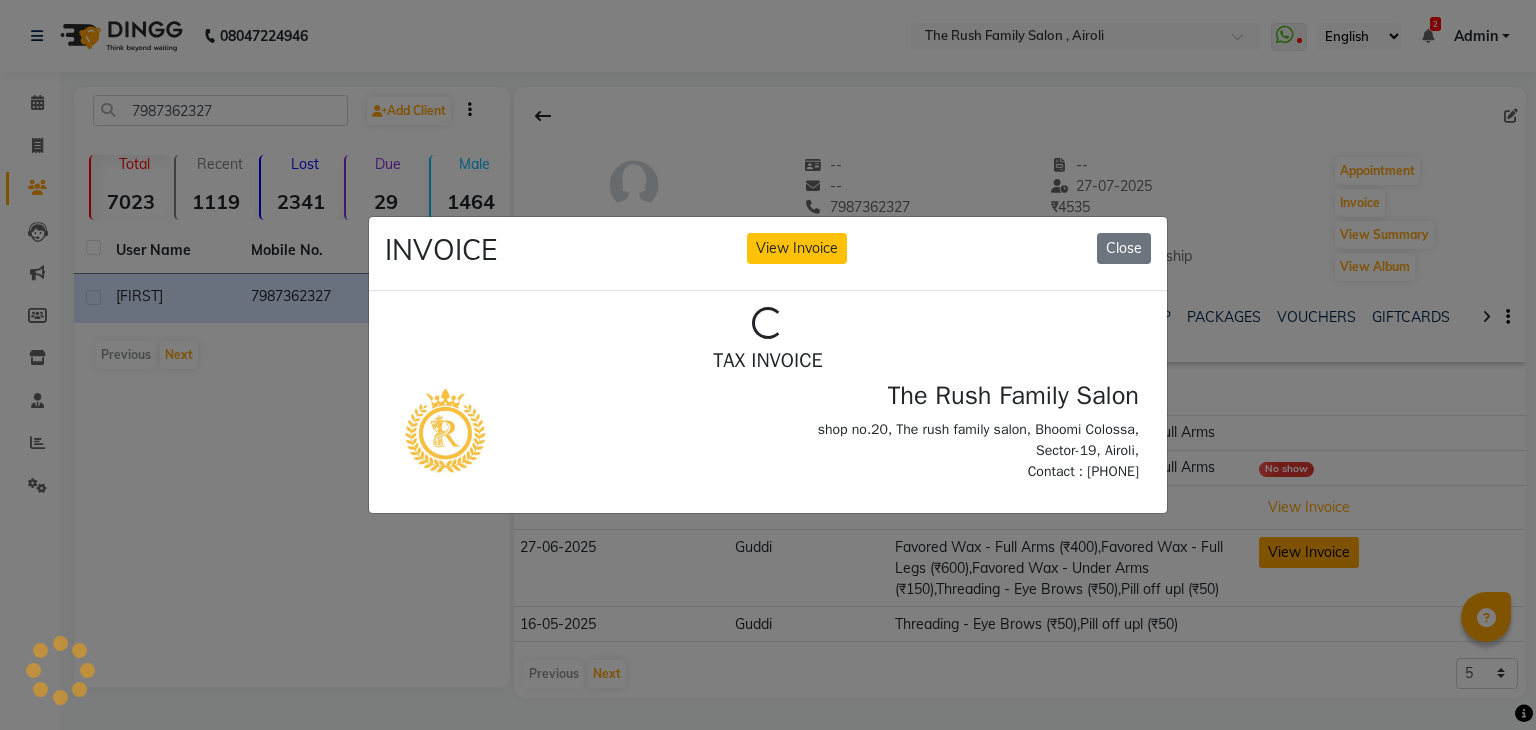 scroll, scrollTop: 0, scrollLeft: 0, axis: both 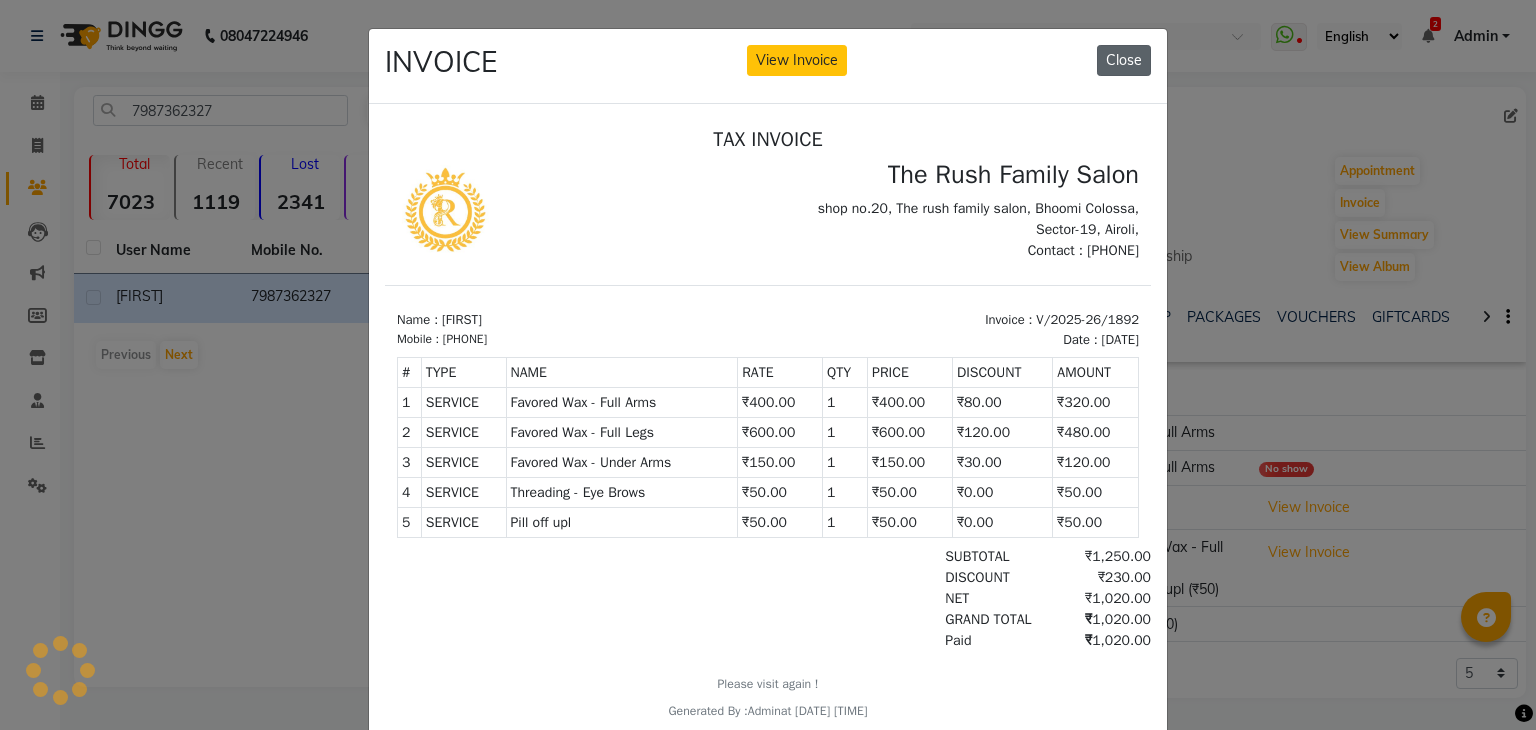 click on "Close" 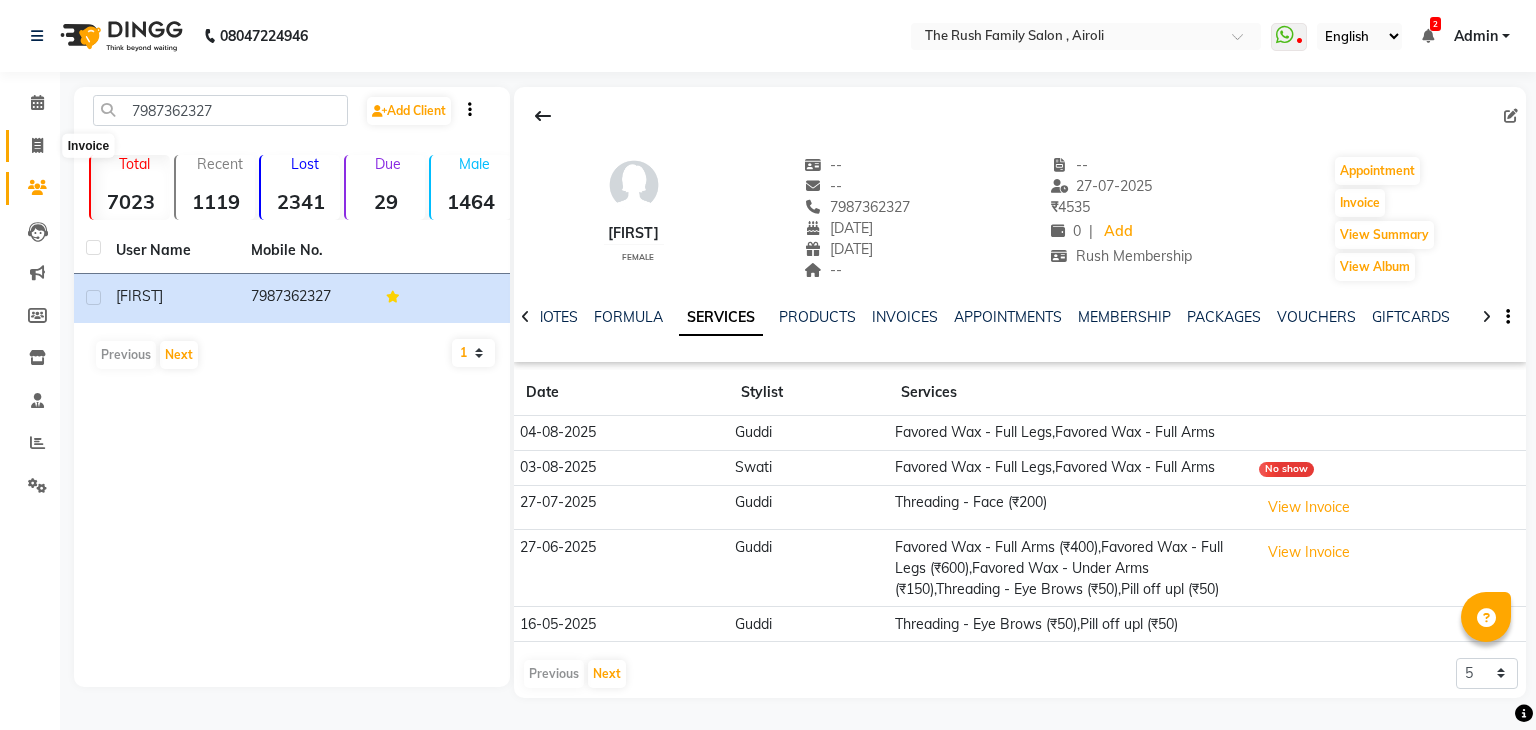 click 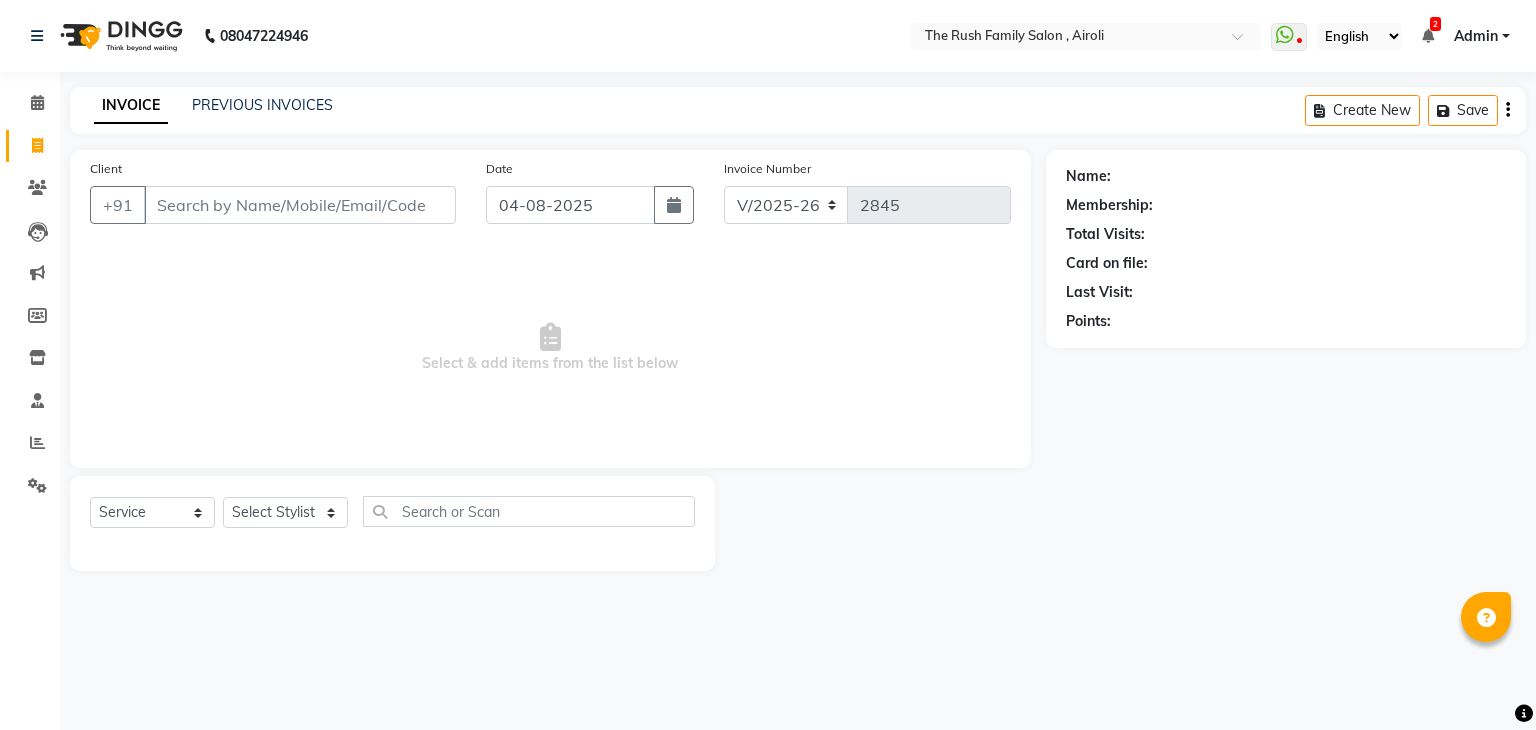 click on "INVOICE PREVIOUS INVOICES Create New   Save" 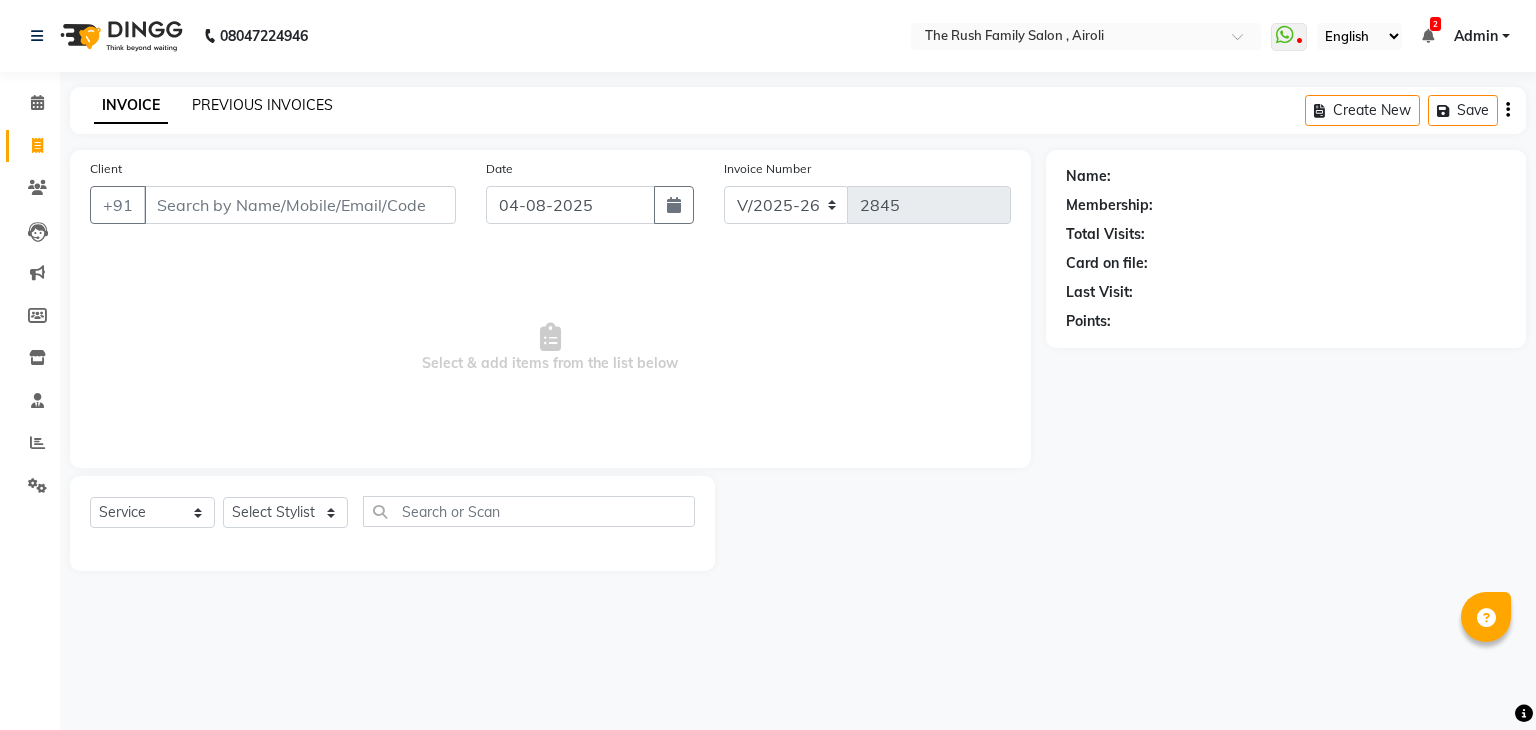 click on "PREVIOUS INVOICES" 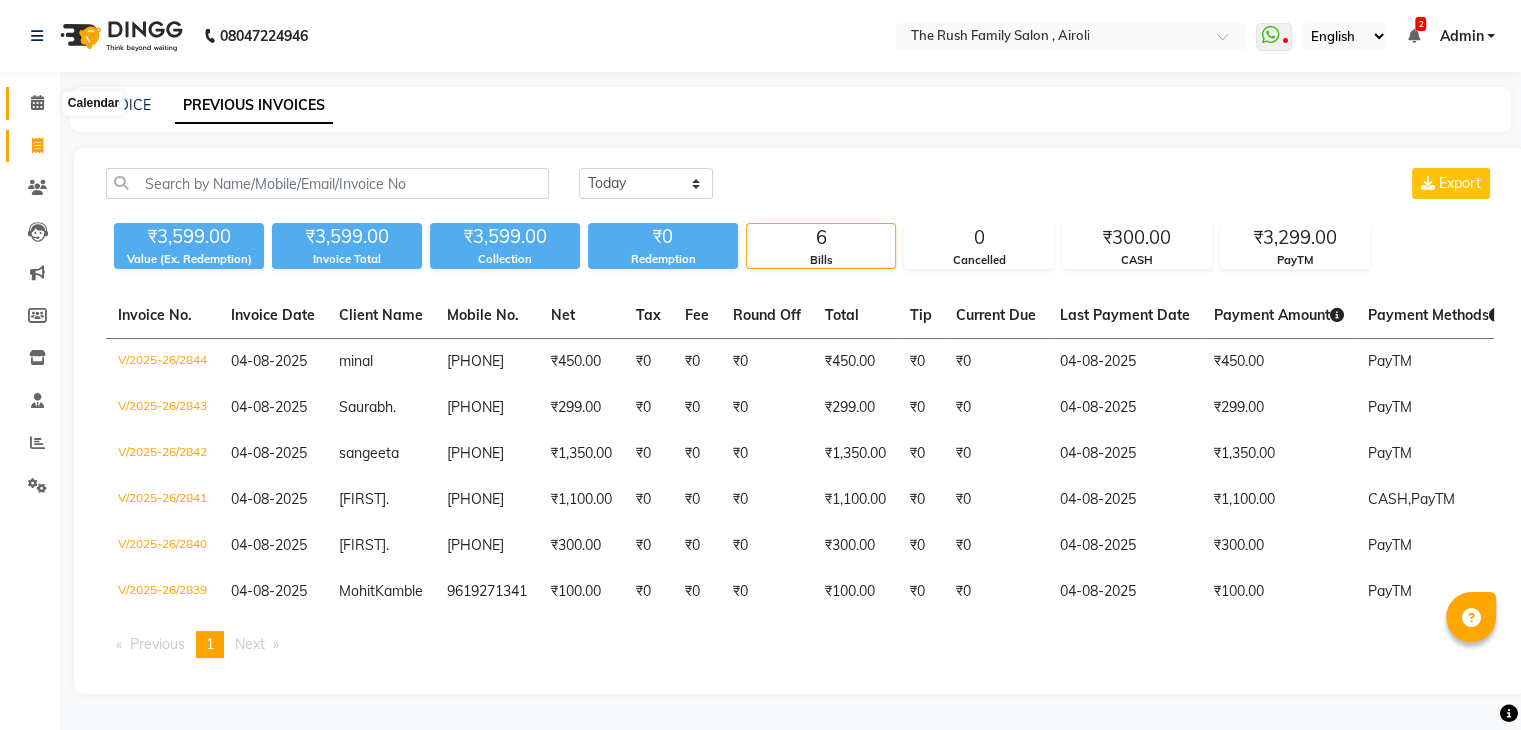 click 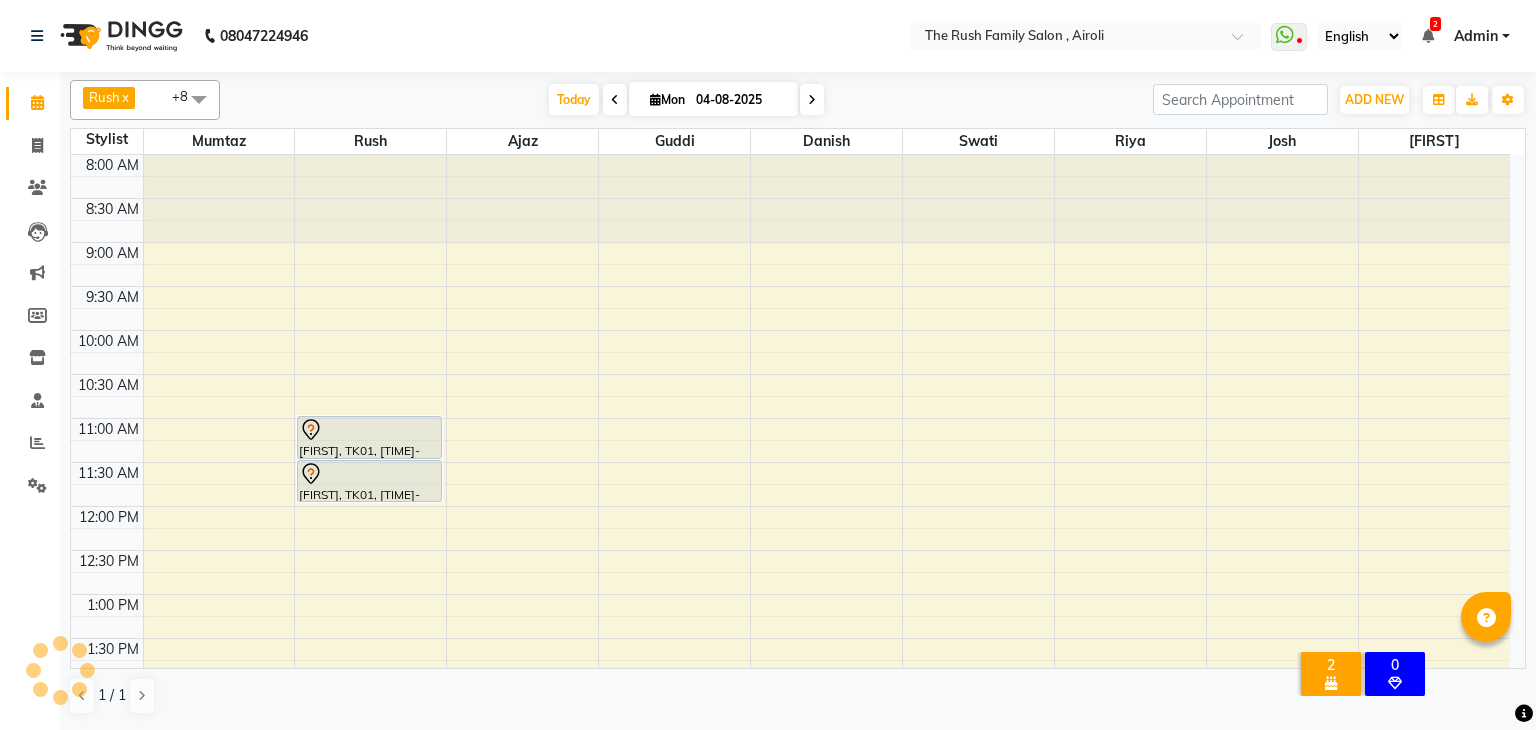 scroll, scrollTop: 0, scrollLeft: 0, axis: both 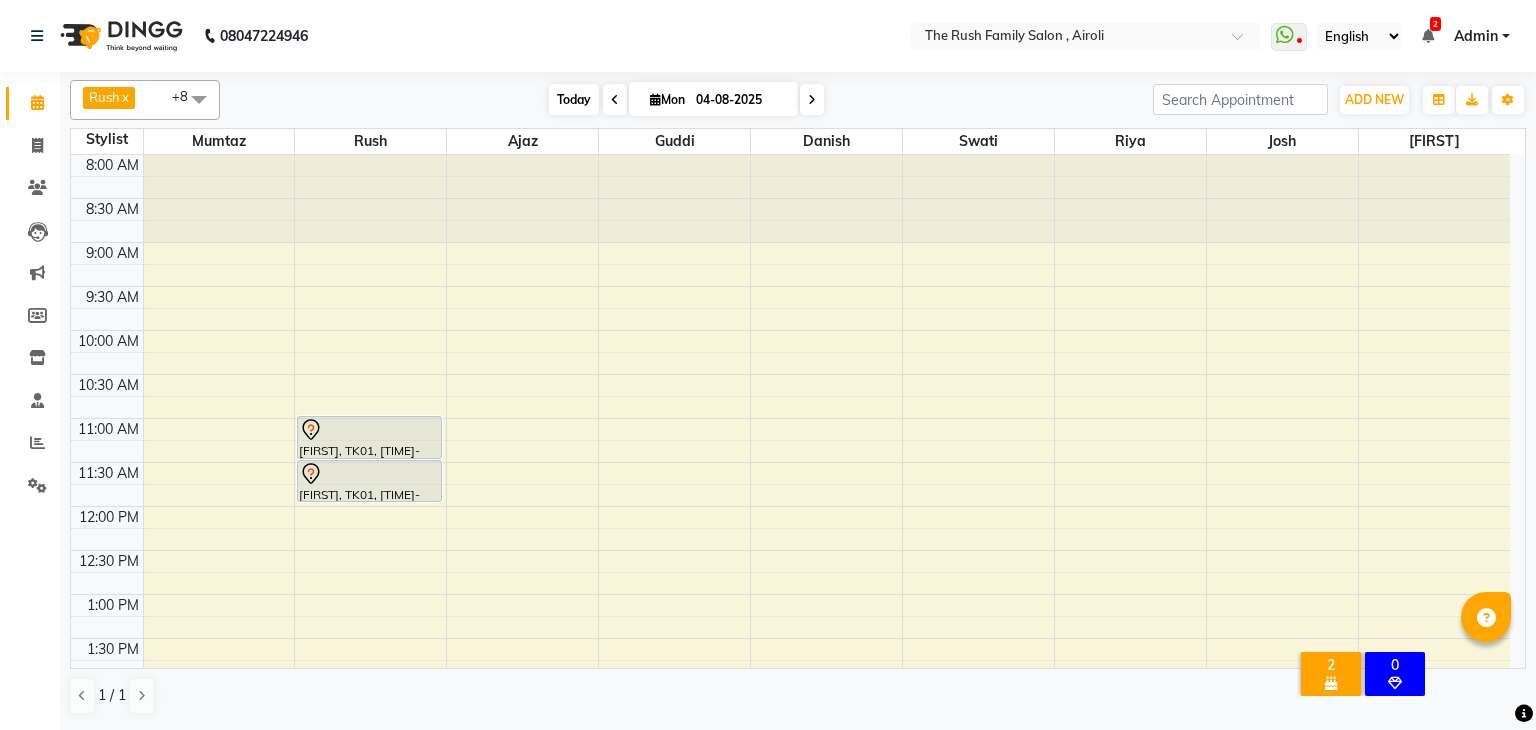 click on "Today" at bounding box center (574, 99) 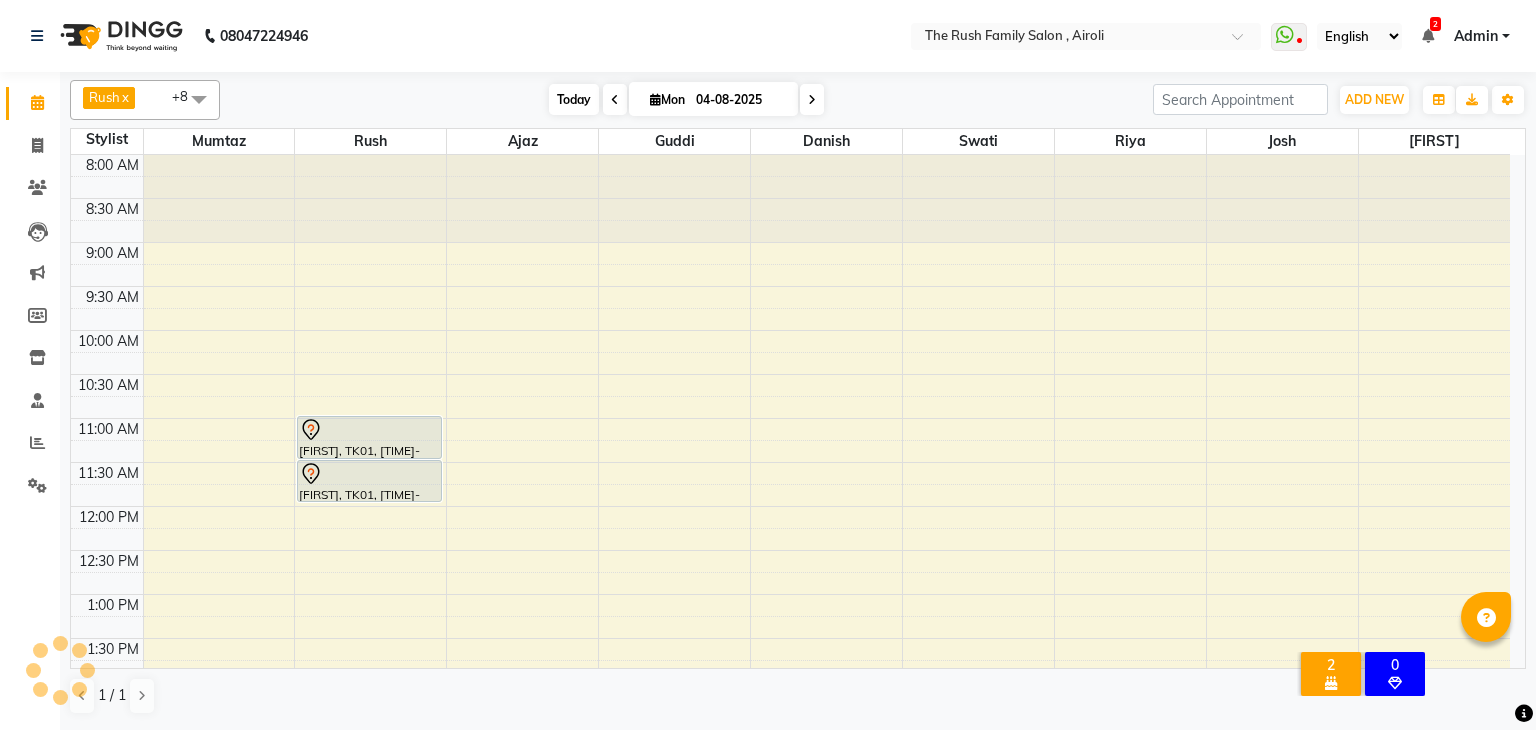 scroll, scrollTop: 699, scrollLeft: 0, axis: vertical 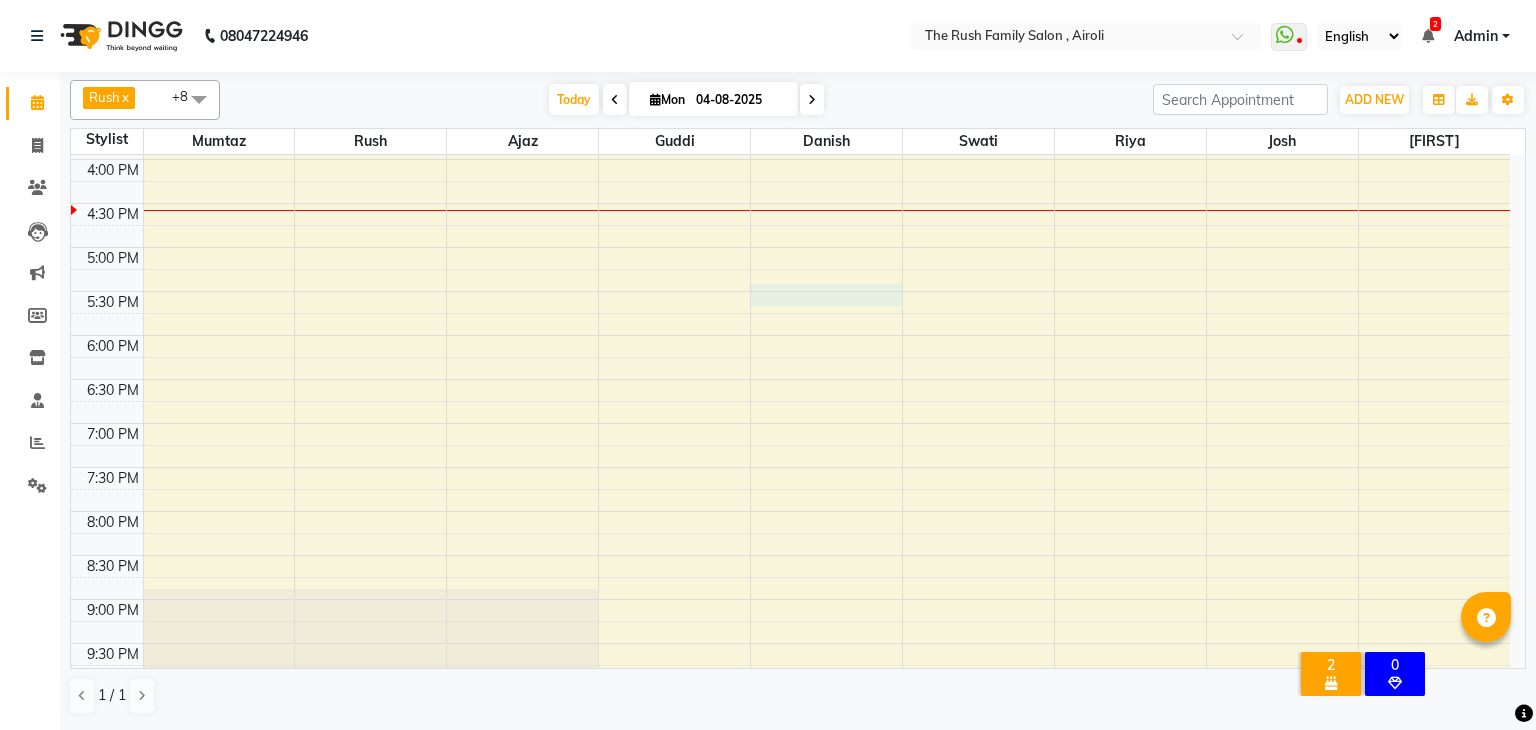 click on "8:00 AM 8:30 AM 9:00 AM 9:30 AM 10:00 AM 10:30 AM 11:00 AM 11:30 AM 12:00 PM 12:30 PM 1:00 PM 1:30 PM 2:00 PM 2:30 PM 3:00 PM 3:30 PM 4:00 PM 4:30 PM 5:00 PM 5:30 PM 6:00 PM 6:30 PM 7:00 PM 7:30 PM 8:00 PM 8:30 PM 9:00 PM 9:30 PM 10:00 PM 10:30 PM             sangeeta, TK01, 11:00 AM-11:30 AM, Hair Studio - Hair Cut             sangeeta, TK01, 11:30 AM-12:00 PM, hair colour" at bounding box center (790, 115) 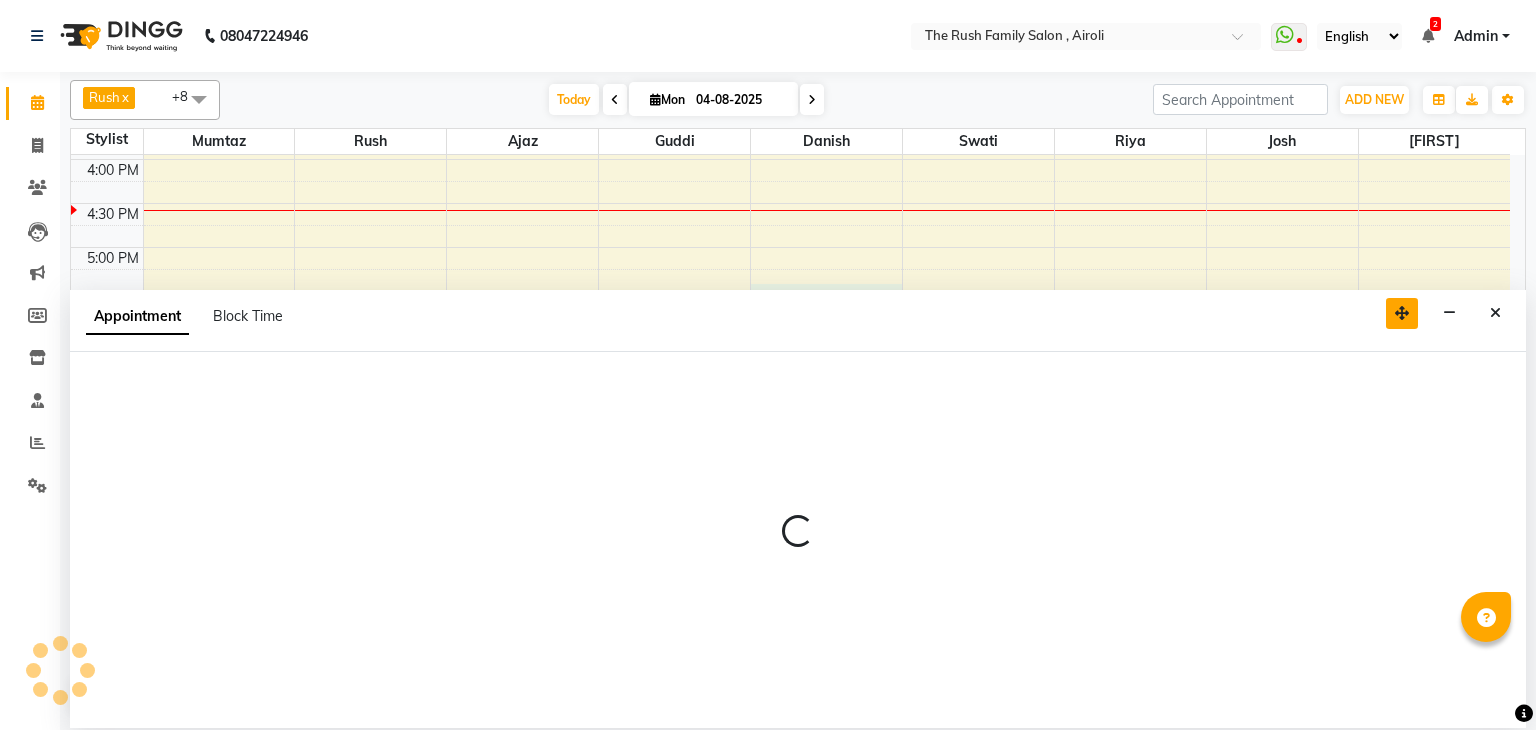 select on "65380" 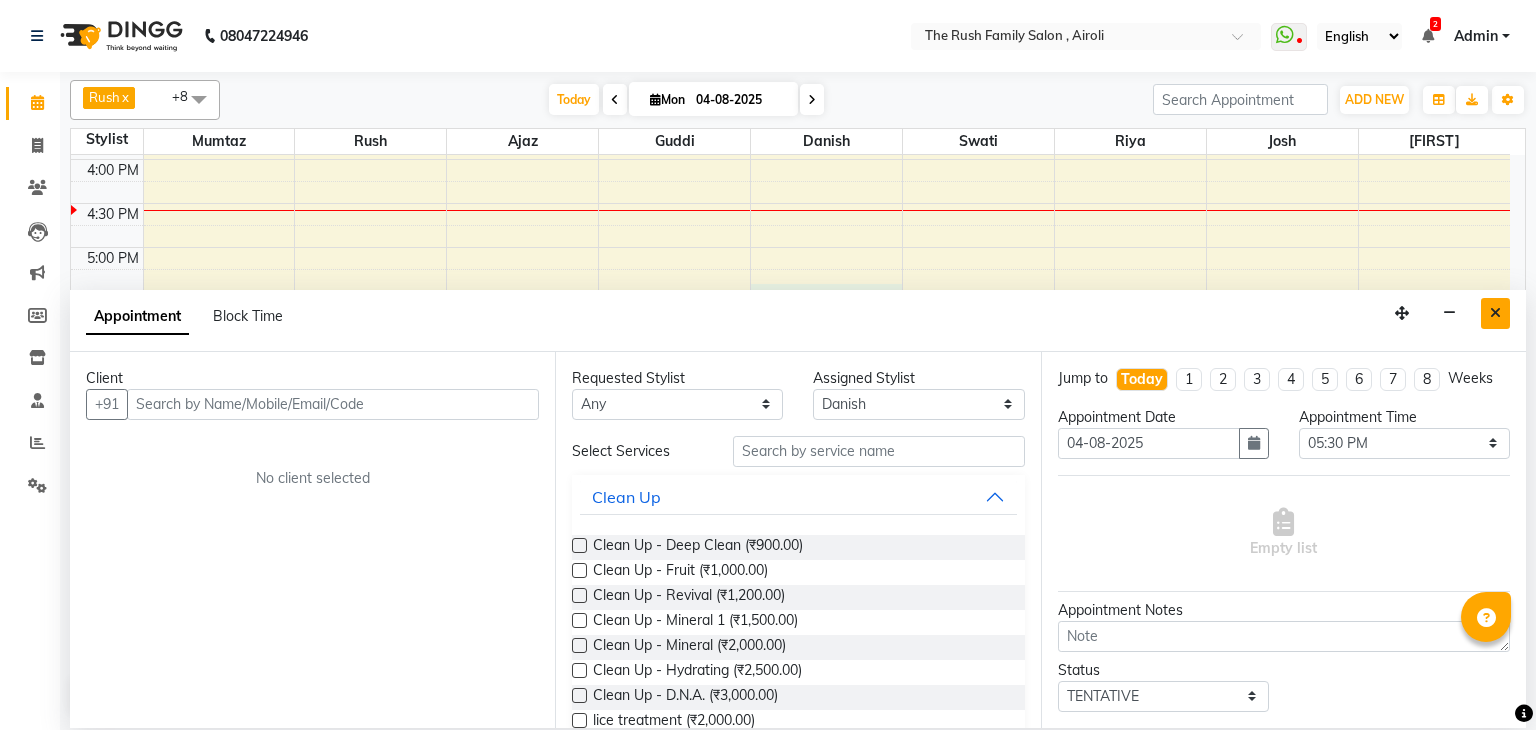 click at bounding box center (1495, 313) 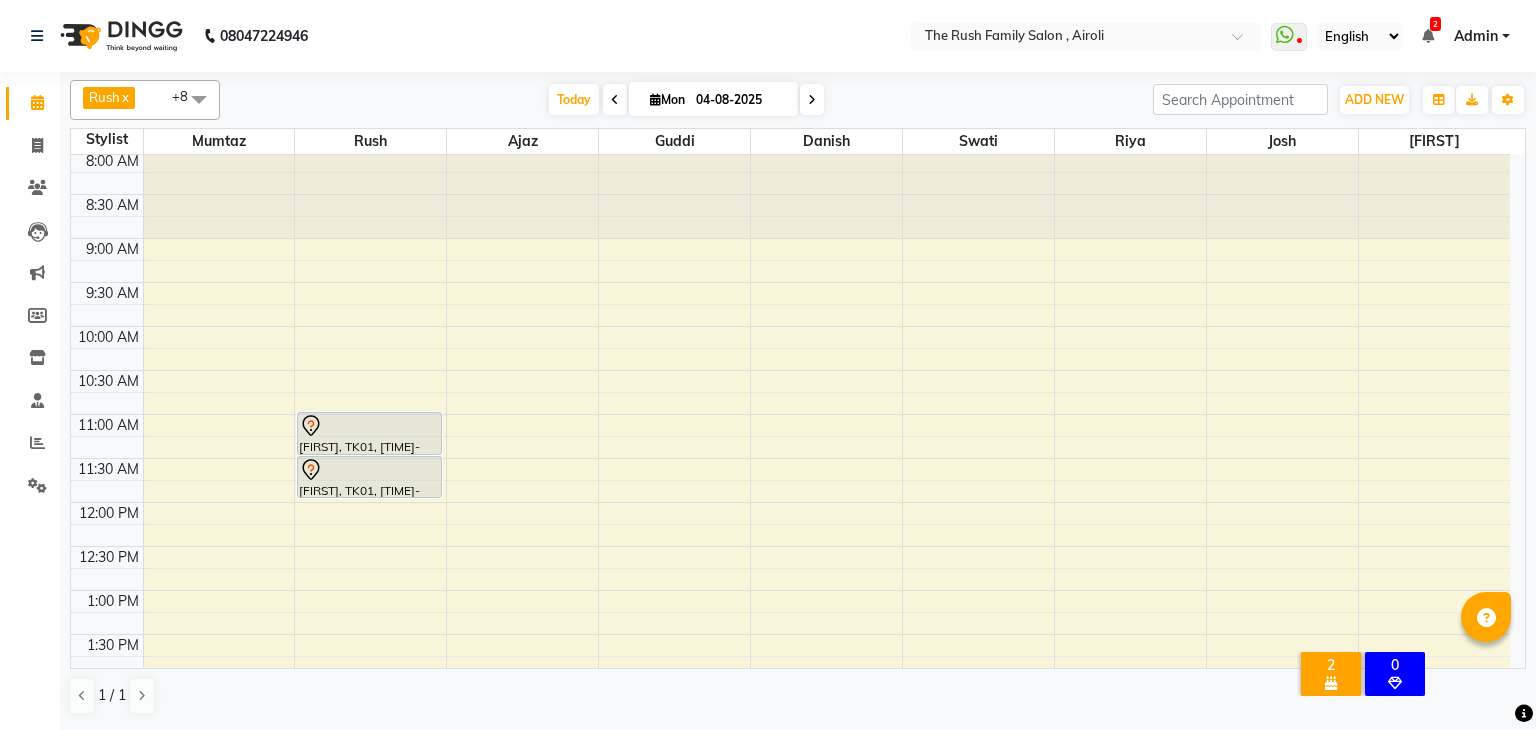 scroll, scrollTop: 0, scrollLeft: 0, axis: both 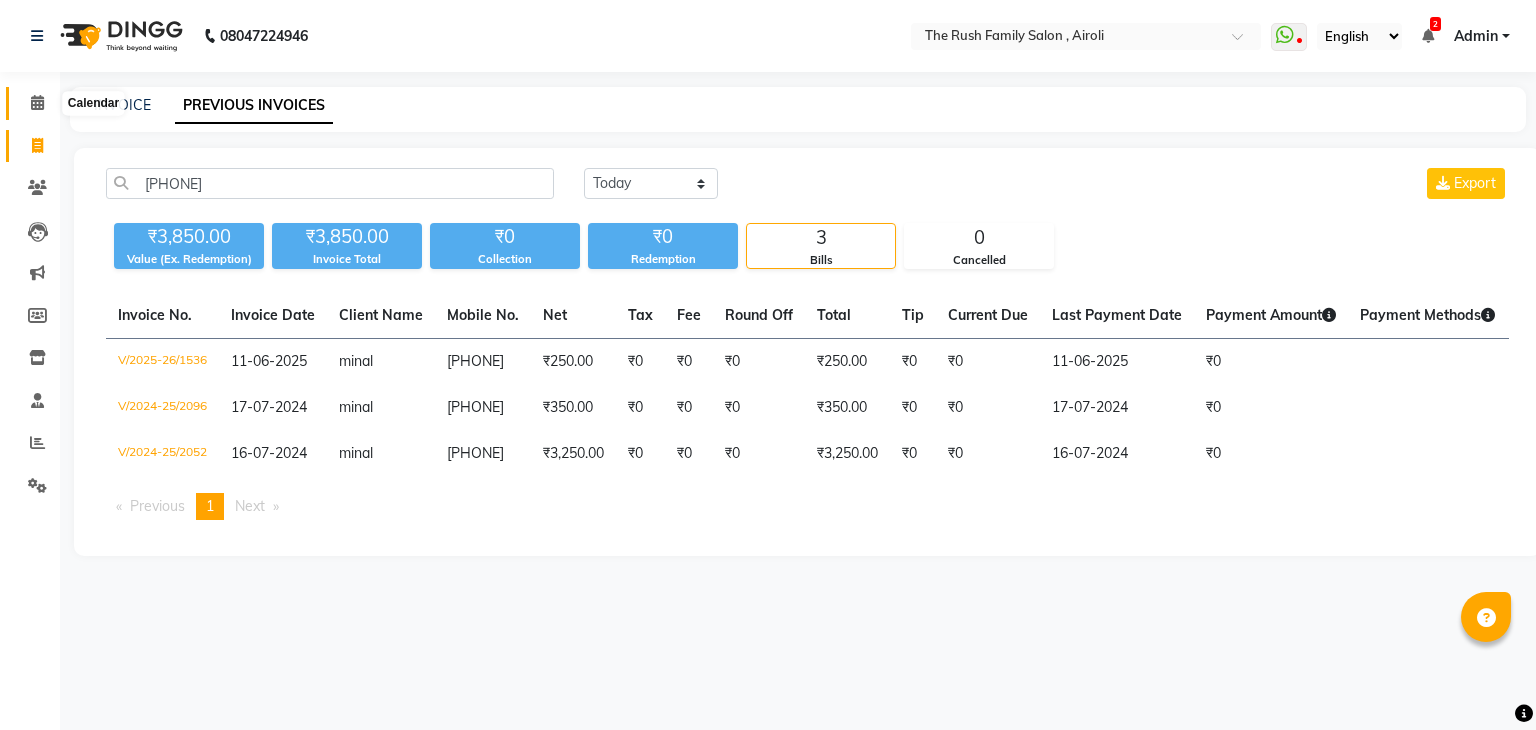 click 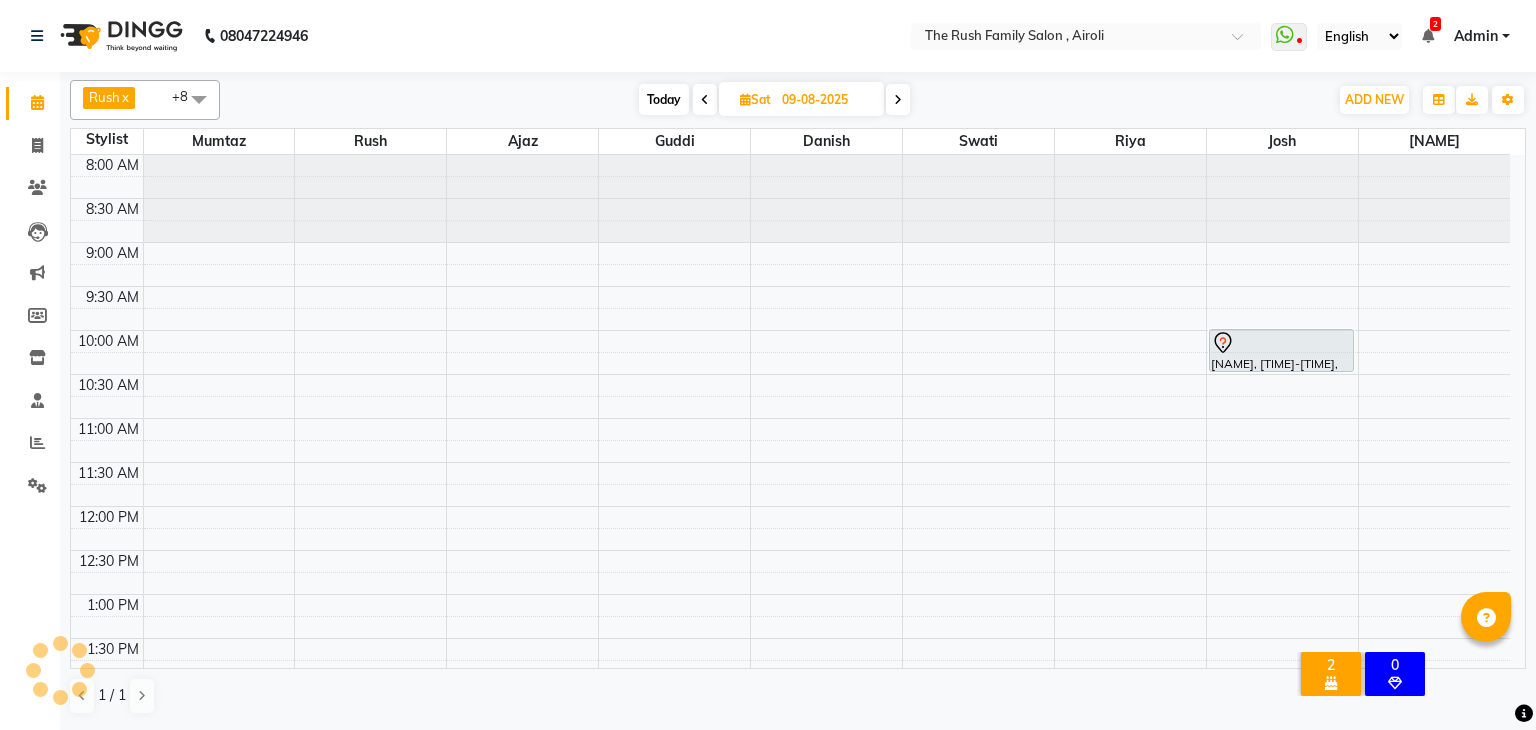 scroll, scrollTop: 0, scrollLeft: 0, axis: both 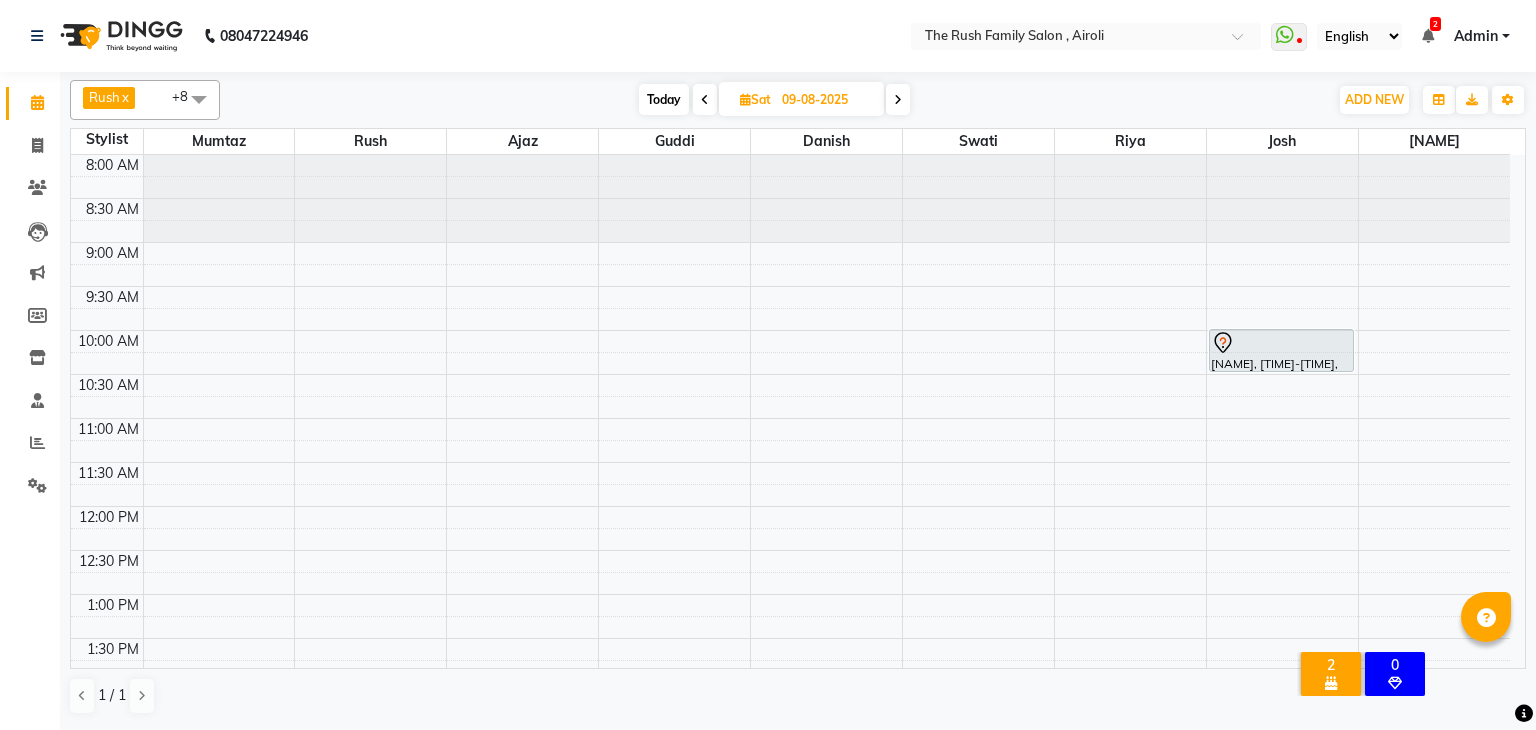 click on "Today" at bounding box center [664, 99] 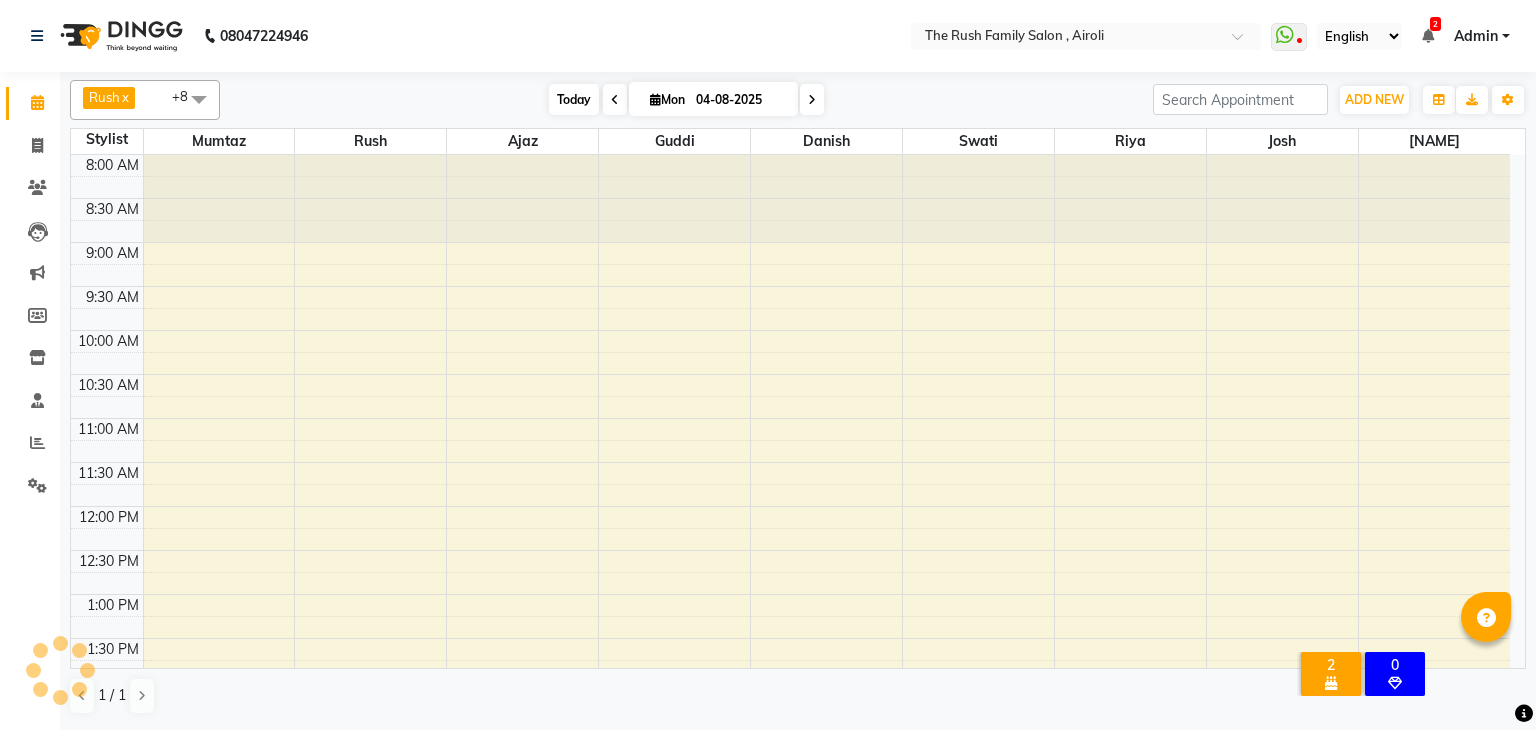 scroll, scrollTop: 612, scrollLeft: 0, axis: vertical 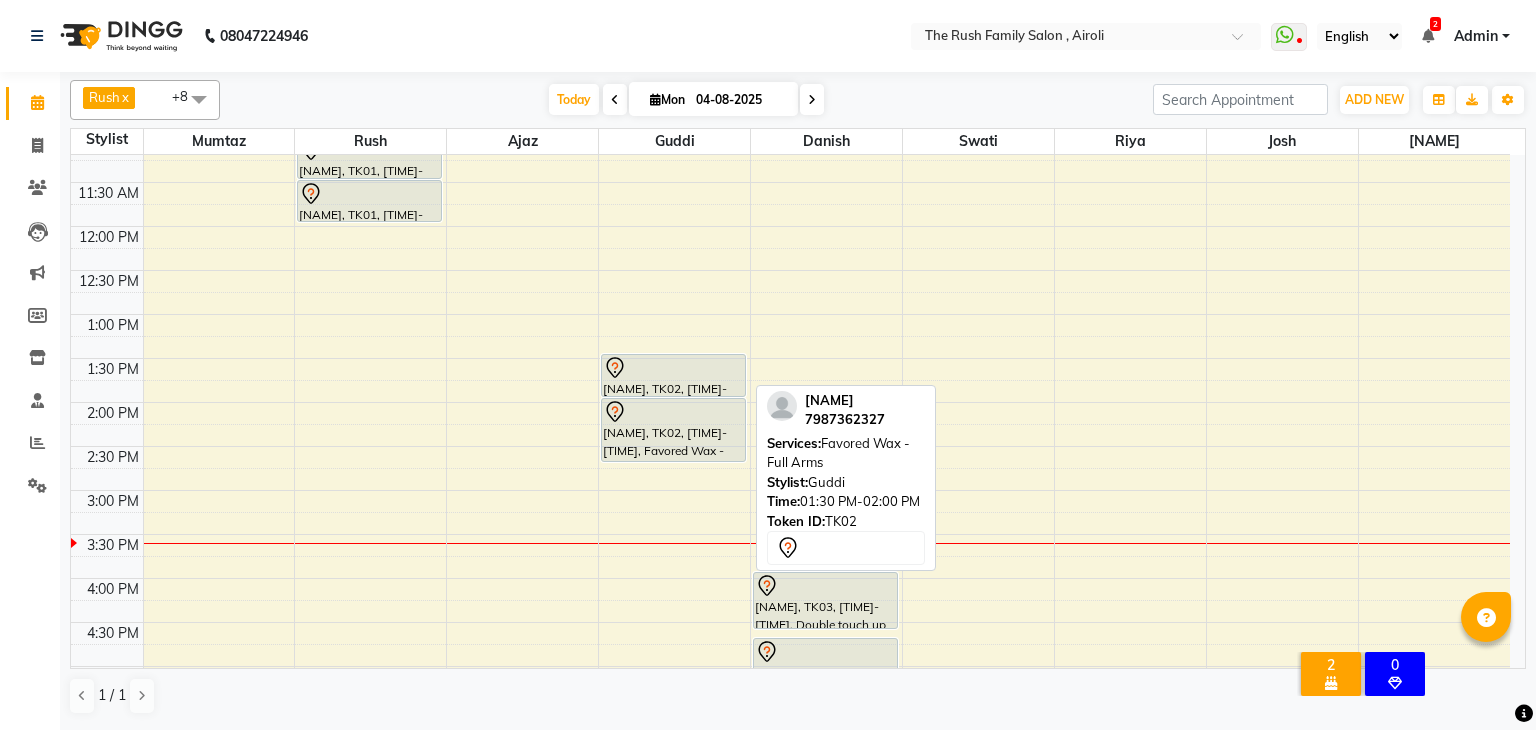 click on "chitranshi, TK02, 01:30 PM-02:00 PM, Favored Wax - Full Arms" at bounding box center (673, 375) 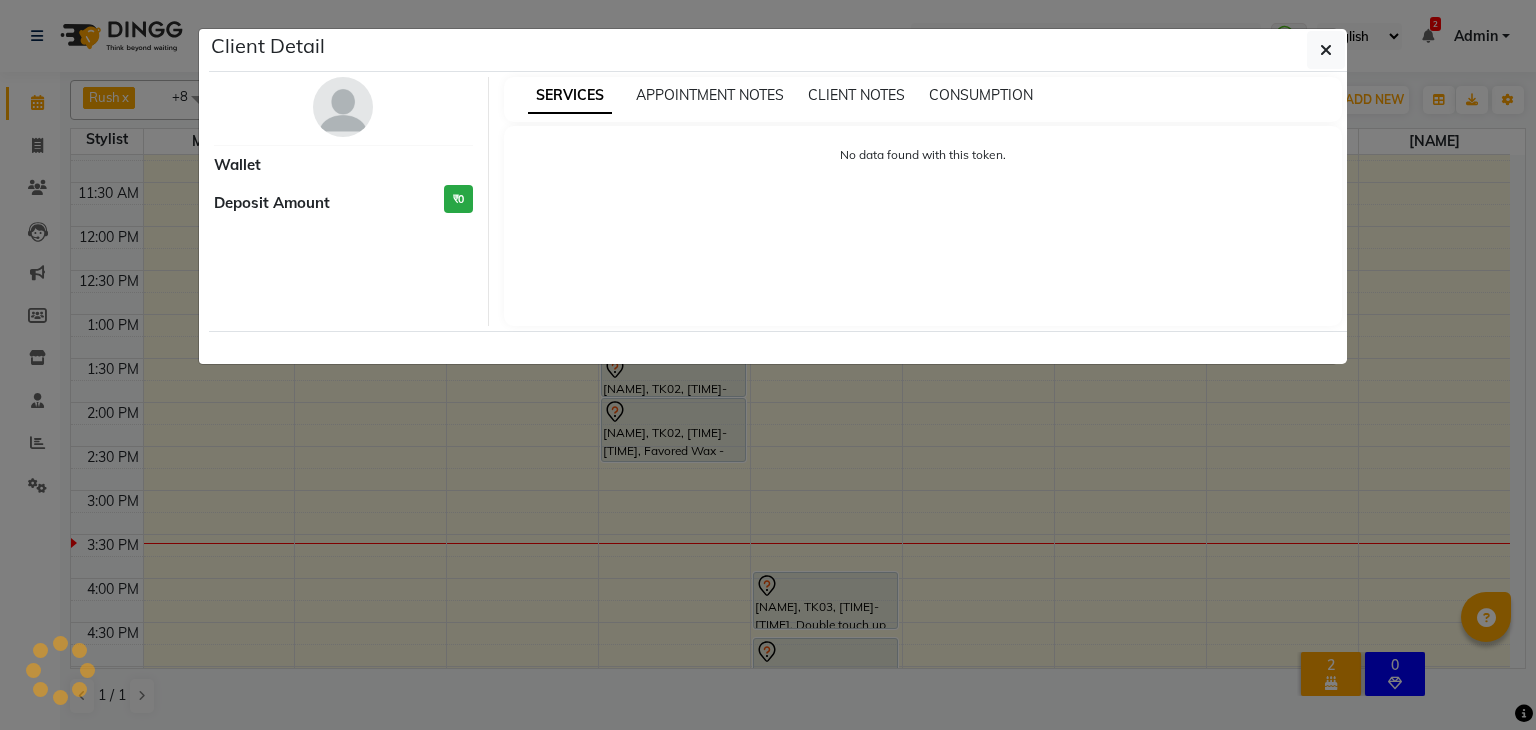 select on "7" 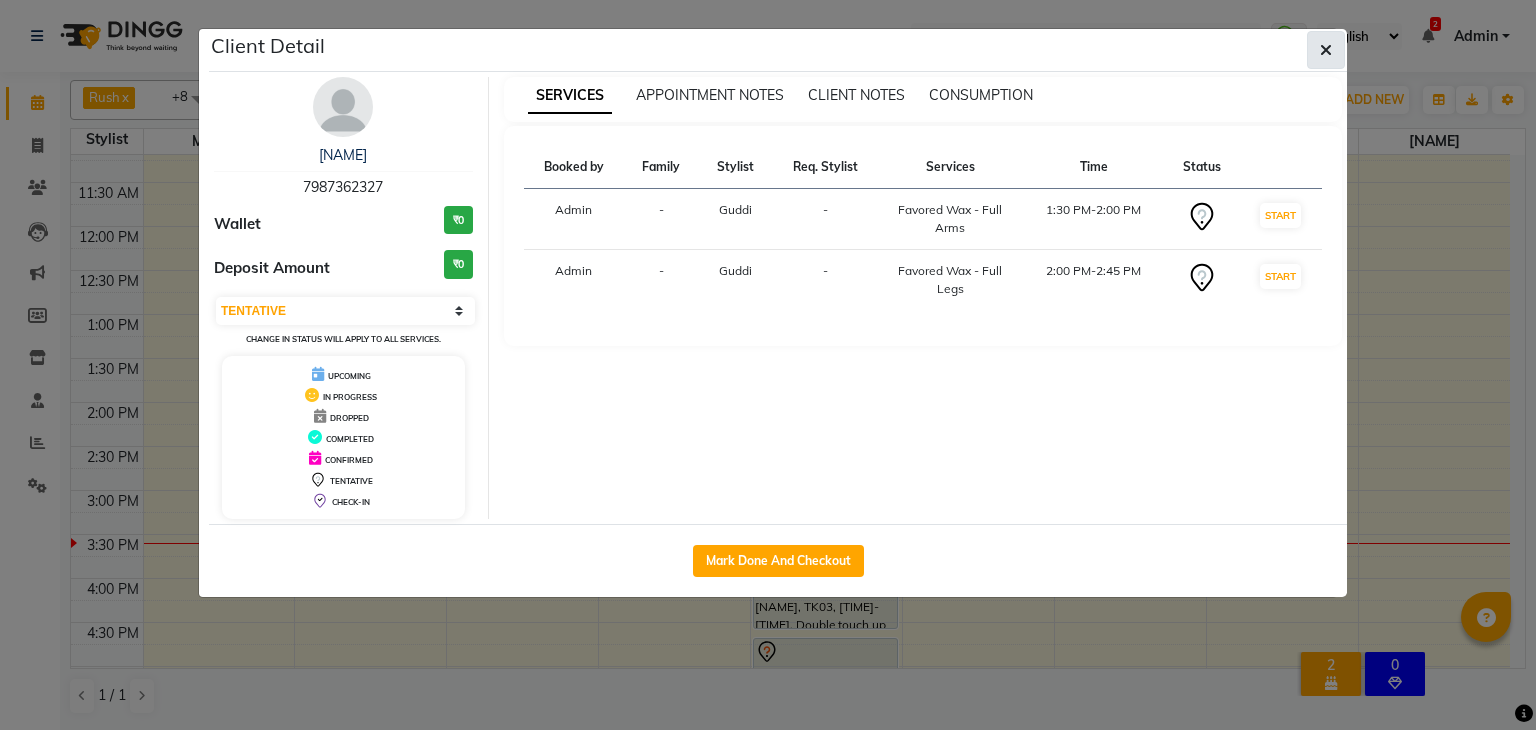 click 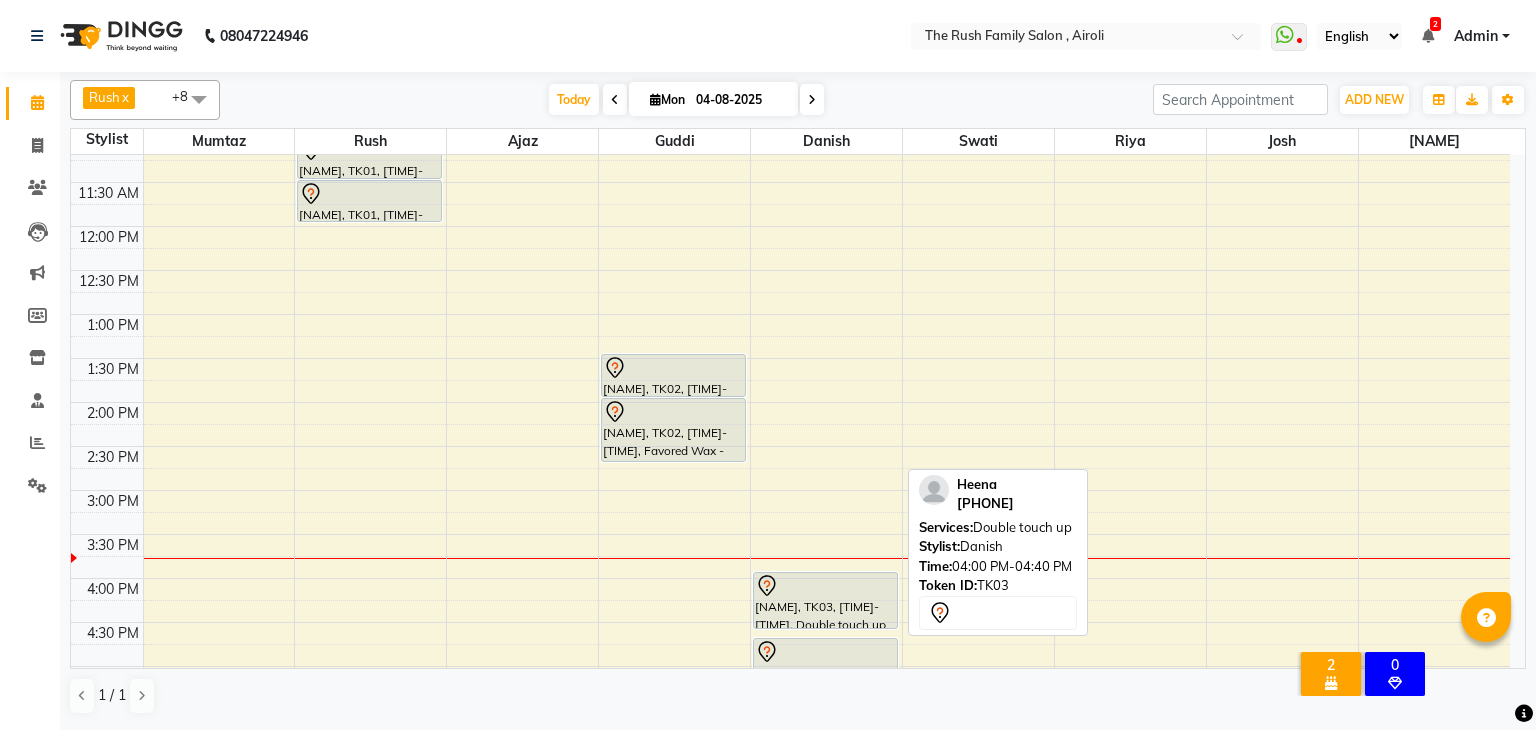 click on "Heena, TK03, 04:00 PM-04:40 PM, Double touch up" at bounding box center [825, 600] 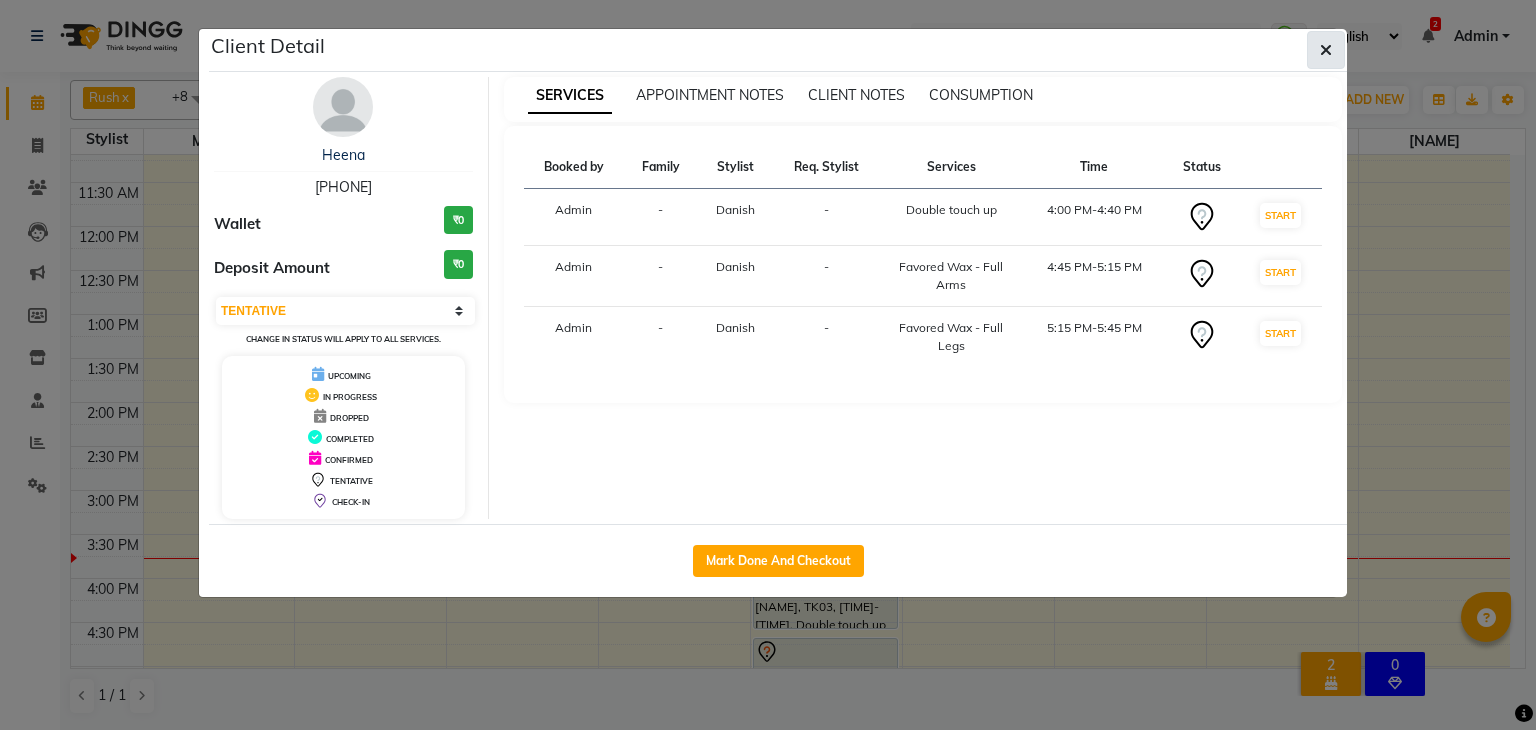 click 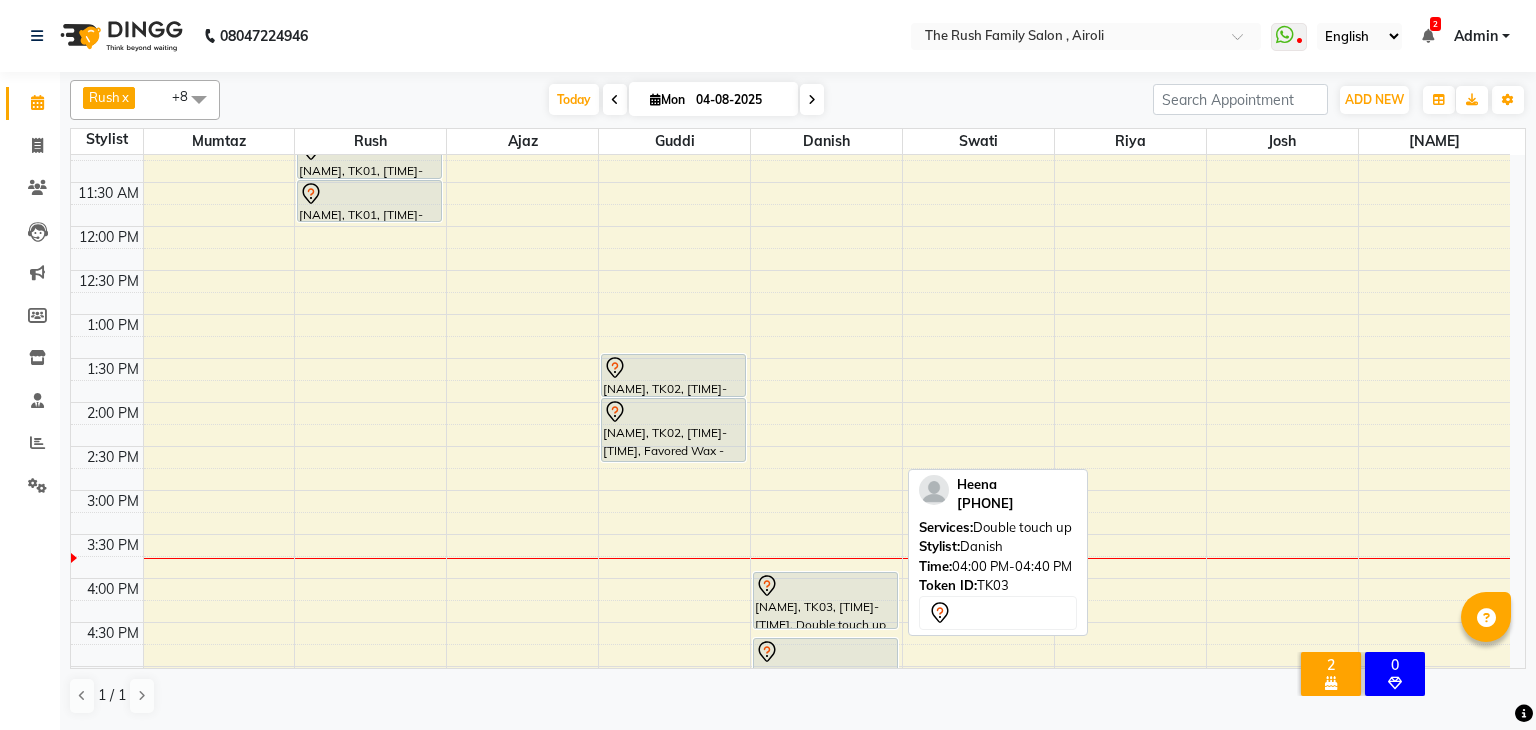 click at bounding box center [825, 628] 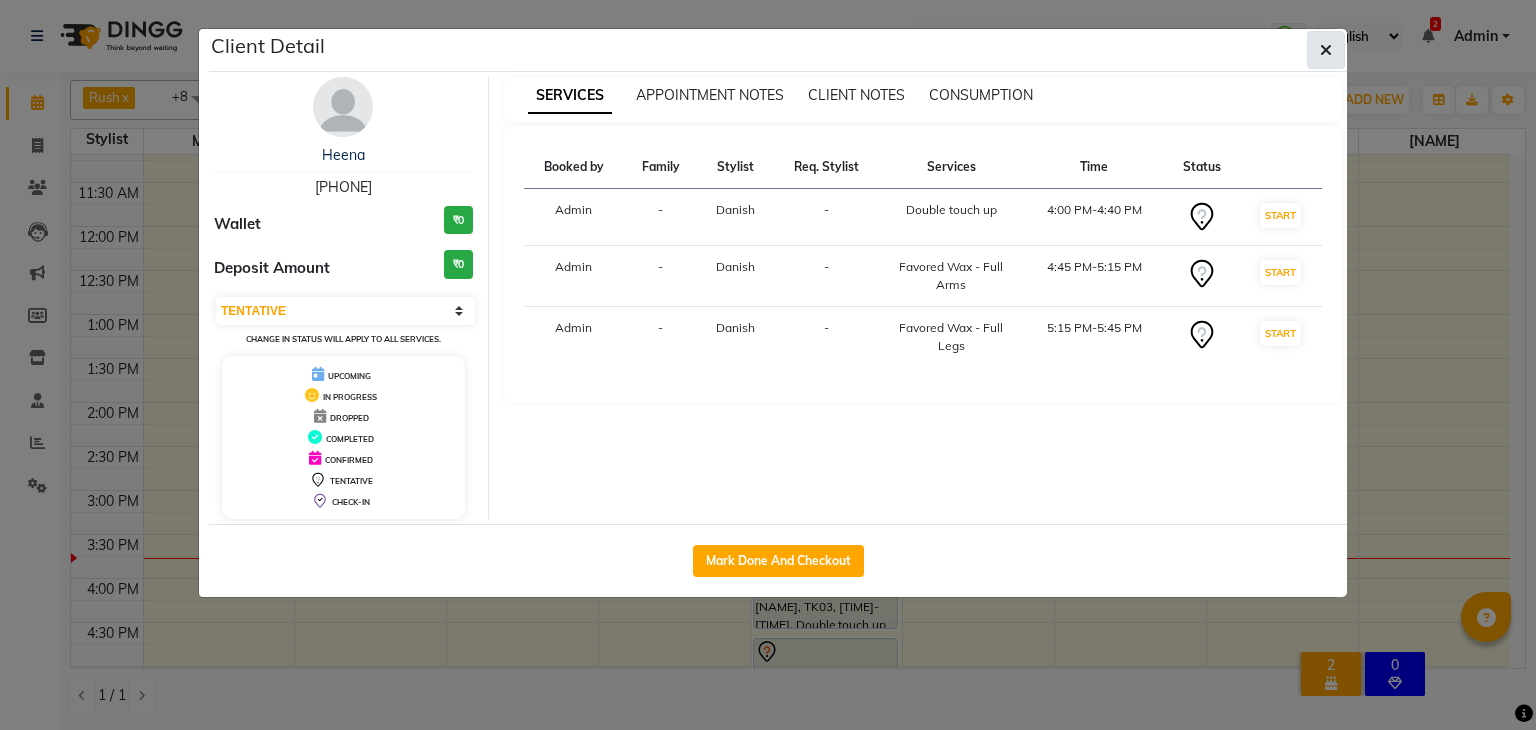 click 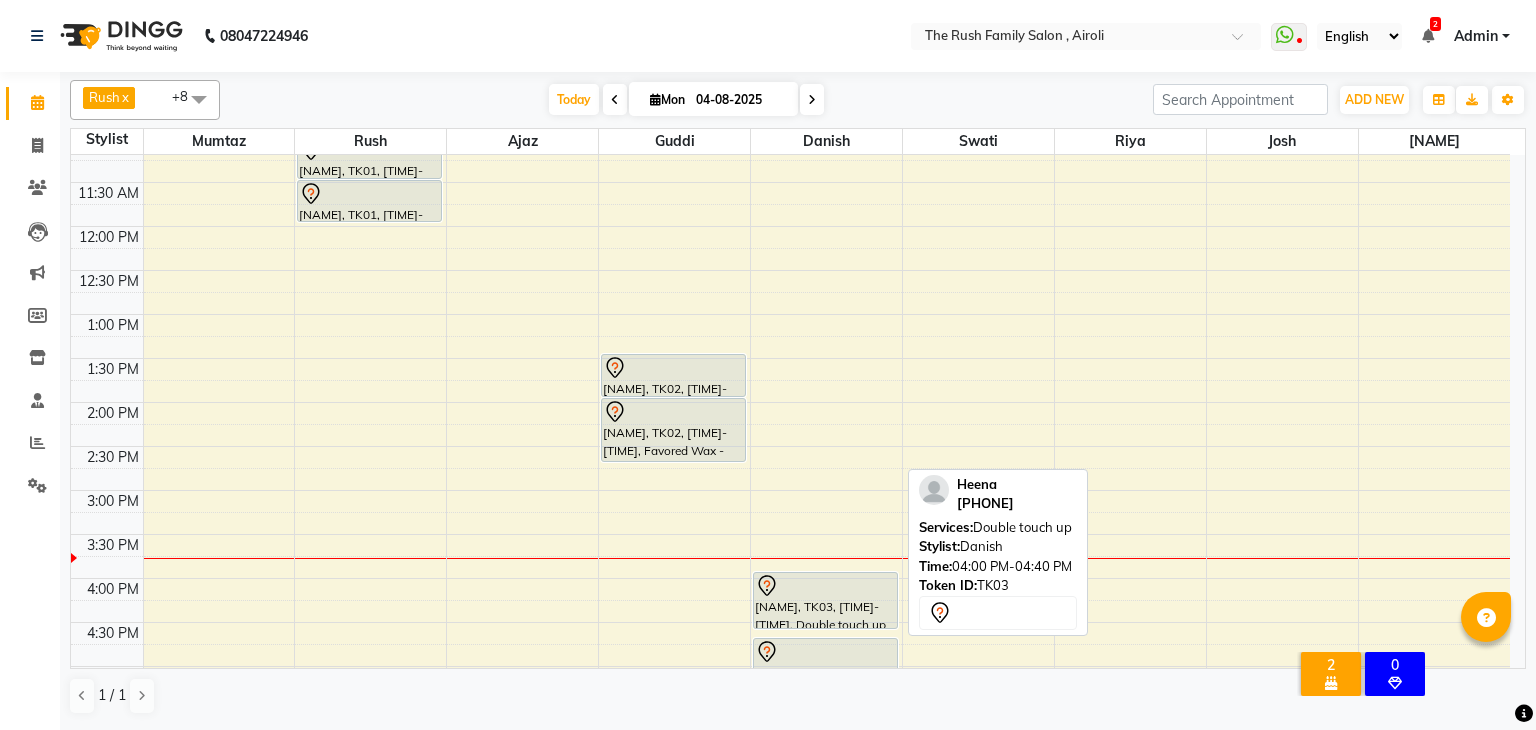 click at bounding box center [825, 586] 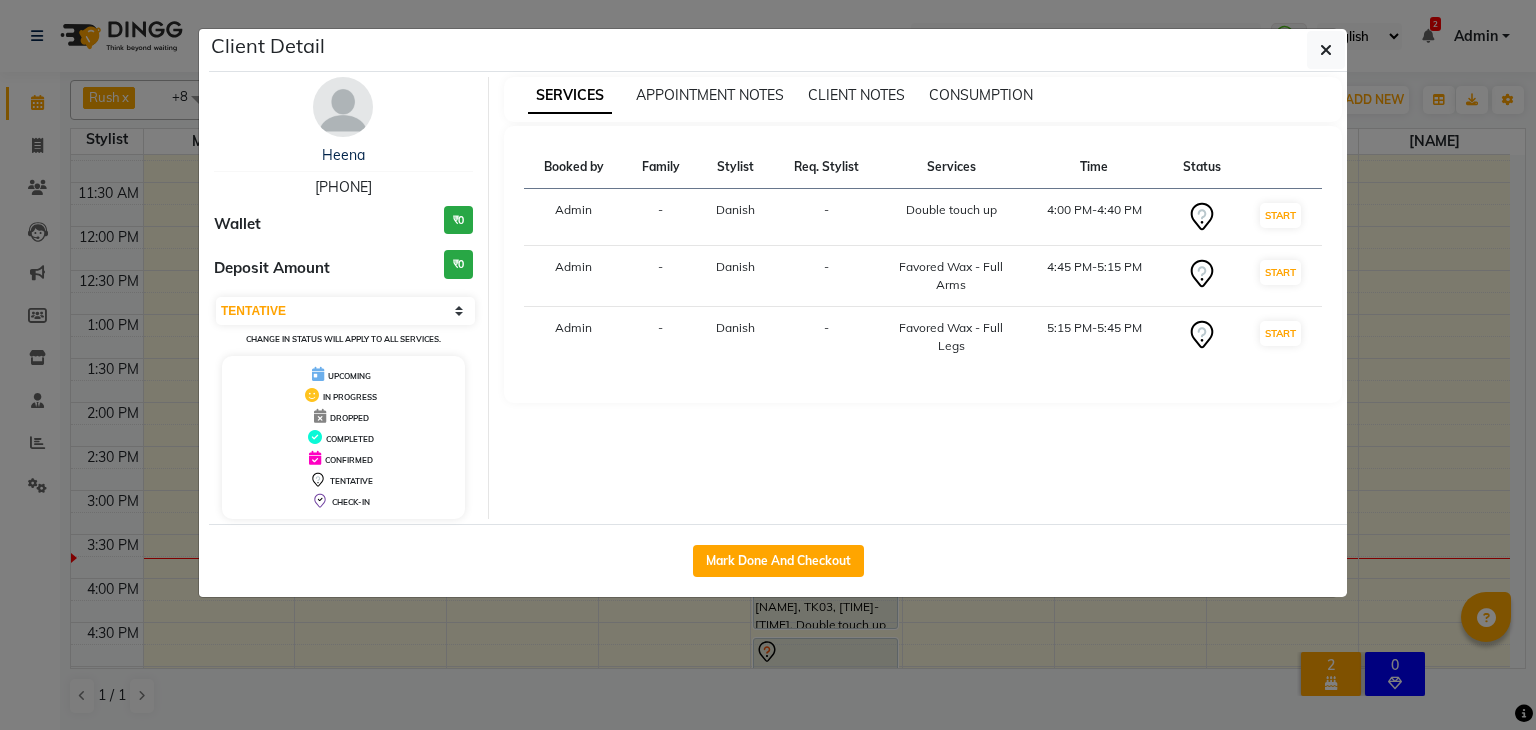 click on "Client Detail  Heena    7066901410 Wallet ₹0 Deposit Amount  ₹0  Select IN SERVICE CONFIRMED TENTATIVE CHECK IN MARK DONE DROPPED UPCOMING Change in status will apply to all services. UPCOMING IN PROGRESS DROPPED COMPLETED CONFIRMED TENTATIVE CHECK-IN SERVICES APPOINTMENT NOTES CLIENT NOTES CONSUMPTION Booked by Family Stylist Req. Stylist Services Time Status  Admin  - Danish -  Double touch up   4:00 PM-4:40 PM   START   Admin  - Danish -  Favored Wax - Full Arms   4:45 PM-5:15 PM   START   Admin  - Danish -  Favored Wax - Full Legs   5:15 PM-5:45 PM   START   Mark Done And Checkout" 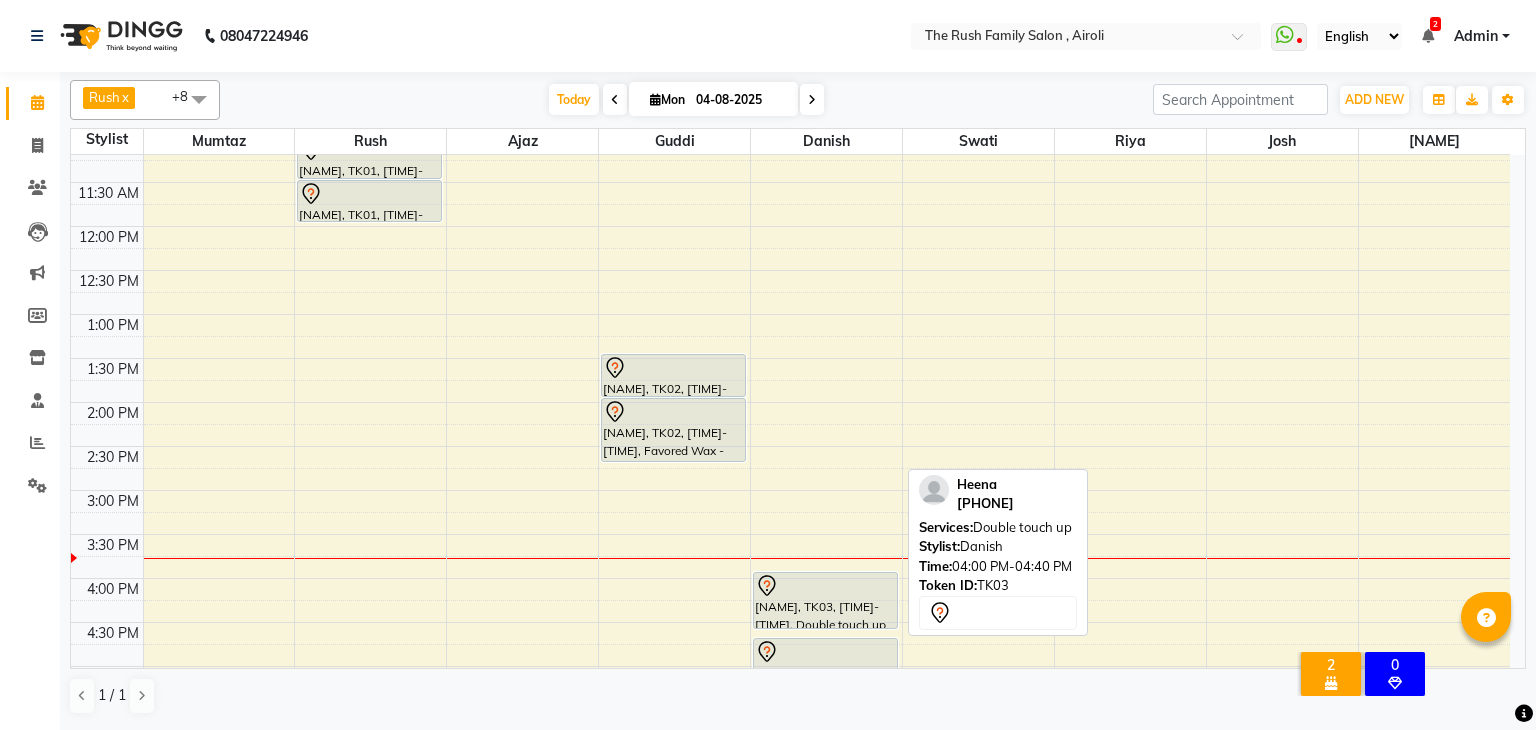 click at bounding box center [825, 586] 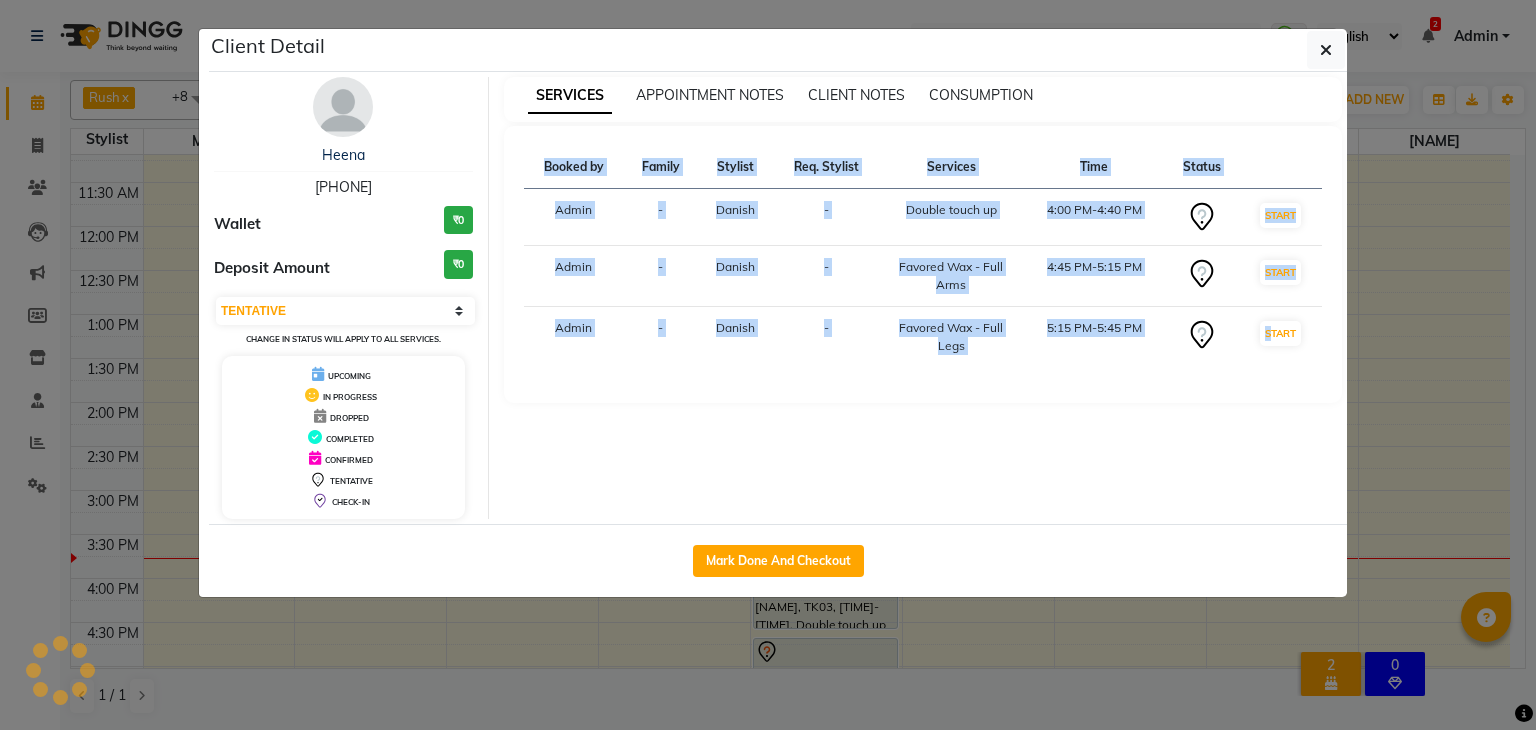 click on "Client Detail  Heena    7066901410 Wallet ₹0 Deposit Amount  ₹0  Select IN SERVICE CONFIRMED TENTATIVE CHECK IN MARK DONE DROPPED UPCOMING Change in status will apply to all services. UPCOMING IN PROGRESS DROPPED COMPLETED CONFIRMED TENTATIVE CHECK-IN SERVICES APPOINTMENT NOTES CLIENT NOTES CONSUMPTION Booked by Family Stylist Req. Stylist Services Time Status  Admin  - Danish -  Double touch up   4:00 PM-4:40 PM   START   Admin  - Danish -  Favored Wax - Full Arms   4:45 PM-5:15 PM   START   Admin  - Danish -  Favored Wax - Full Legs   5:15 PM-5:45 PM   START   Mark Done And Checkout" 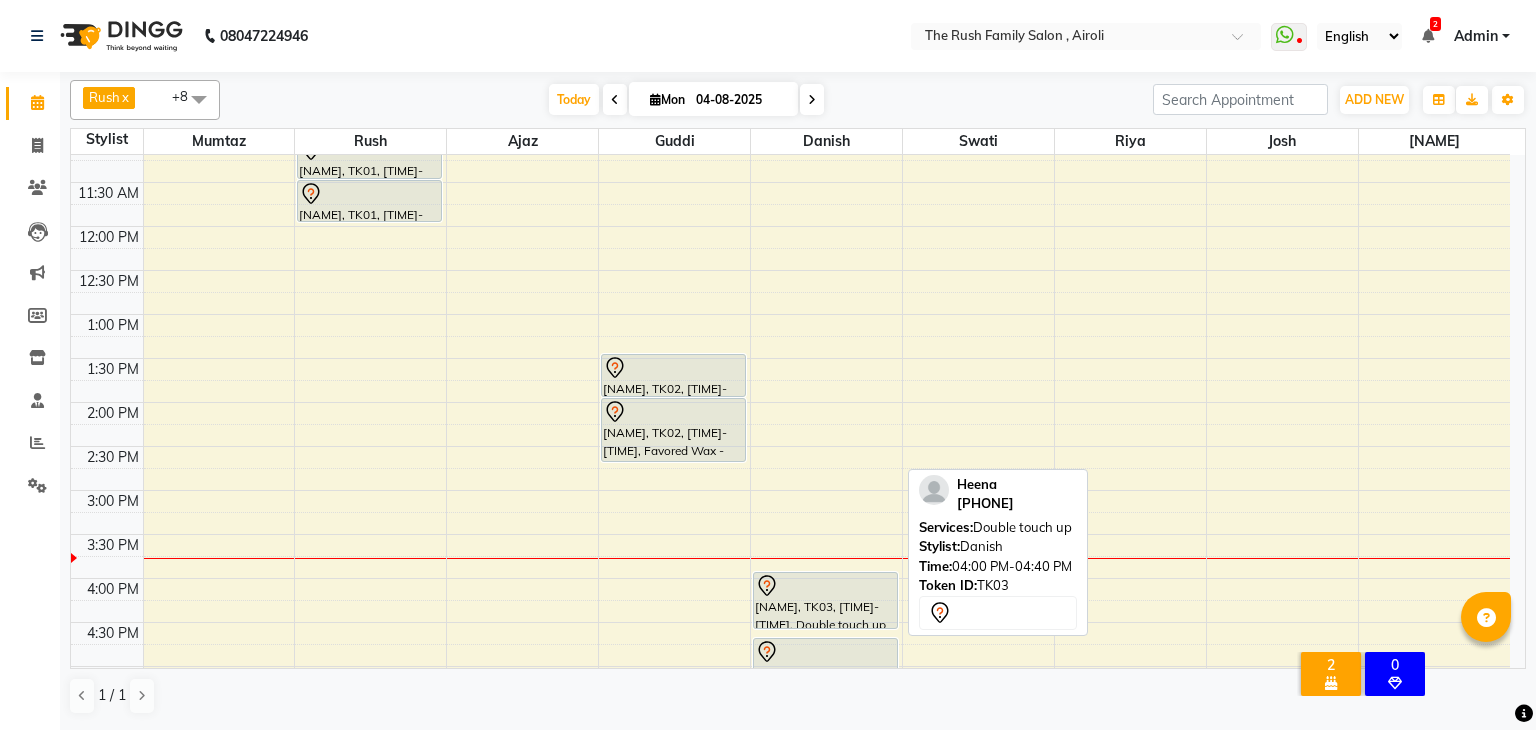 click on "Heena, TK03, 04:00 PM-04:40 PM, Double touch up" at bounding box center (825, 600) 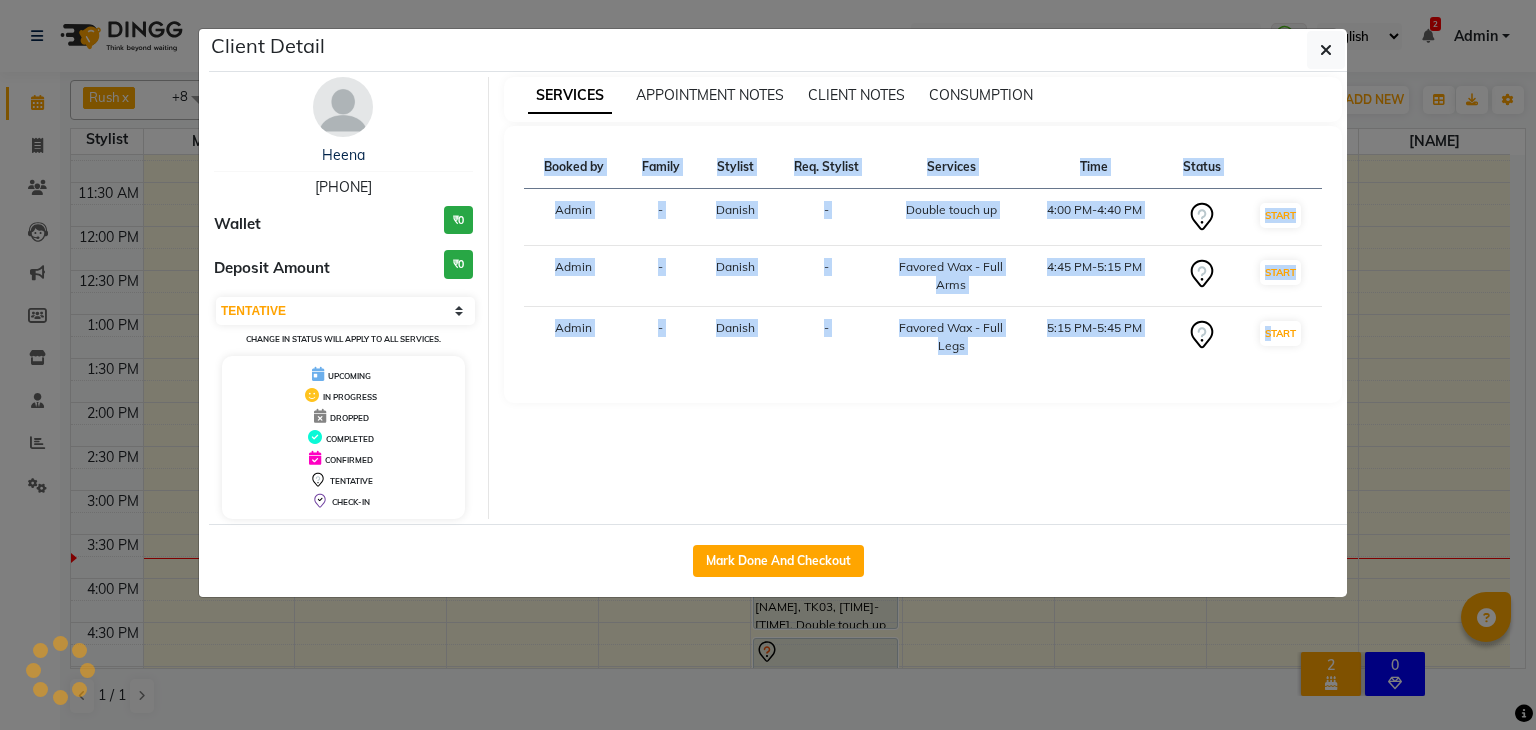 click on "Client Detail  Heena    7066901410 Wallet ₹0 Deposit Amount  ₹0  Select IN SERVICE CONFIRMED TENTATIVE CHECK IN MARK DONE DROPPED UPCOMING Change in status will apply to all services. UPCOMING IN PROGRESS DROPPED COMPLETED CONFIRMED TENTATIVE CHECK-IN SERVICES APPOINTMENT NOTES CLIENT NOTES CONSUMPTION Booked by Family Stylist Req. Stylist Services Time Status  Admin  - Danish -  Double touch up   4:00 PM-4:40 PM   START   Admin  - Danish -  Favored Wax - Full Arms   4:45 PM-5:15 PM   START   Admin  - Danish -  Favored Wax - Full Legs   5:15 PM-5:45 PM   START   Mark Done And Checkout" 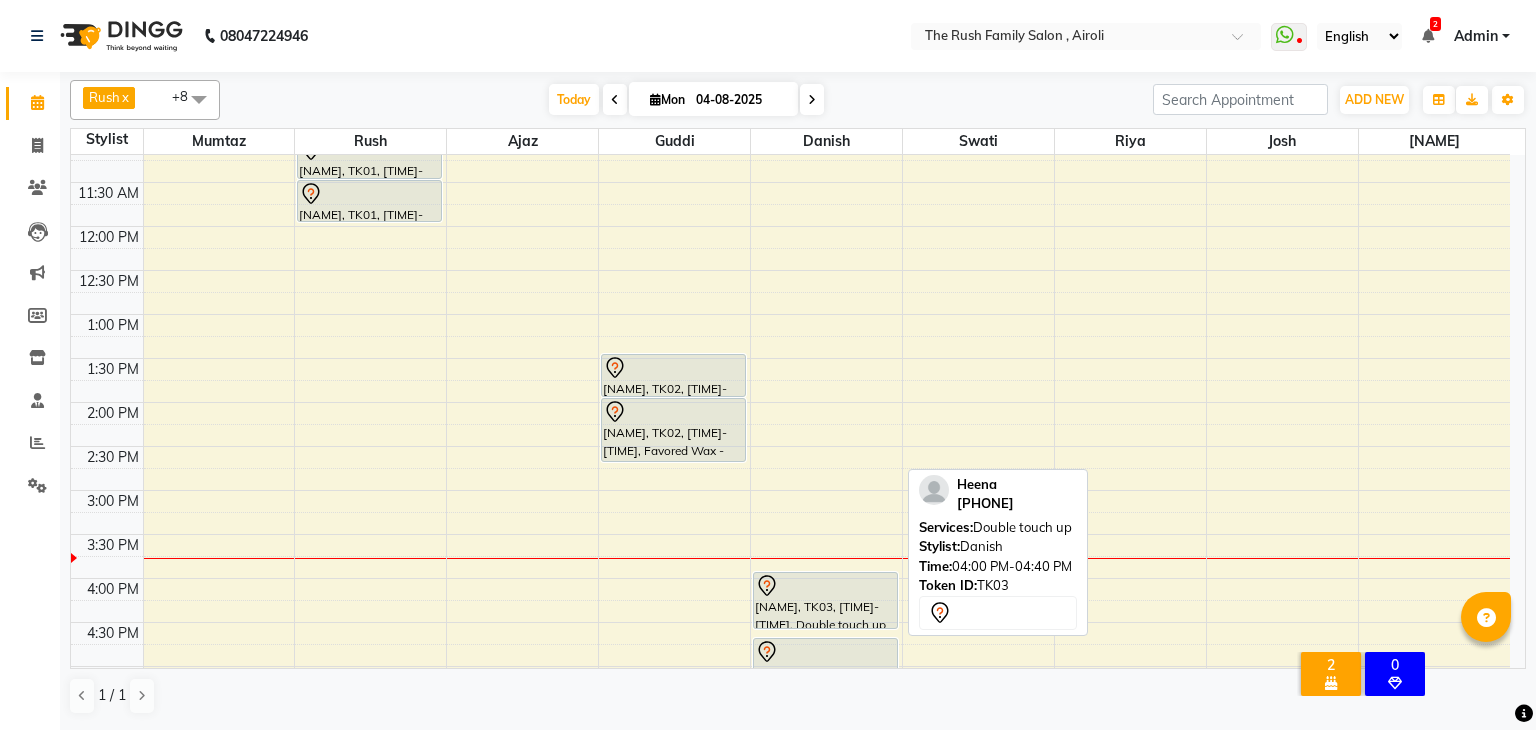 click at bounding box center (825, 586) 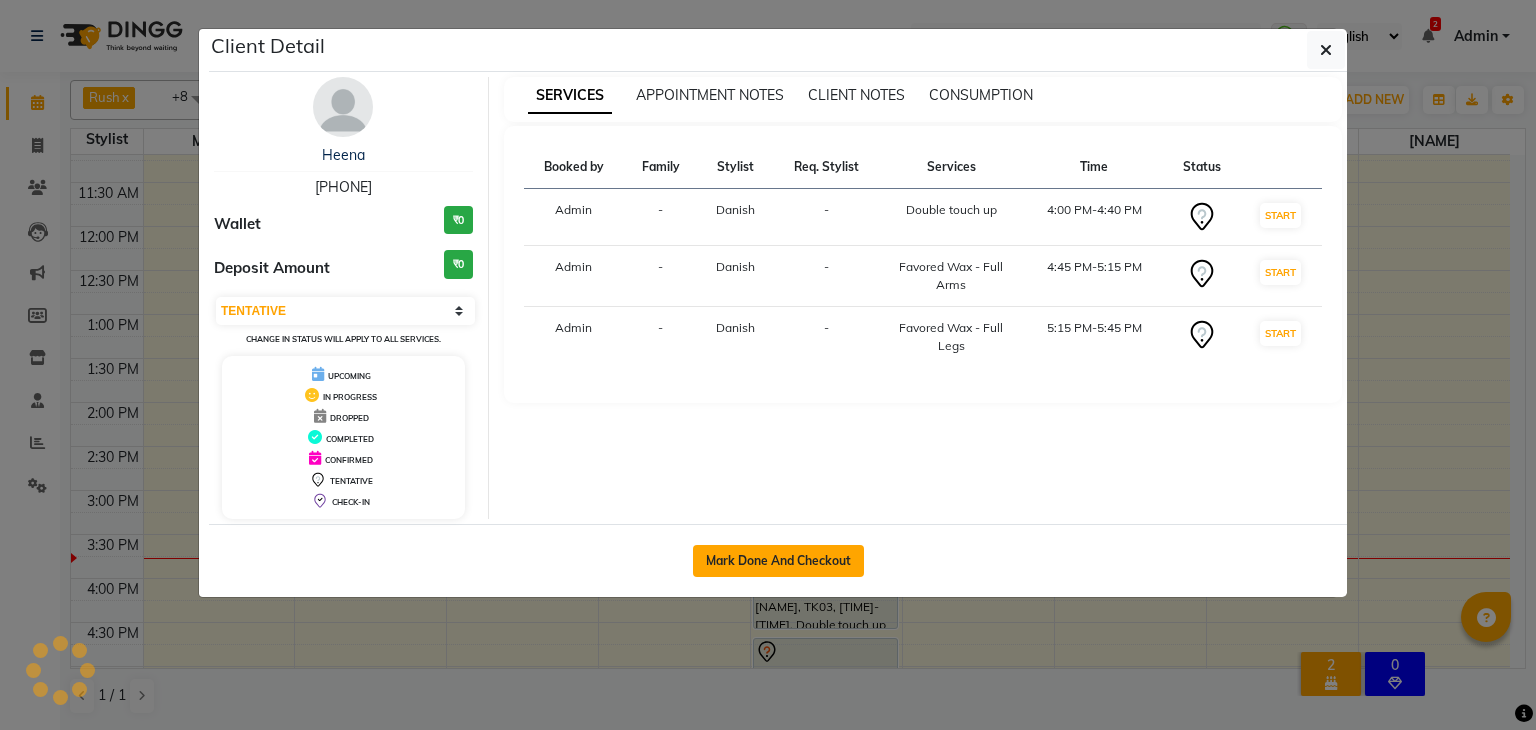 click on "Mark Done And Checkout" 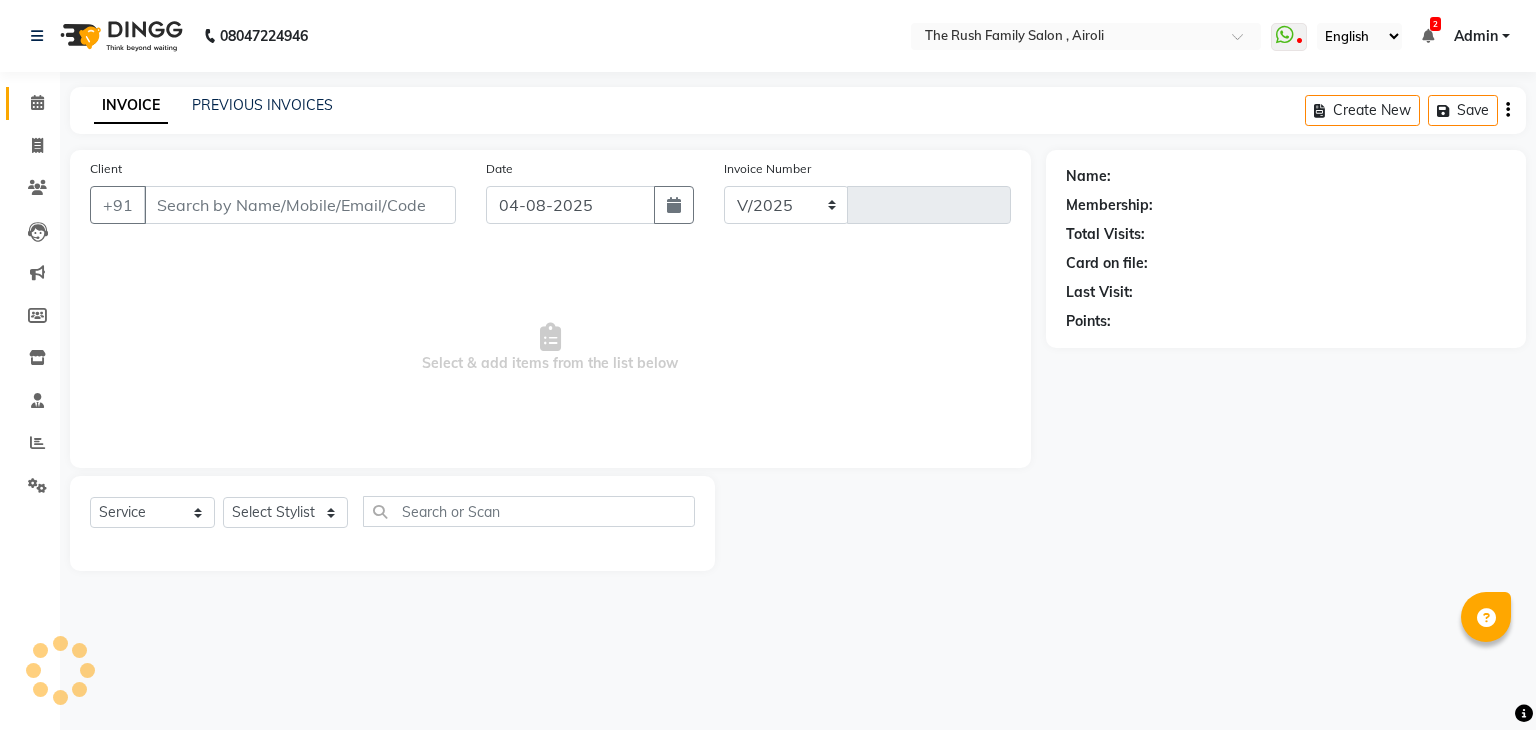 select on "5419" 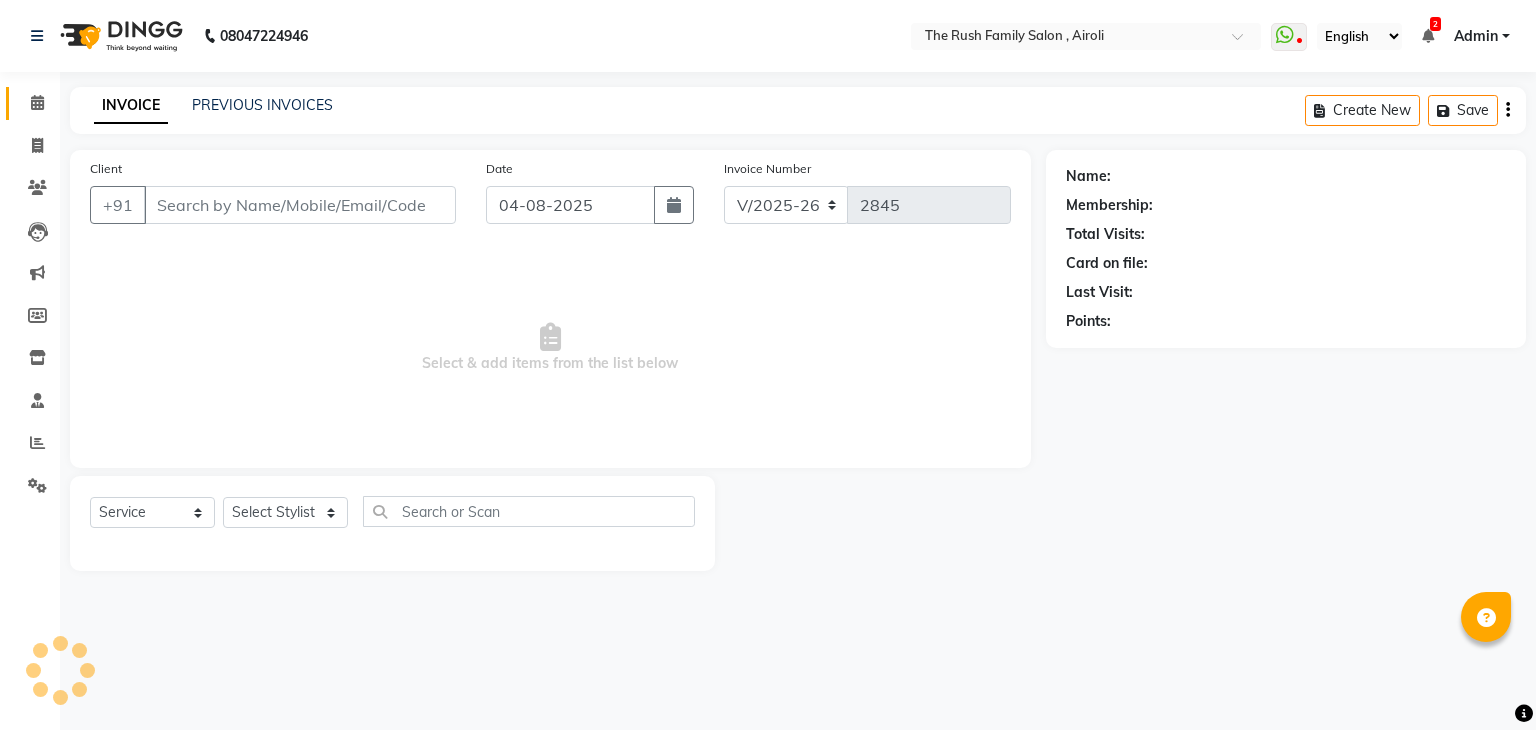 type on "7066901410" 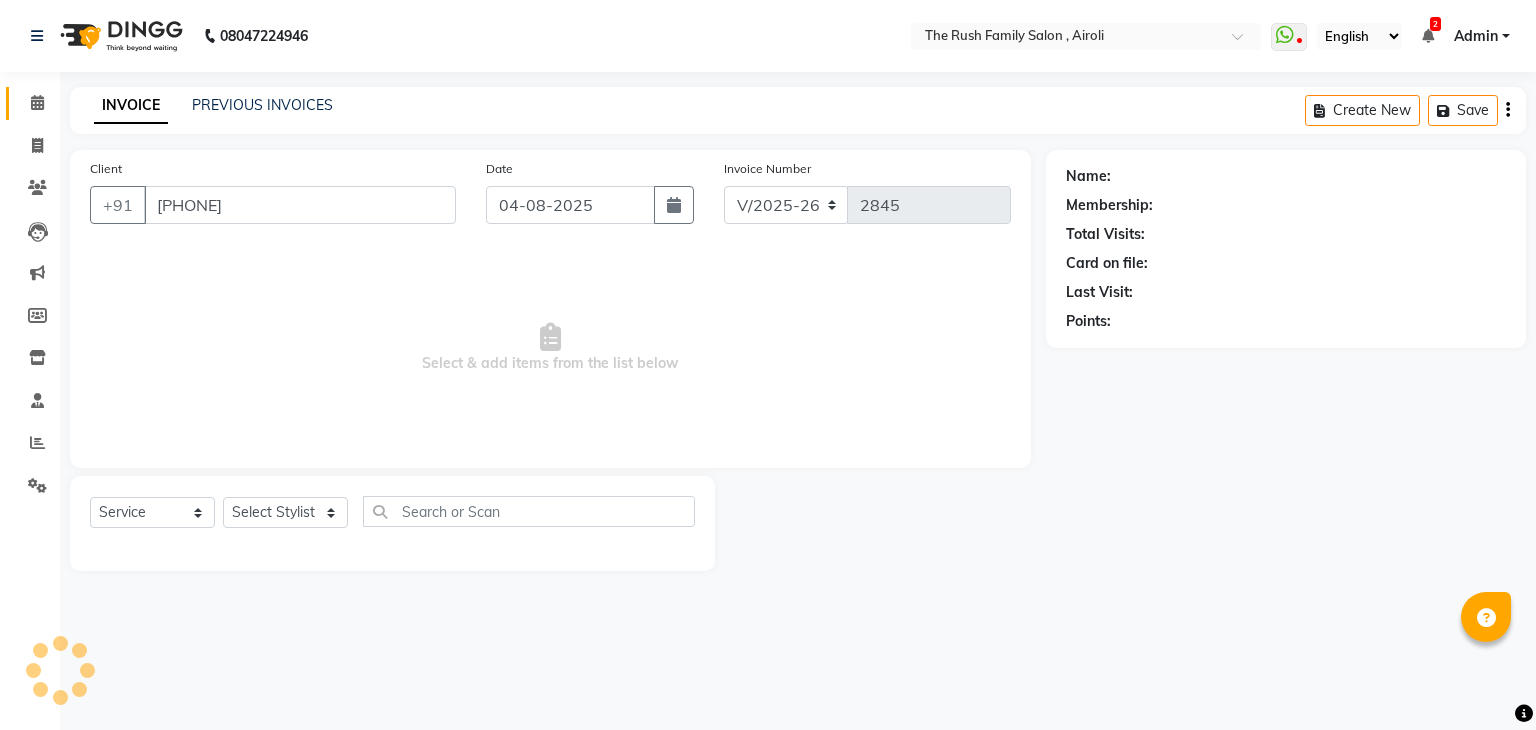 select on "65380" 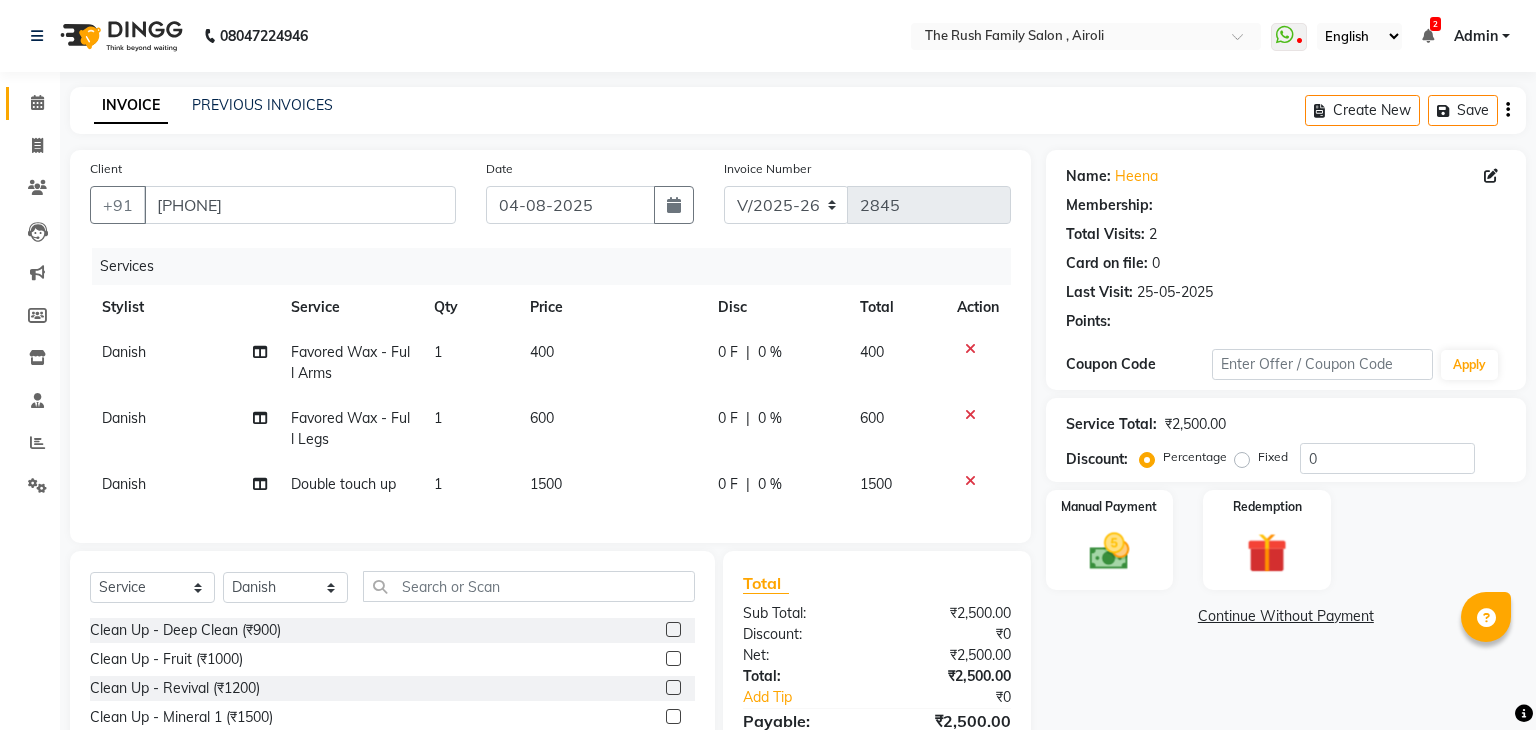 select on "1: Object" 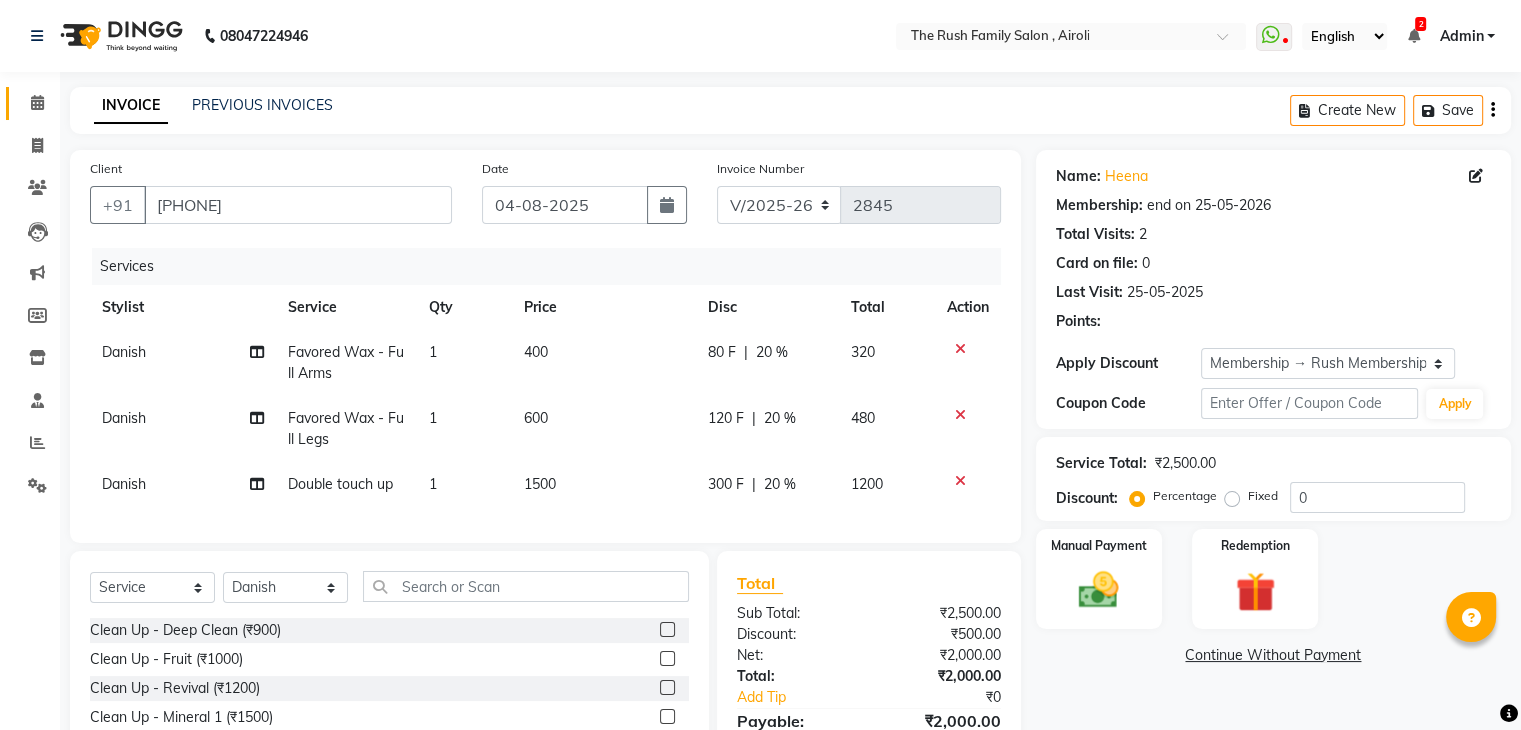 type on "20" 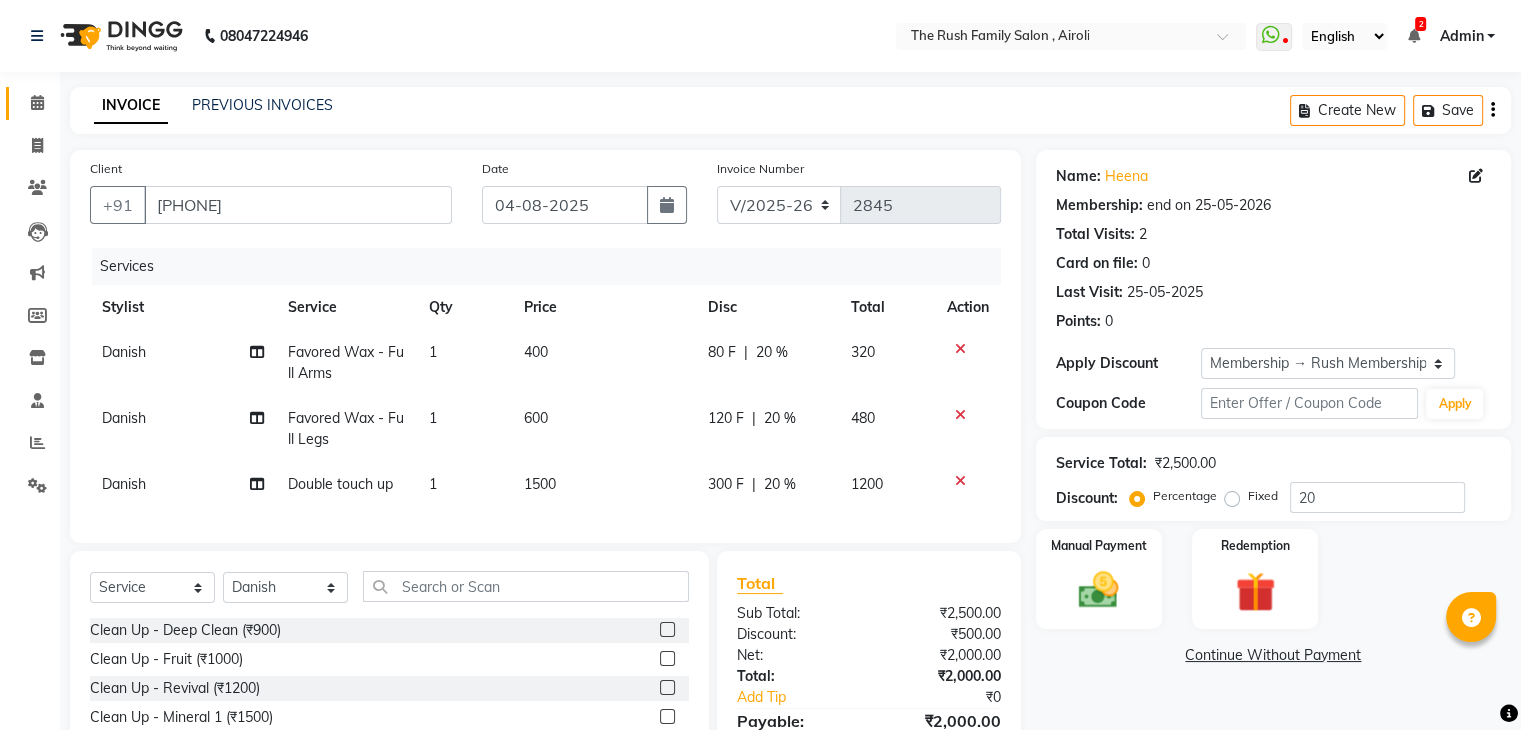 scroll, scrollTop: 100, scrollLeft: 0, axis: vertical 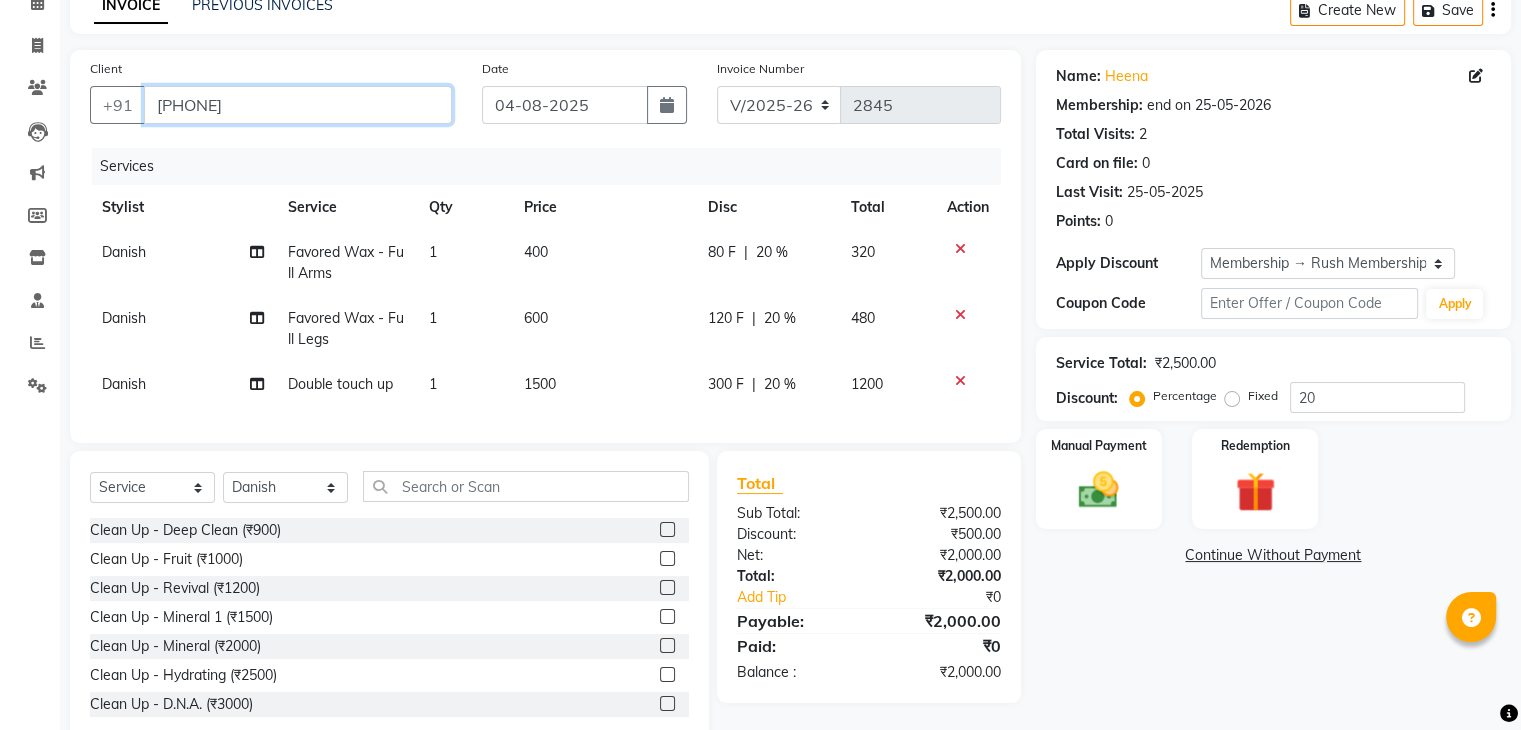 click on "7066901410" at bounding box center (298, 105) 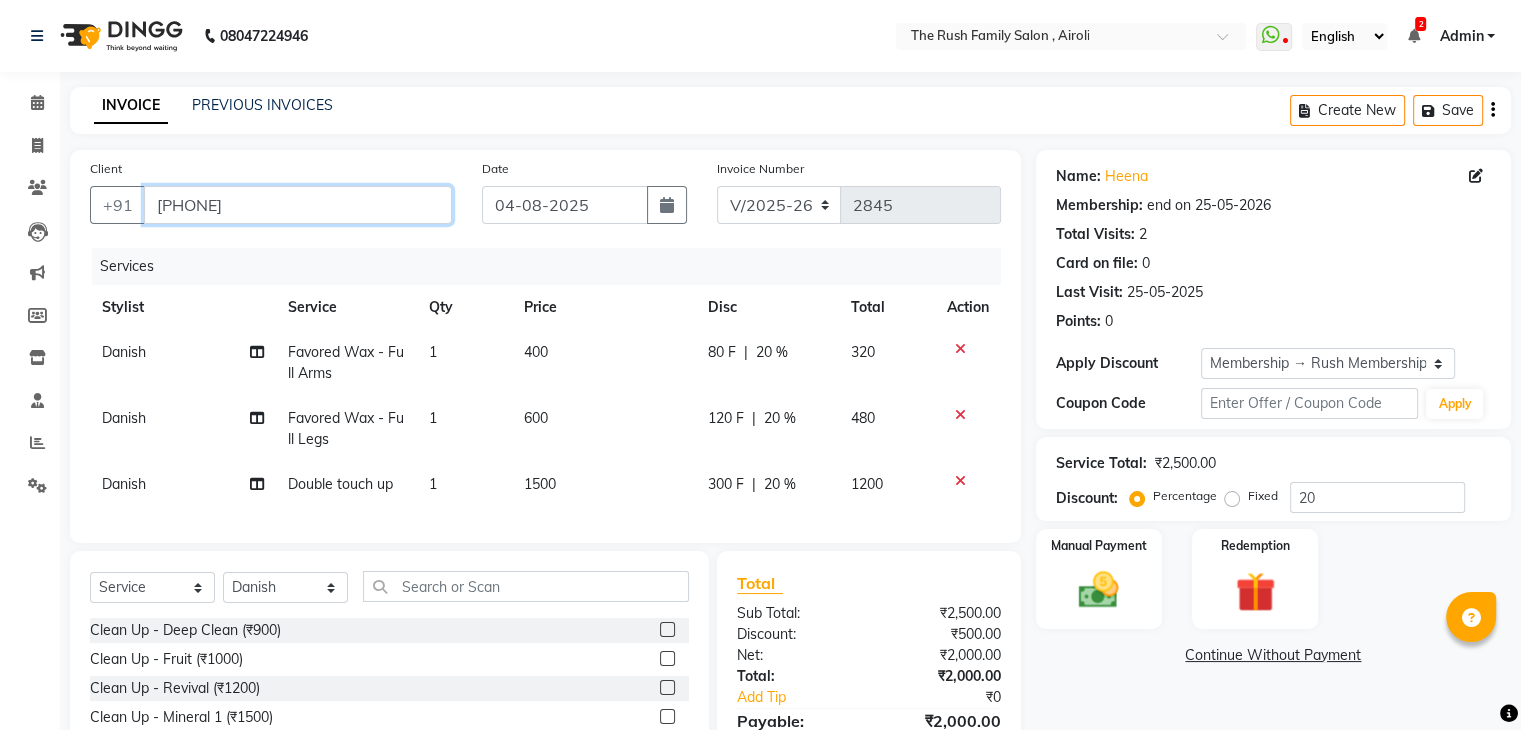 scroll, scrollTop: 2, scrollLeft: 0, axis: vertical 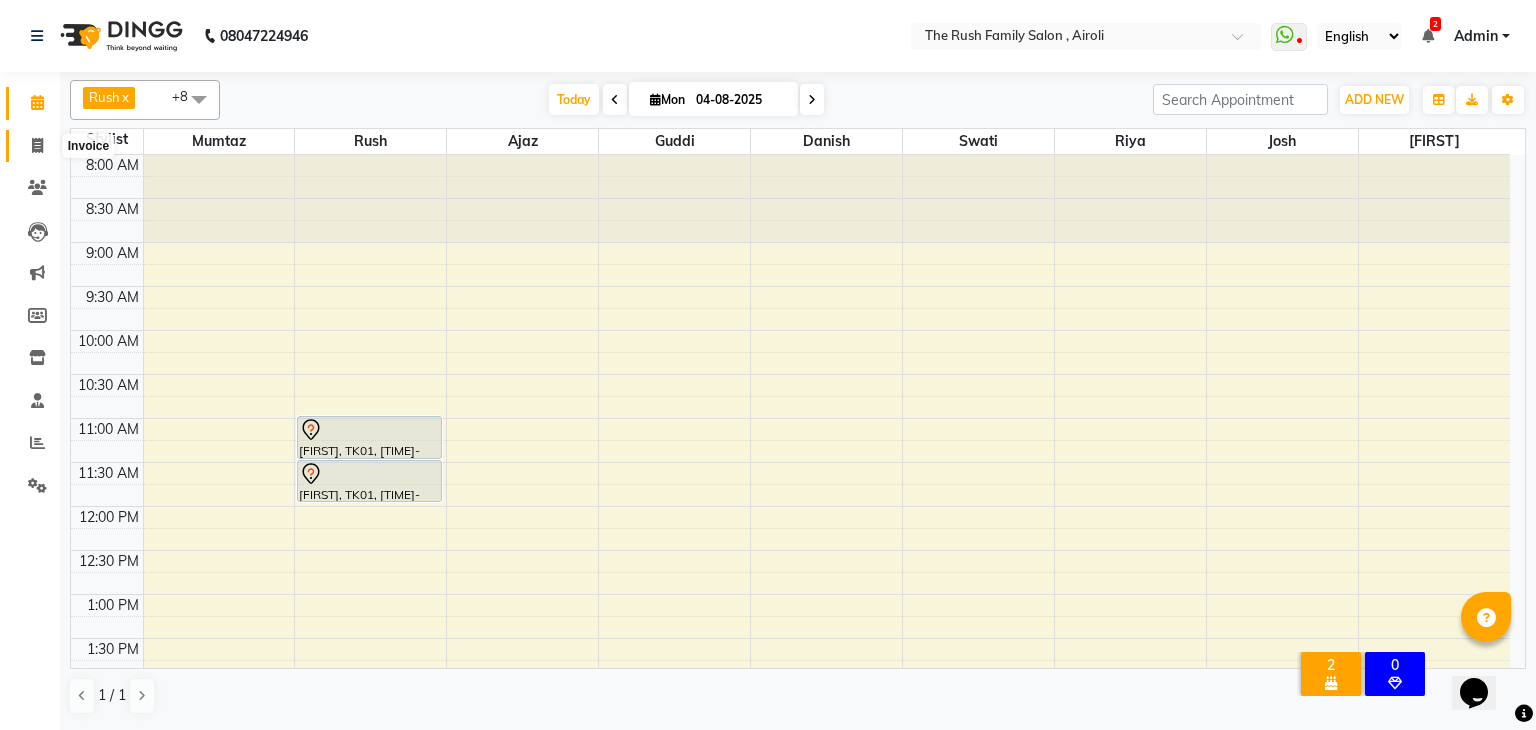 click 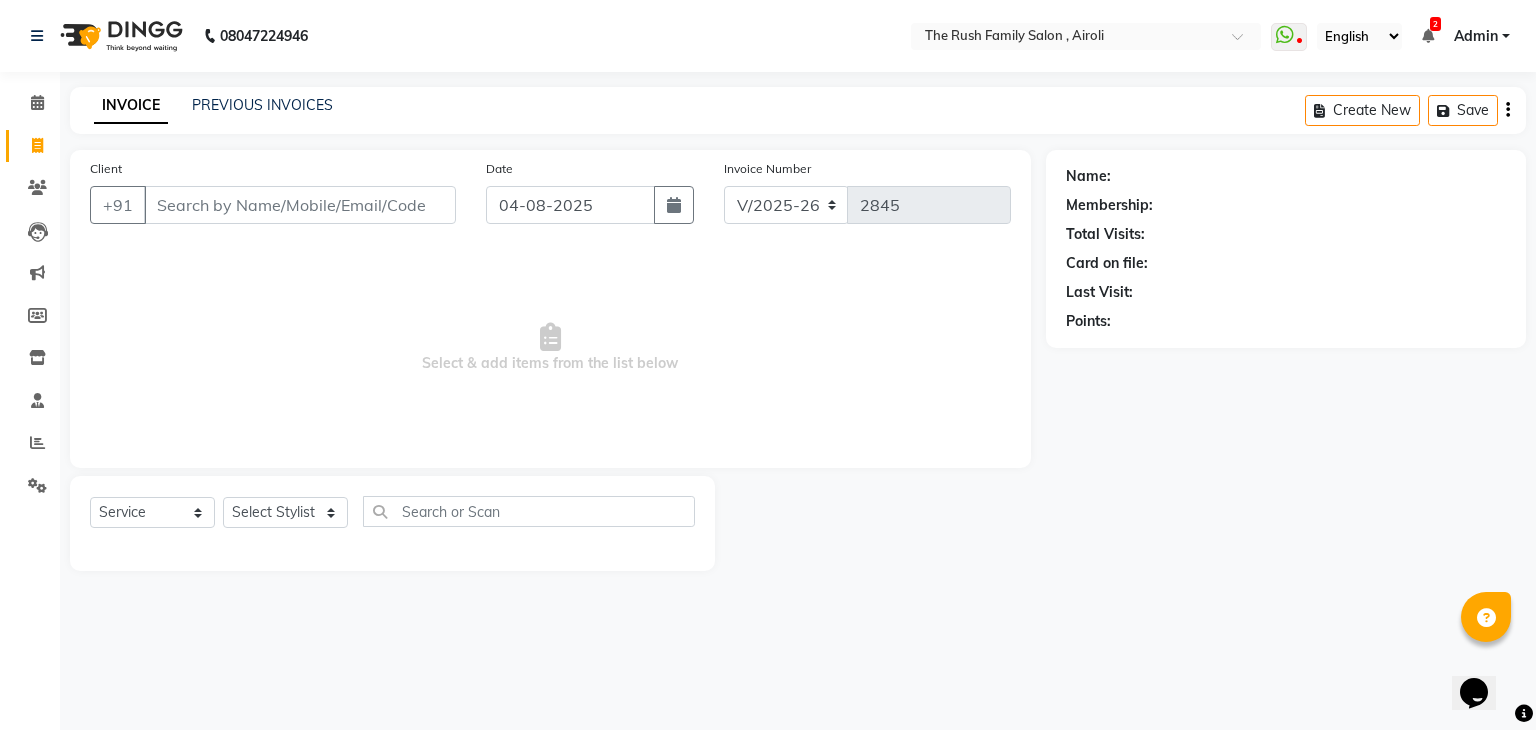 click on "Client" at bounding box center (300, 205) 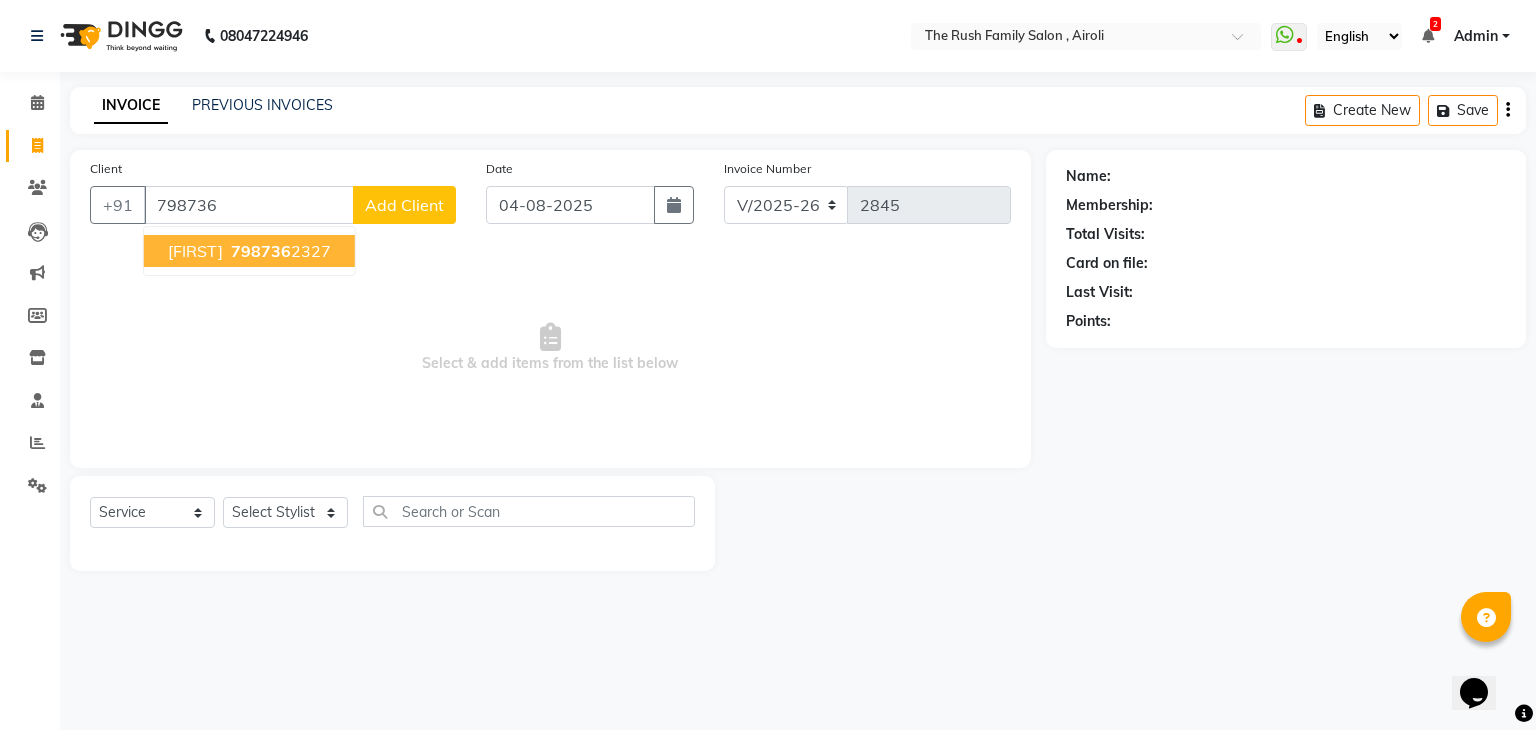 click on "[FIRST]" at bounding box center (195, 251) 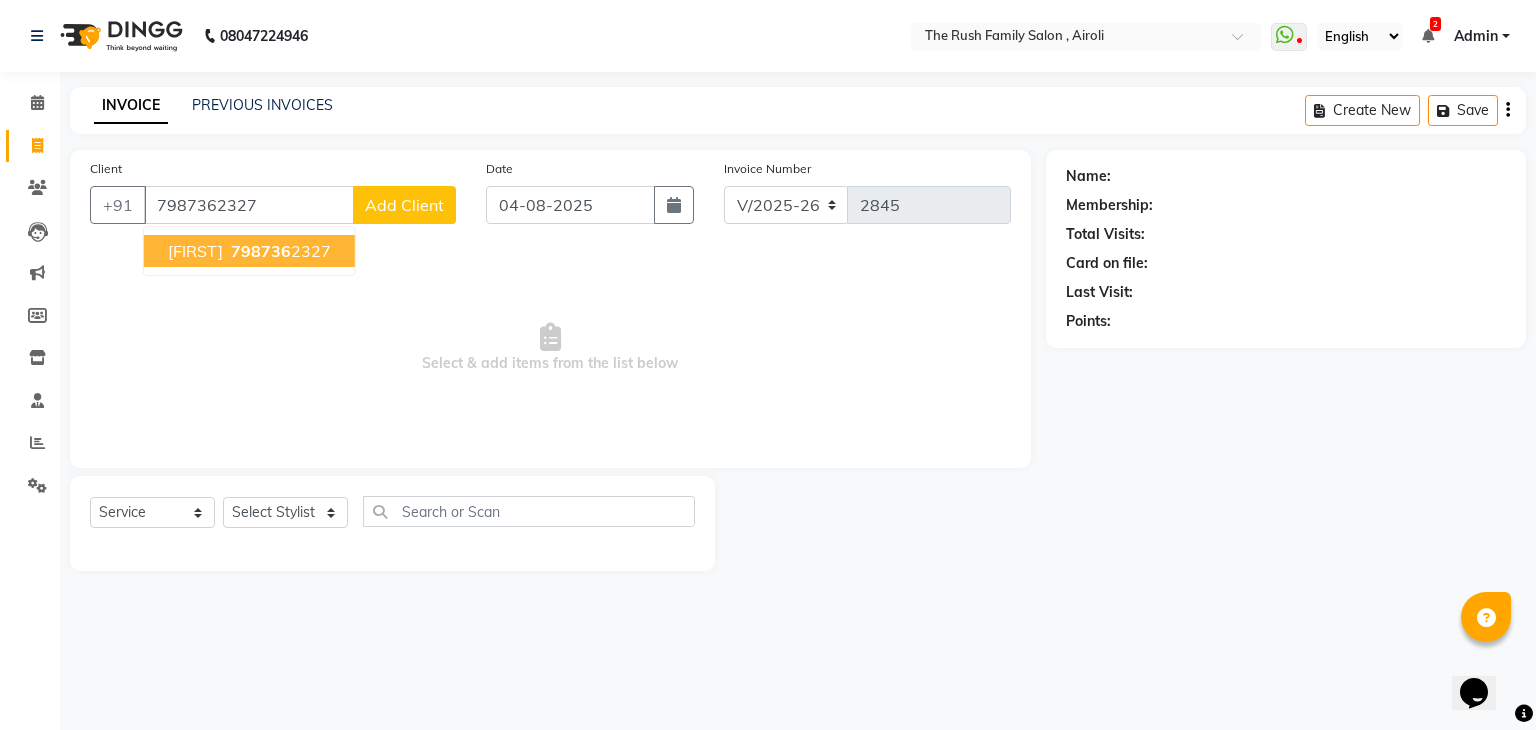type on "7987362327" 